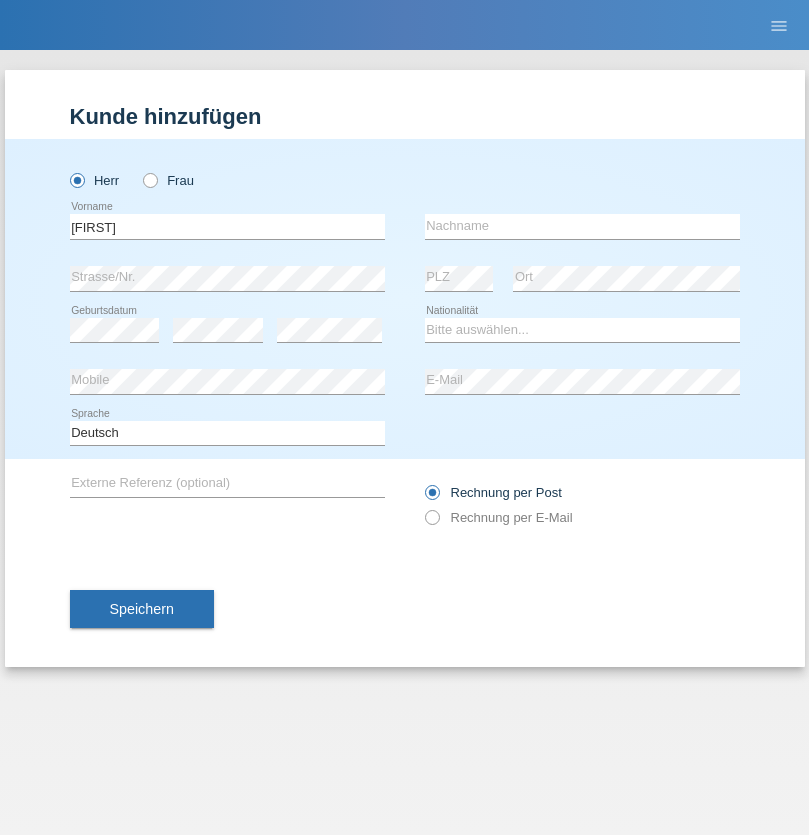 scroll, scrollTop: 0, scrollLeft: 0, axis: both 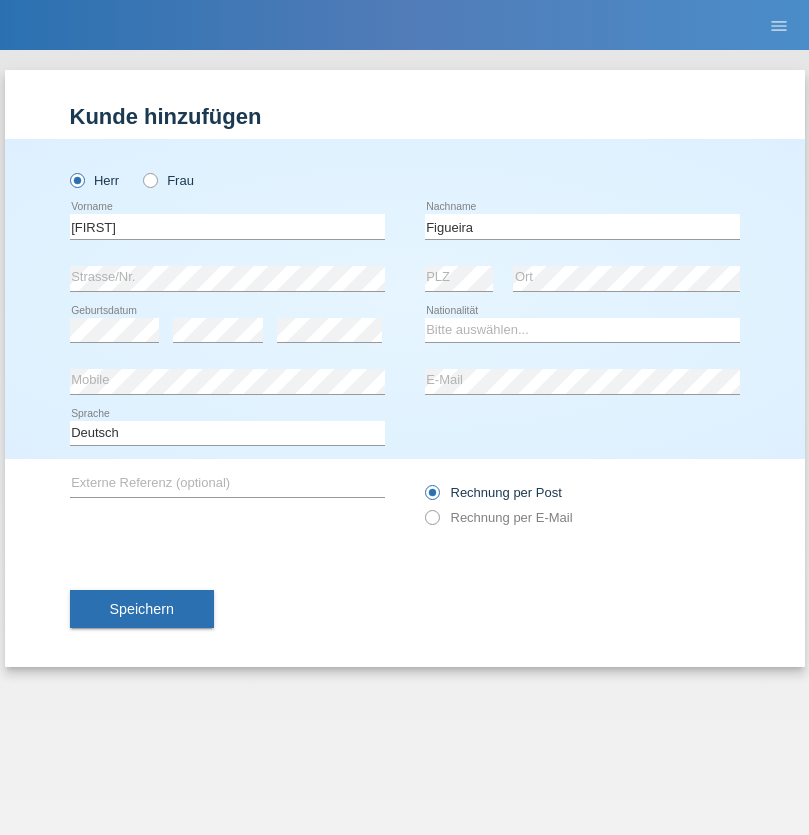 type on "Figueira" 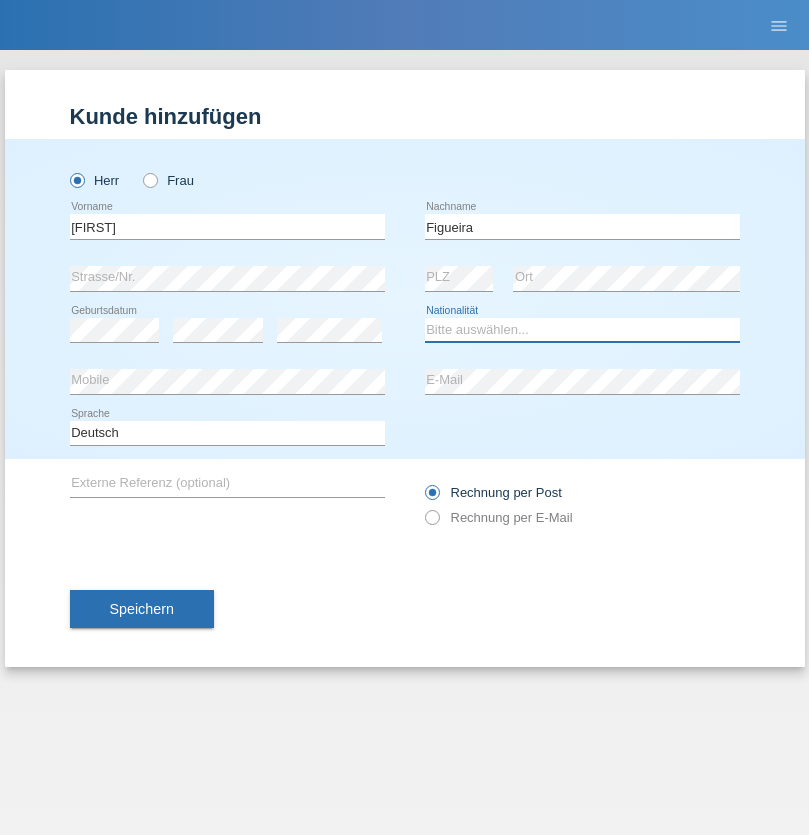 select on "PT" 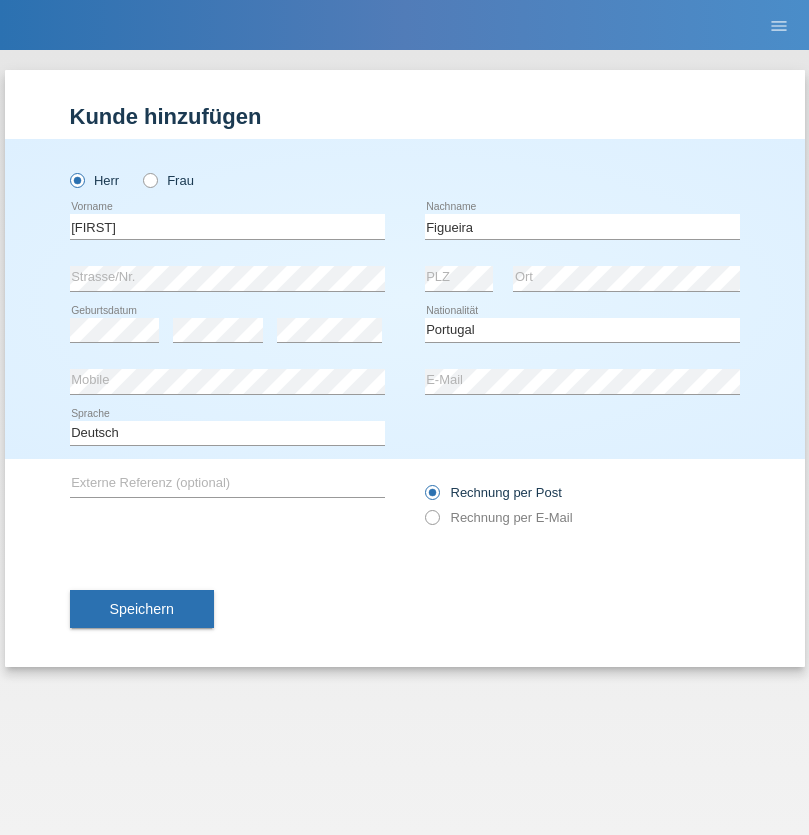 select on "C" 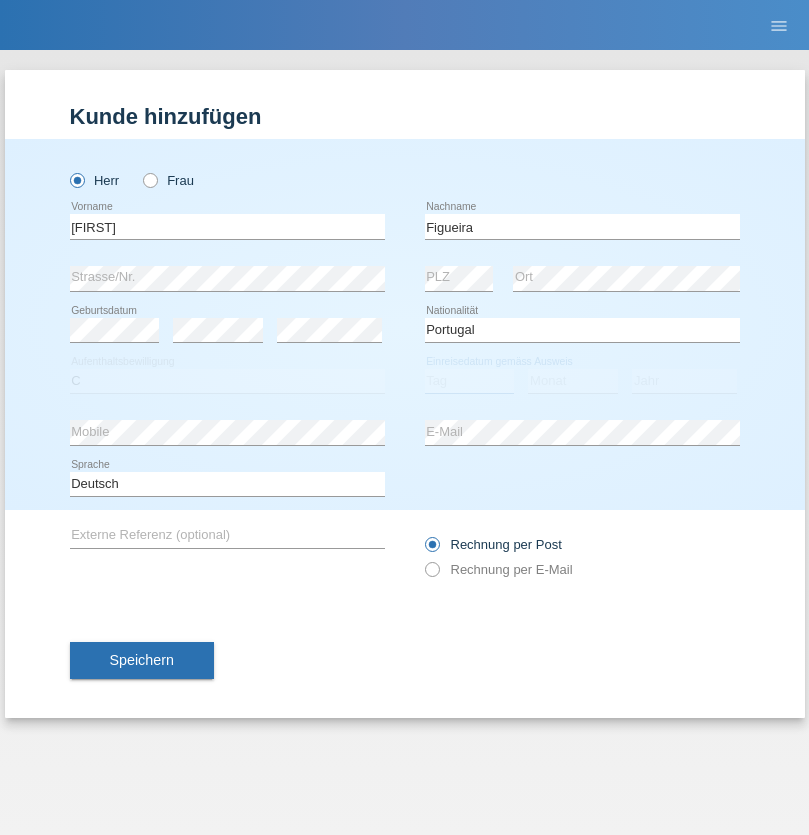 select on "04" 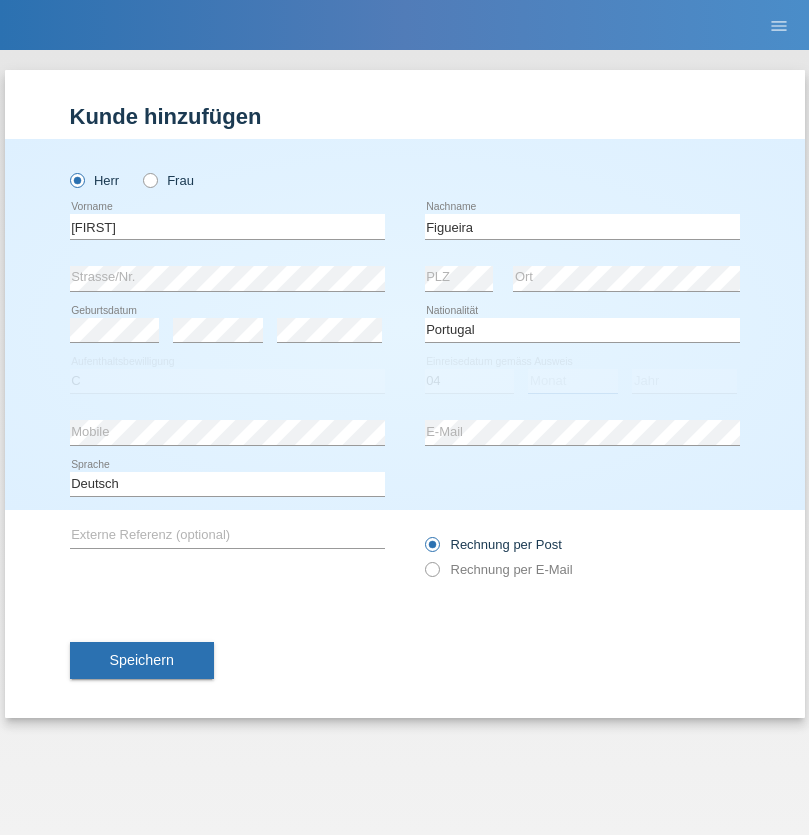 select on "02" 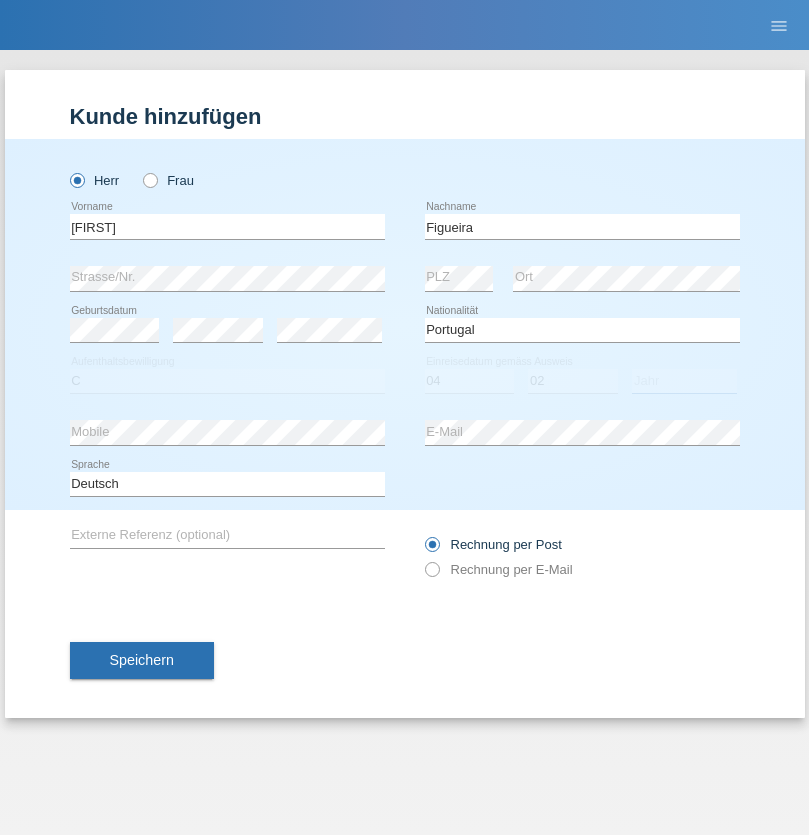 select on "2012" 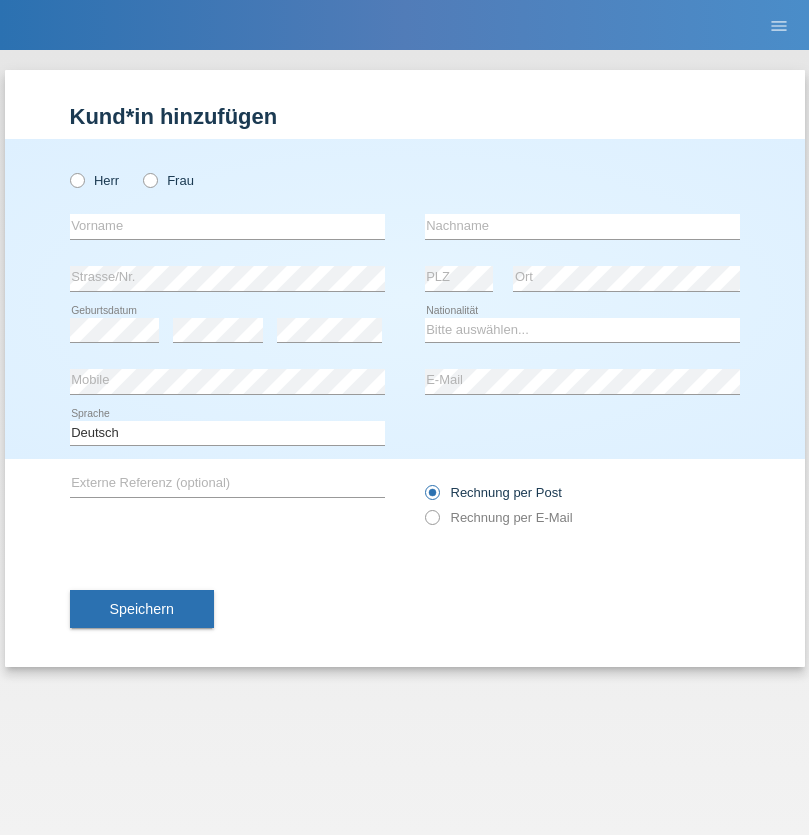 scroll, scrollTop: 0, scrollLeft: 0, axis: both 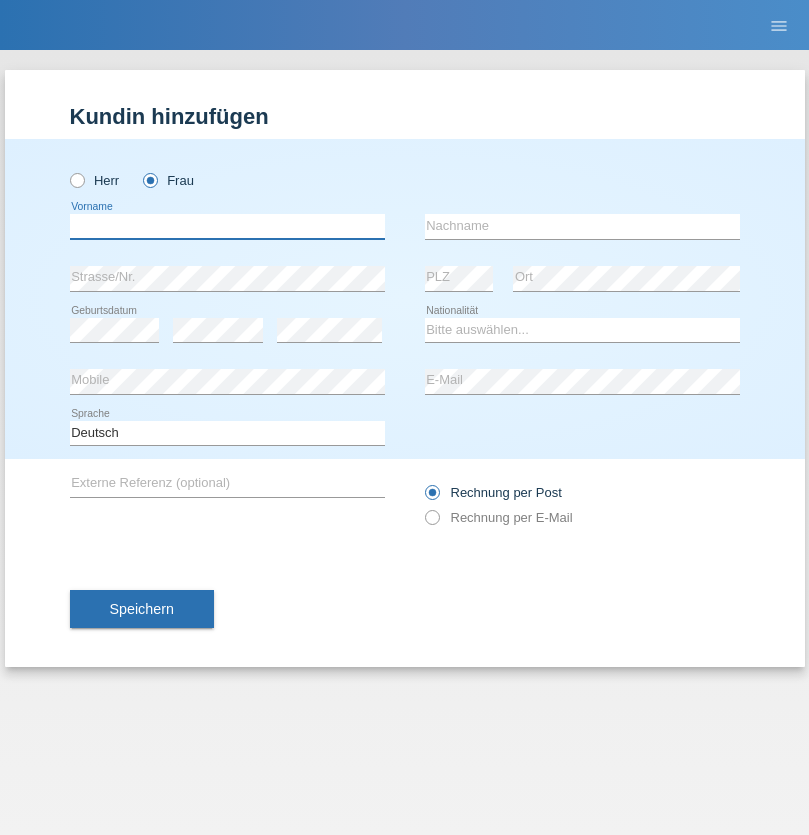 click at bounding box center (227, 226) 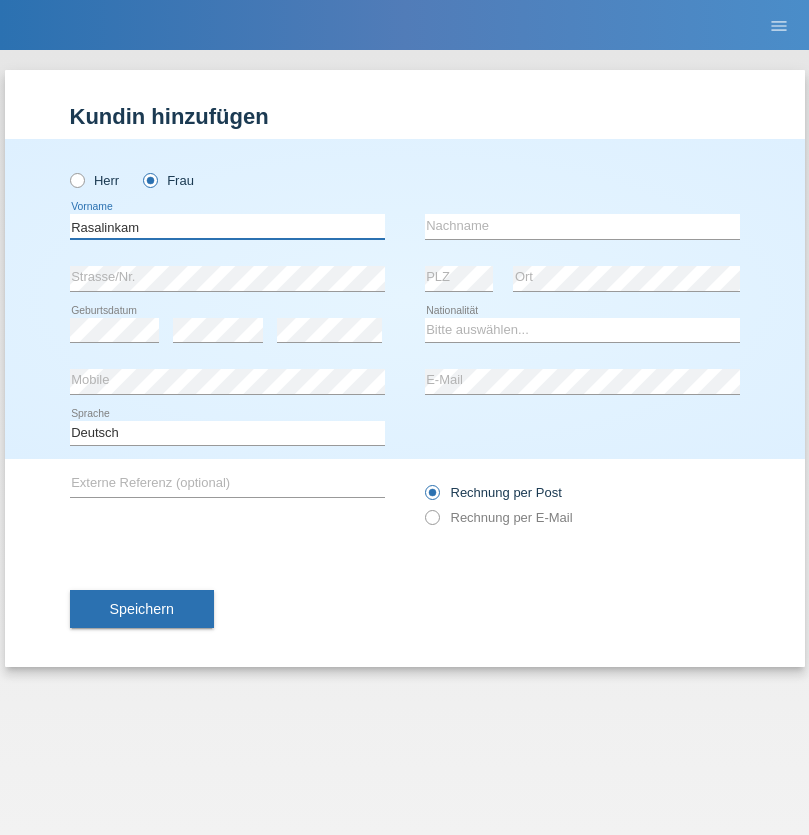 type on "Rasalinkam" 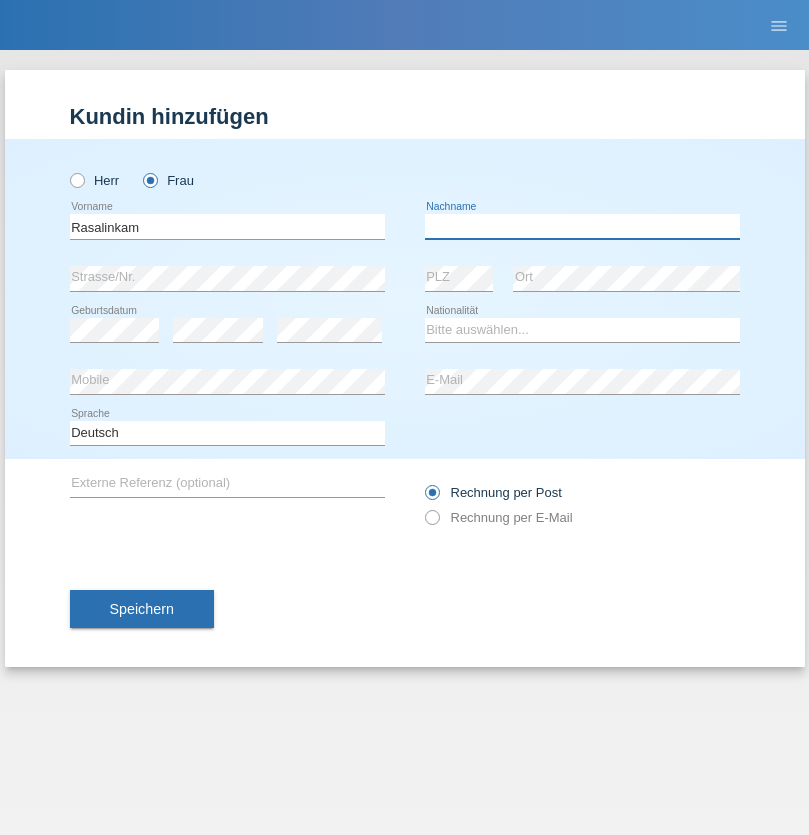click at bounding box center [582, 226] 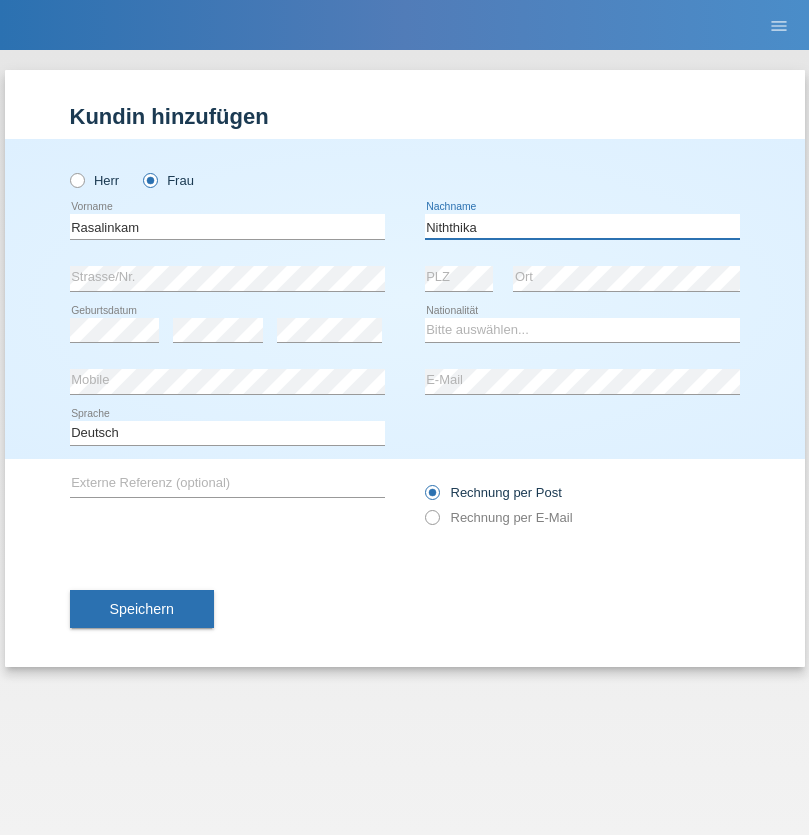 type on "Niththika" 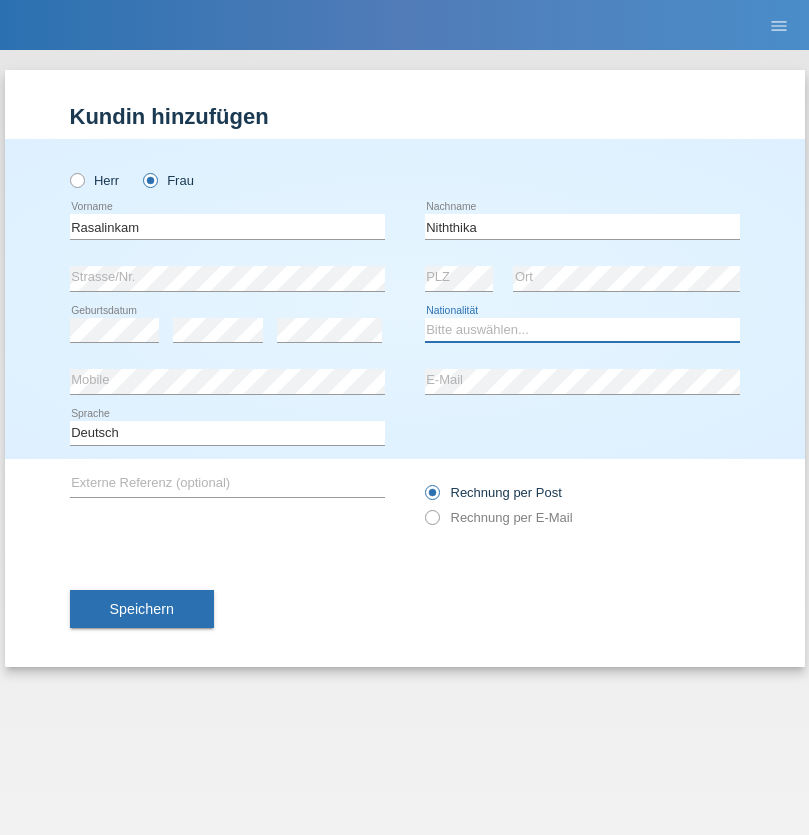 select on "LK" 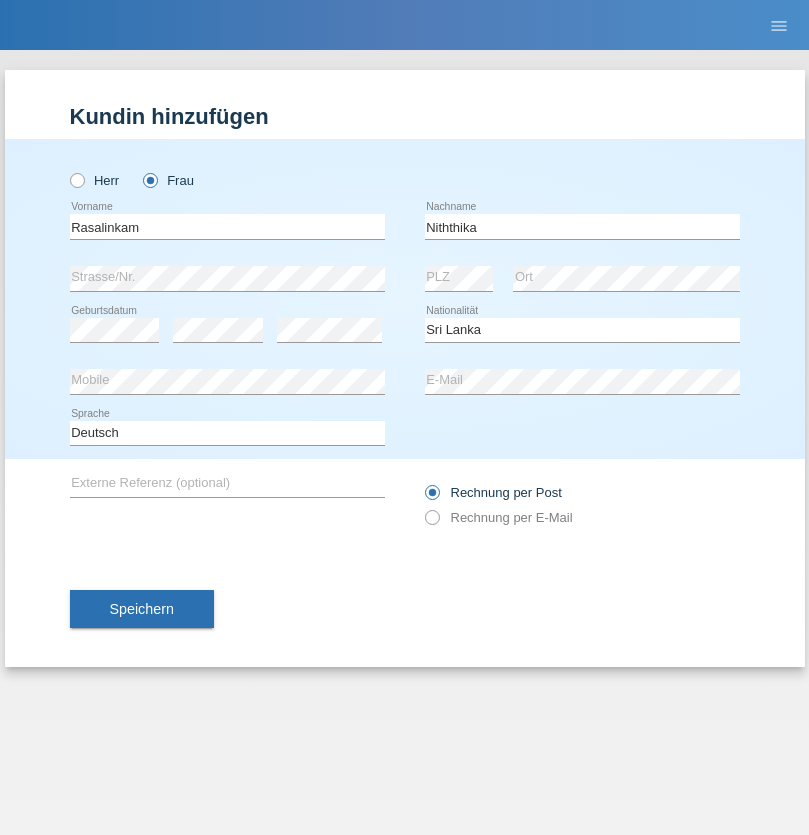 select on "C" 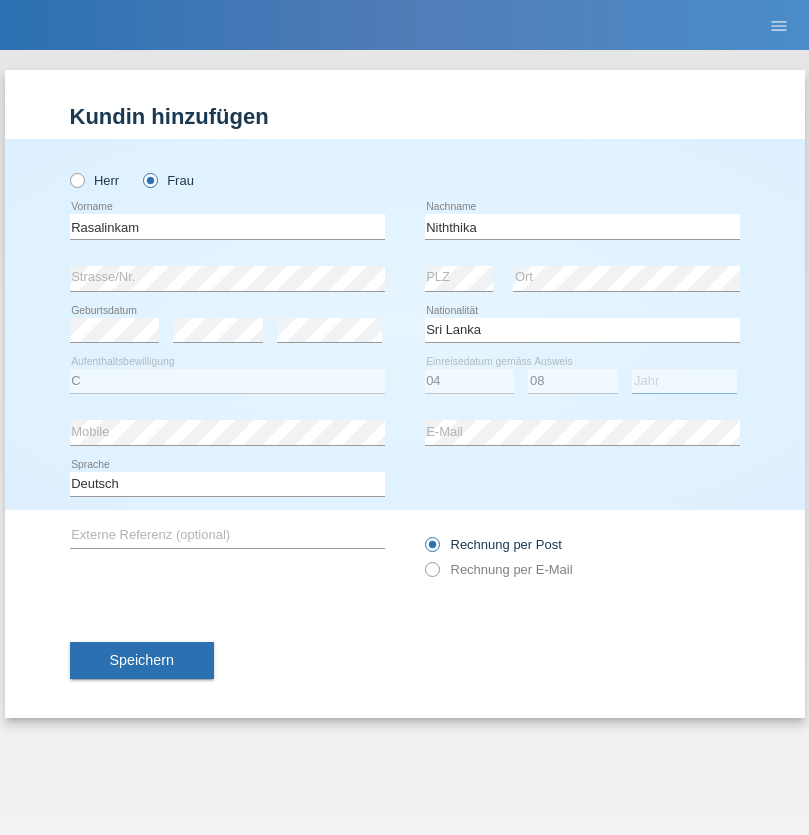 select on "2021" 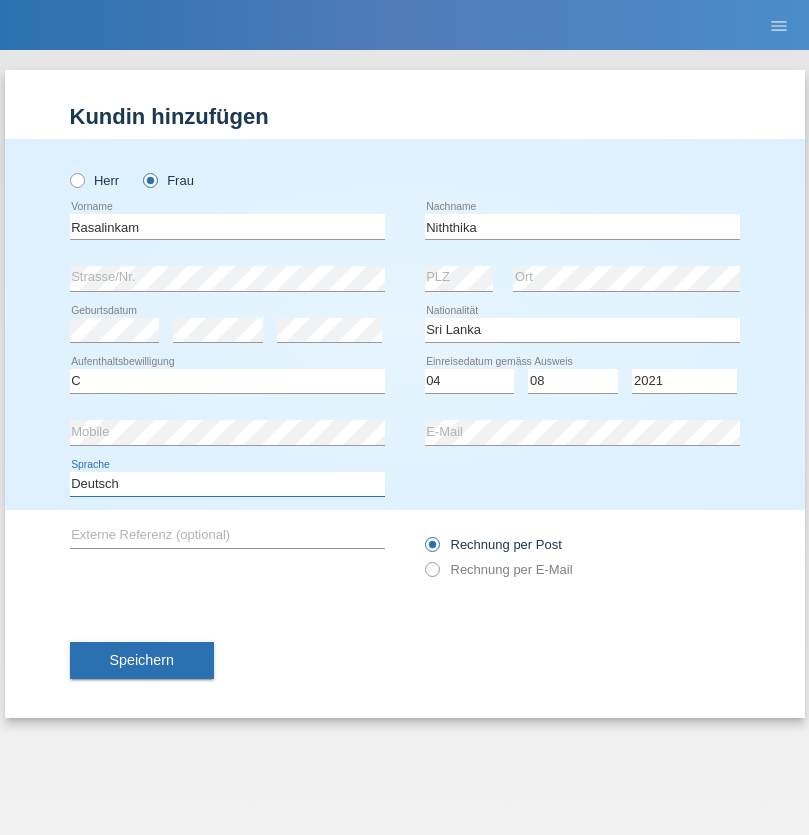 select on "en" 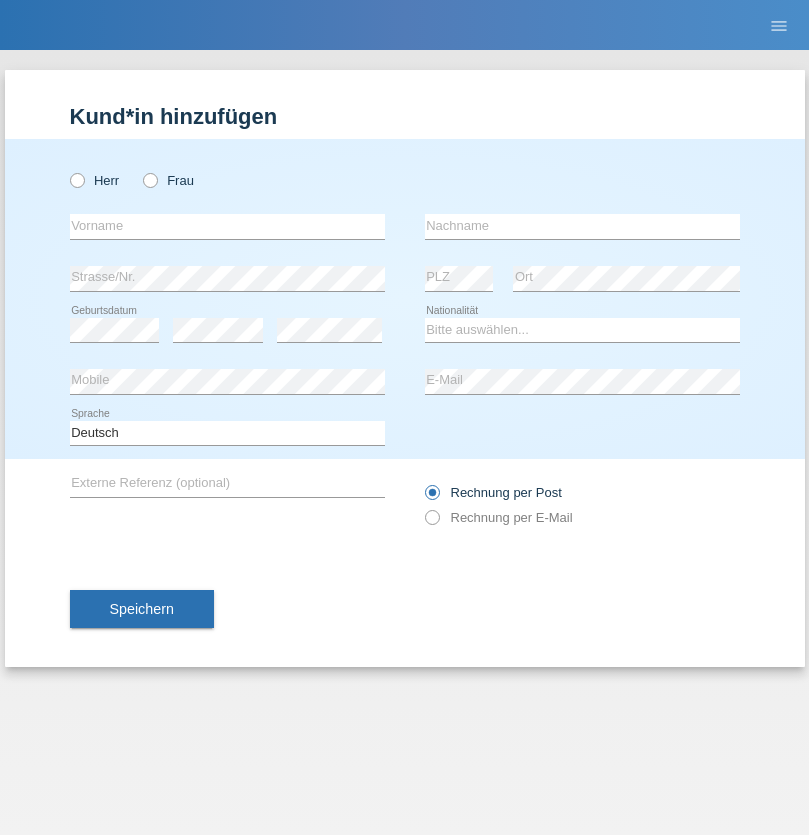 scroll, scrollTop: 0, scrollLeft: 0, axis: both 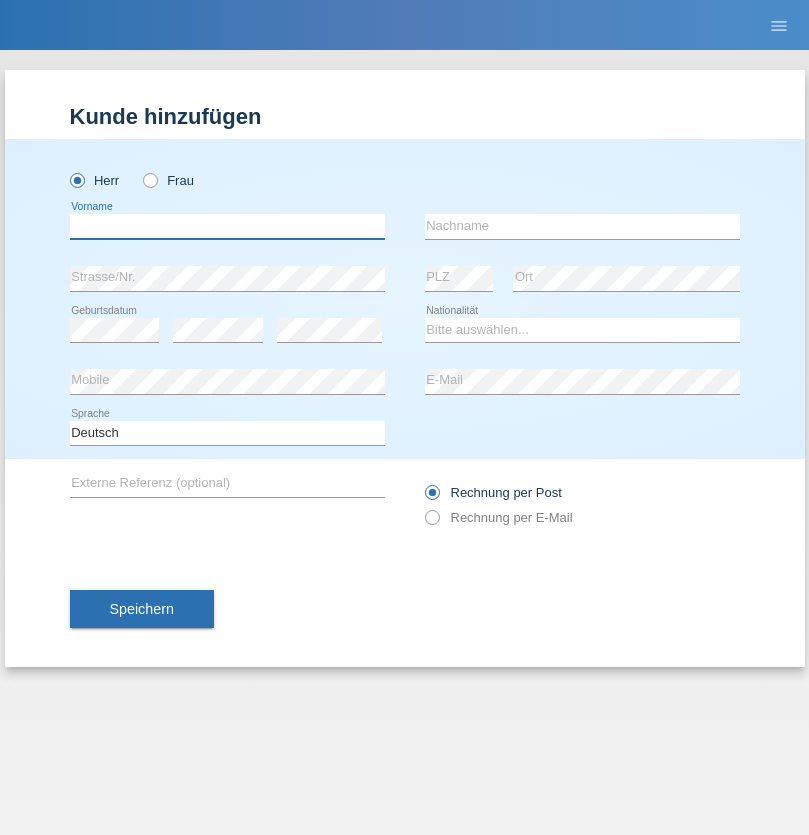 click at bounding box center (227, 226) 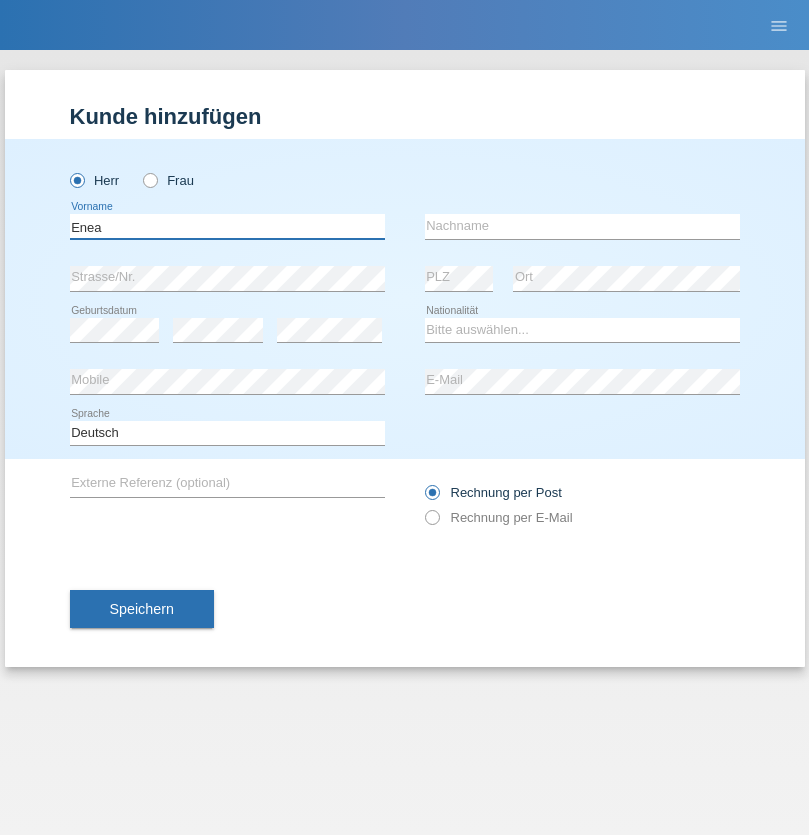 type on "Enea" 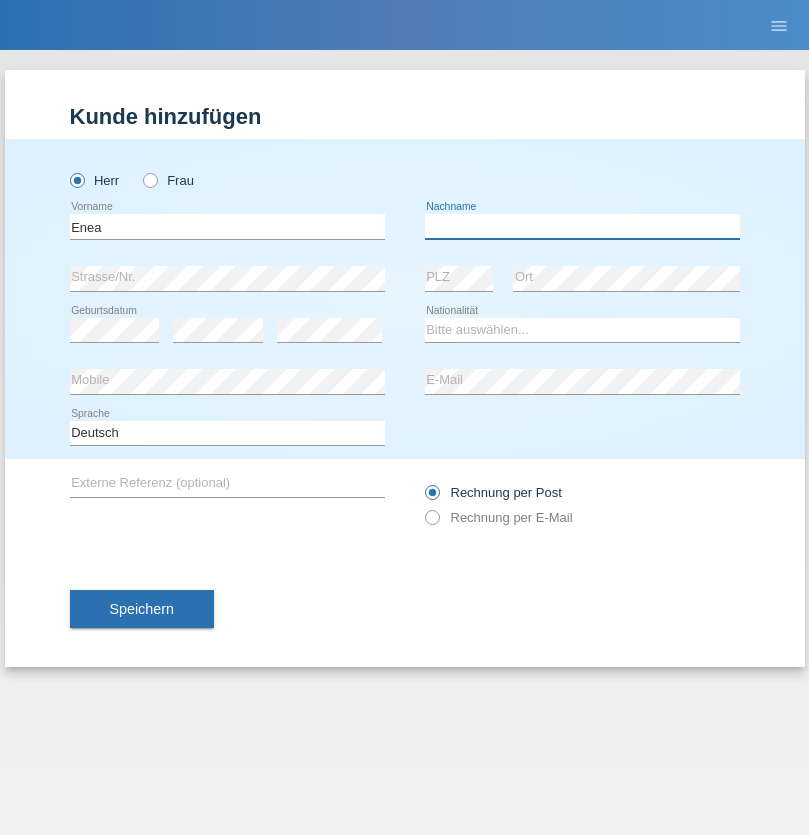 click at bounding box center [582, 226] 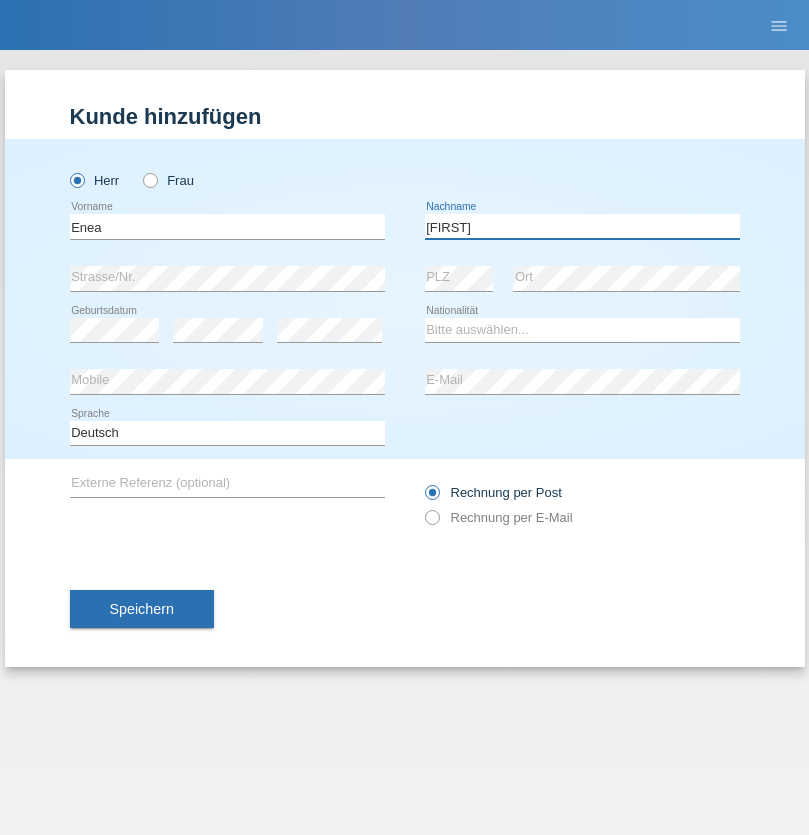 type on "Andrei" 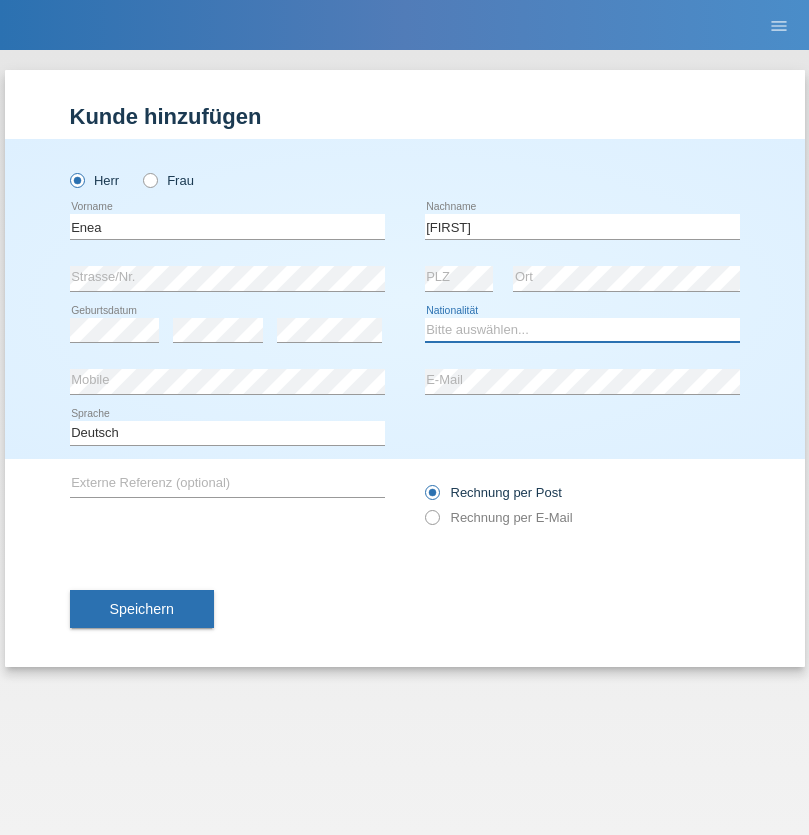 select on "OM" 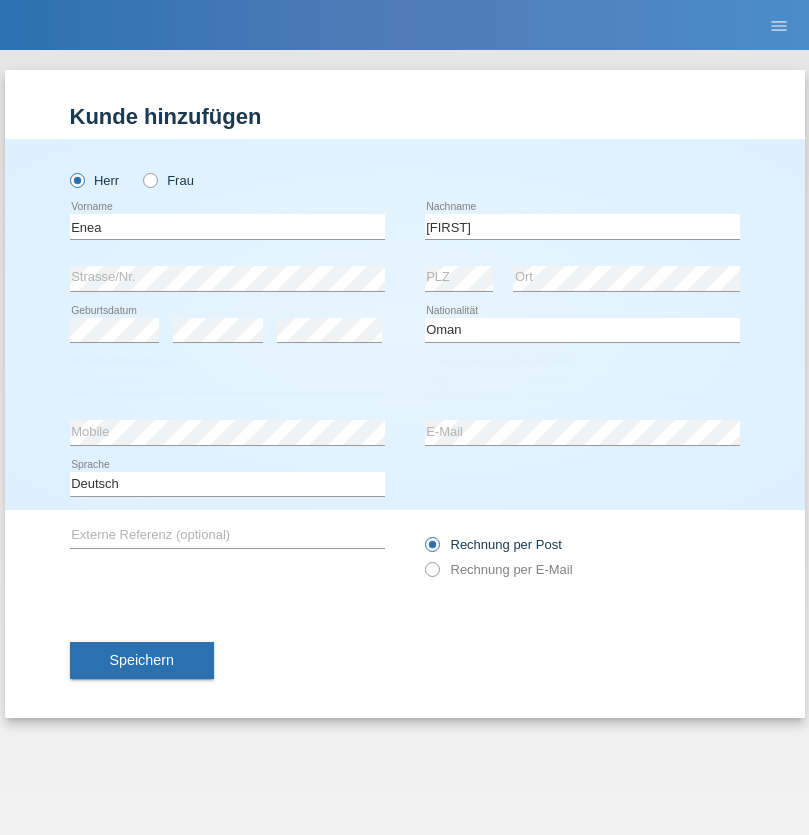 select on "C" 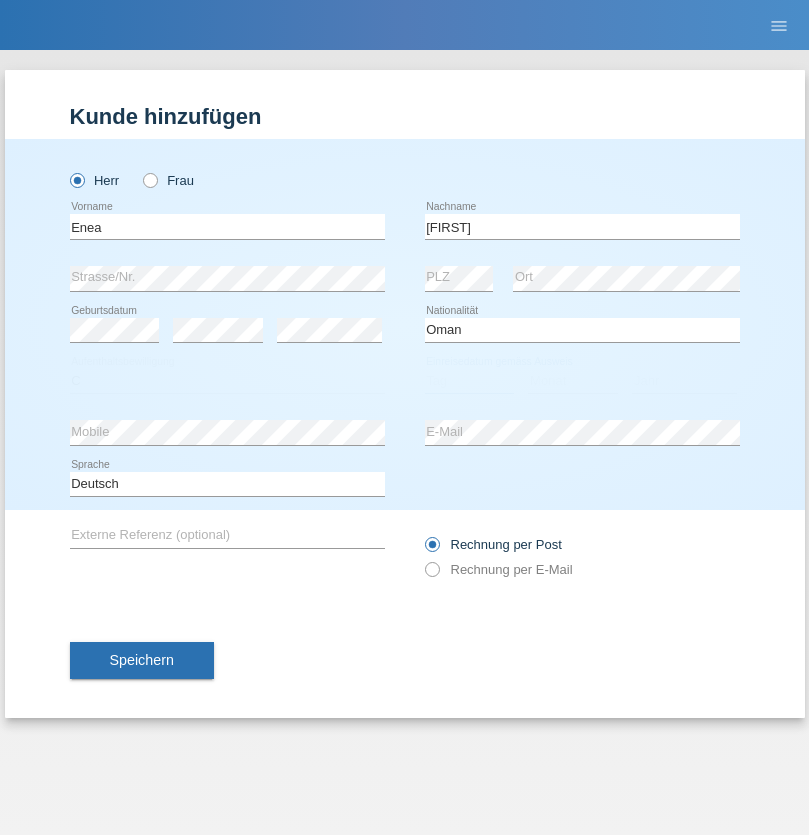 select on "17" 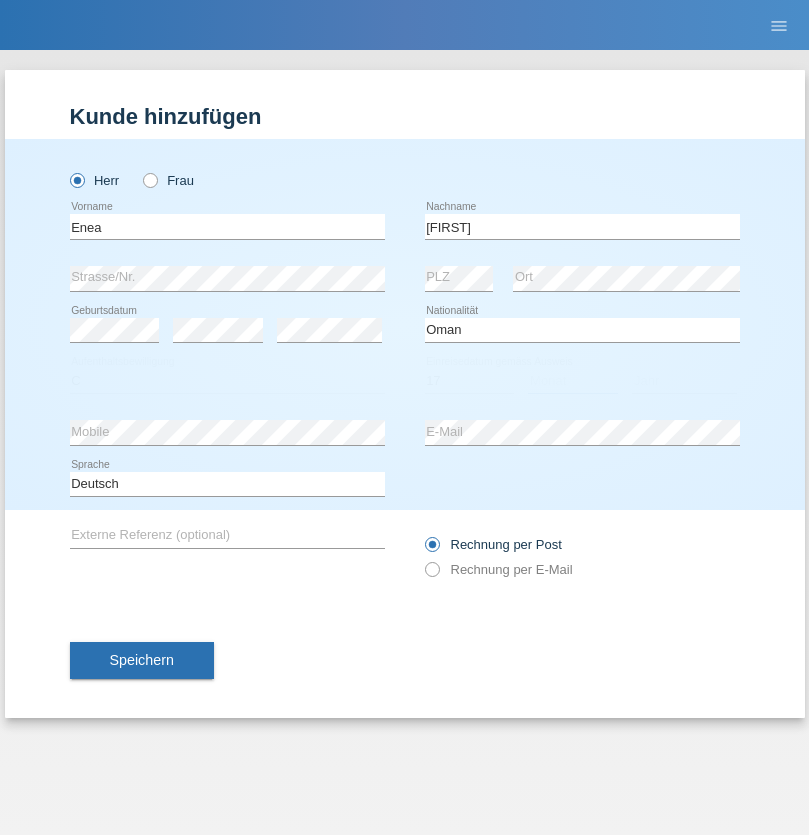 select on "06" 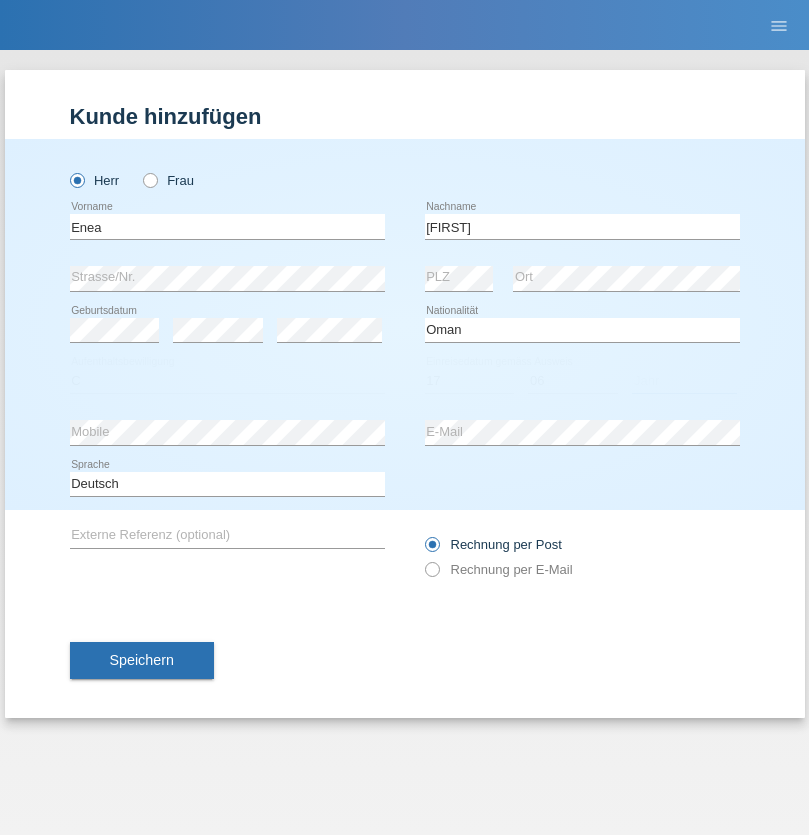 select on "2021" 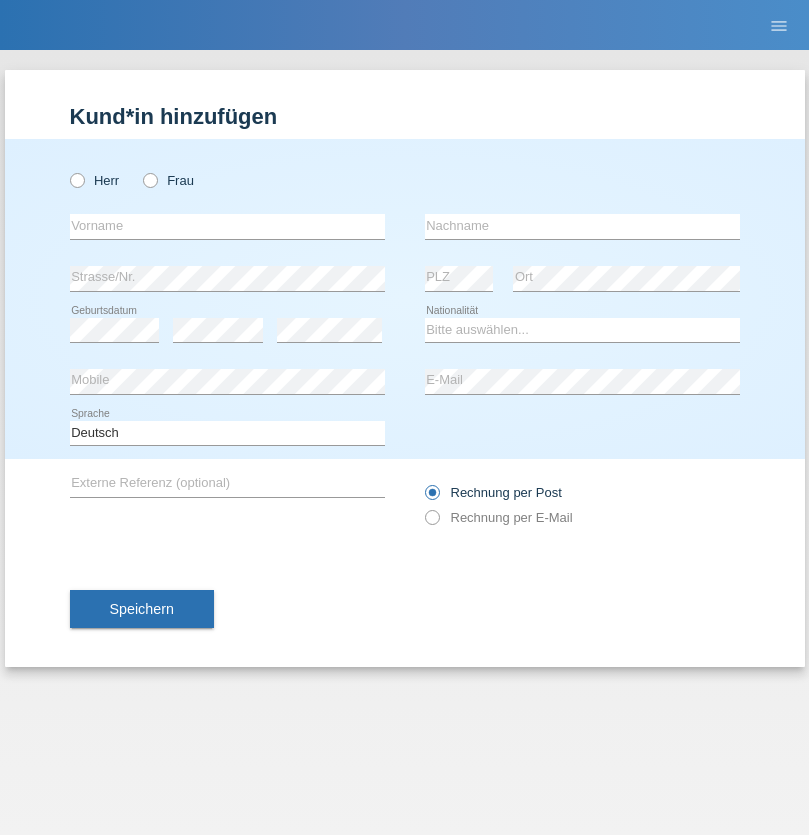 scroll, scrollTop: 0, scrollLeft: 0, axis: both 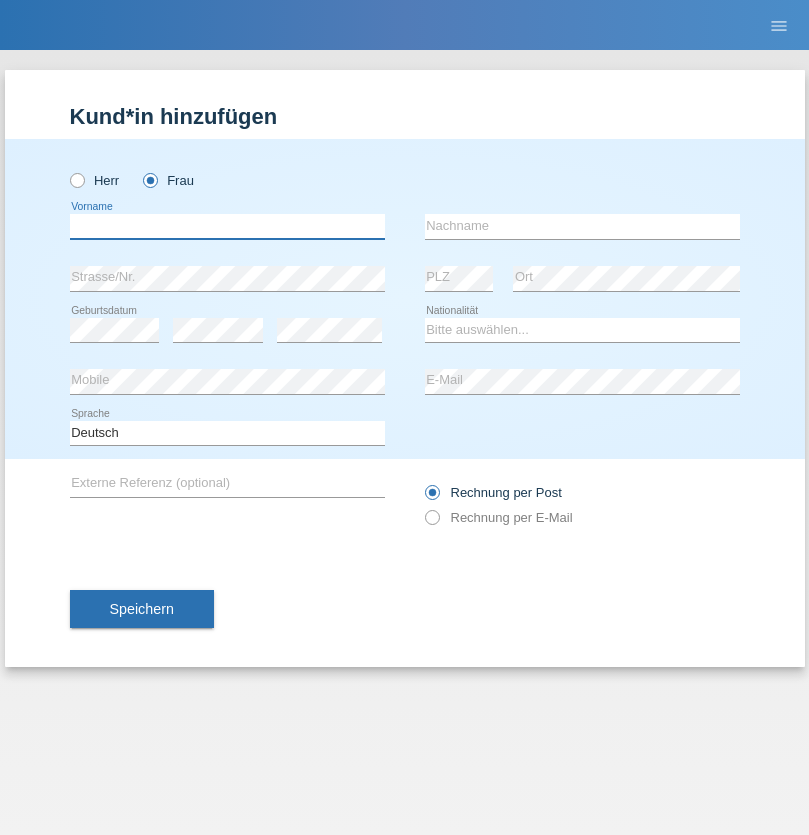click at bounding box center (227, 226) 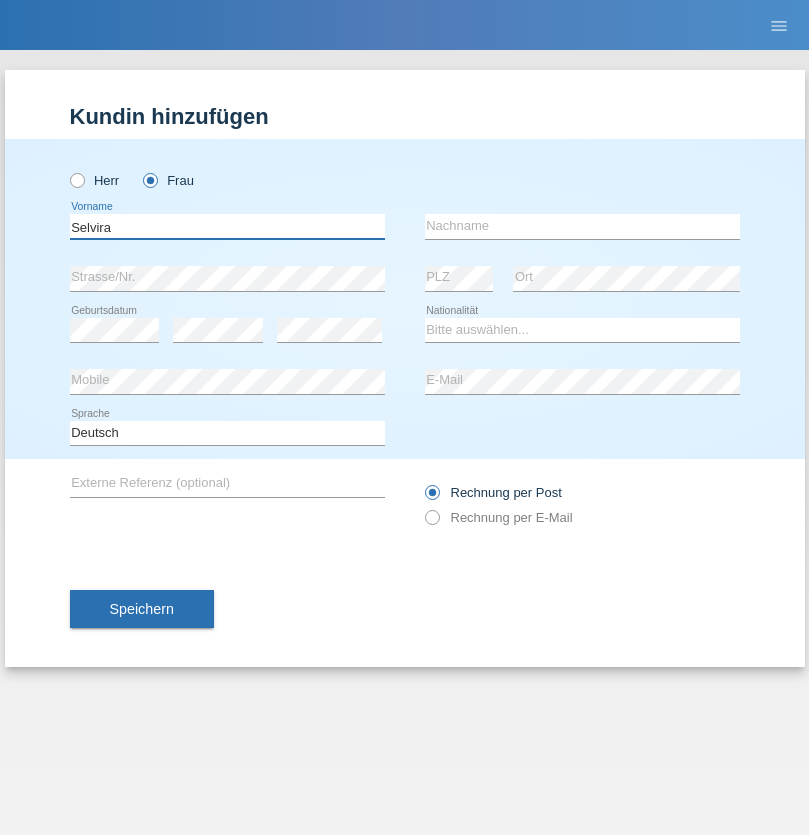 type on "Selvira" 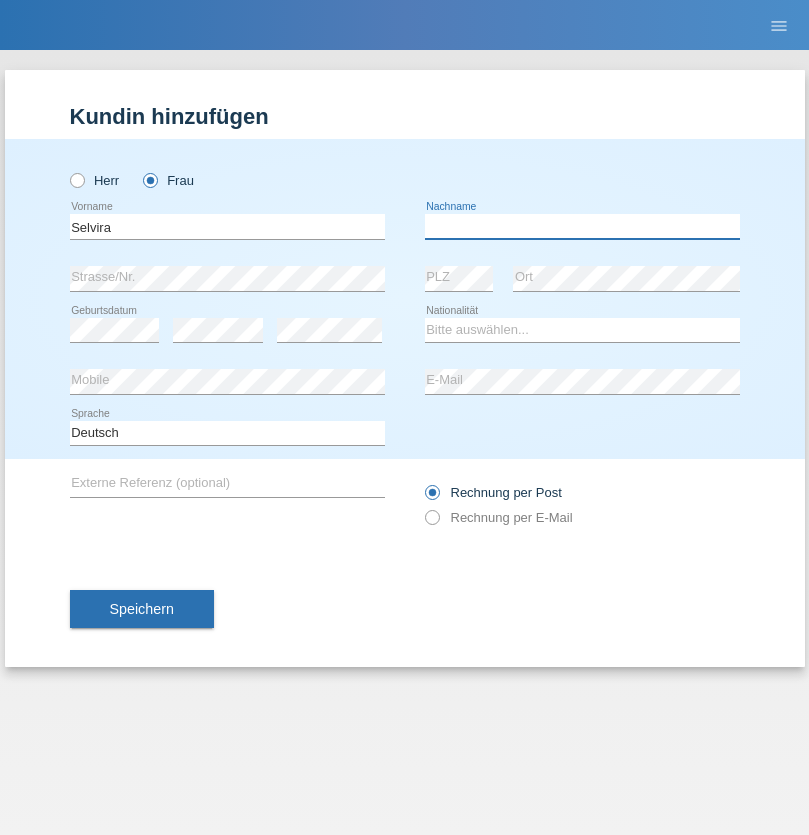 click at bounding box center [582, 226] 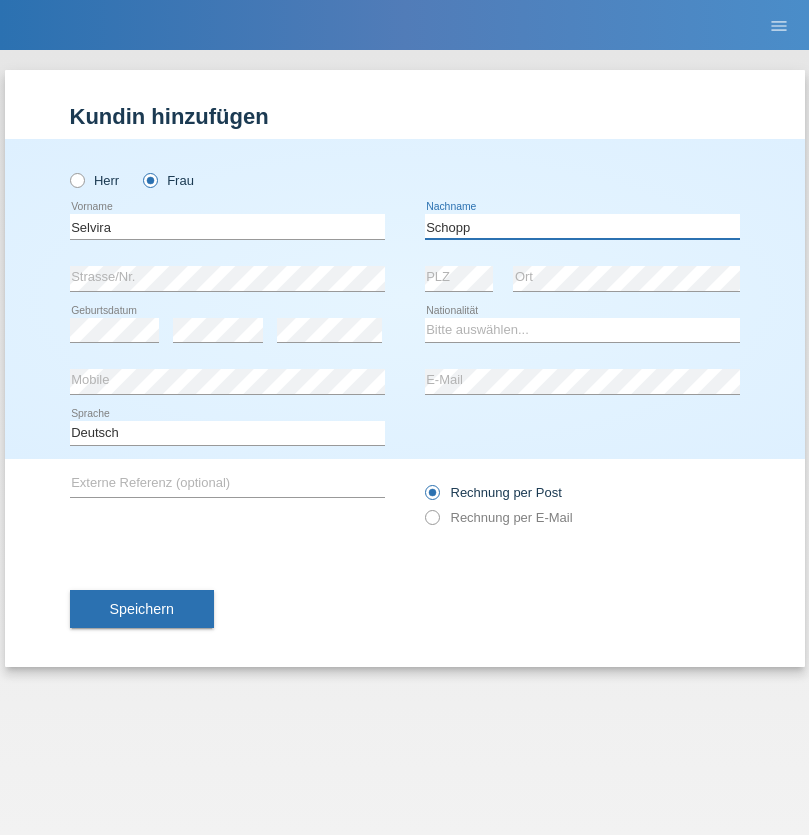 type on "Schopp" 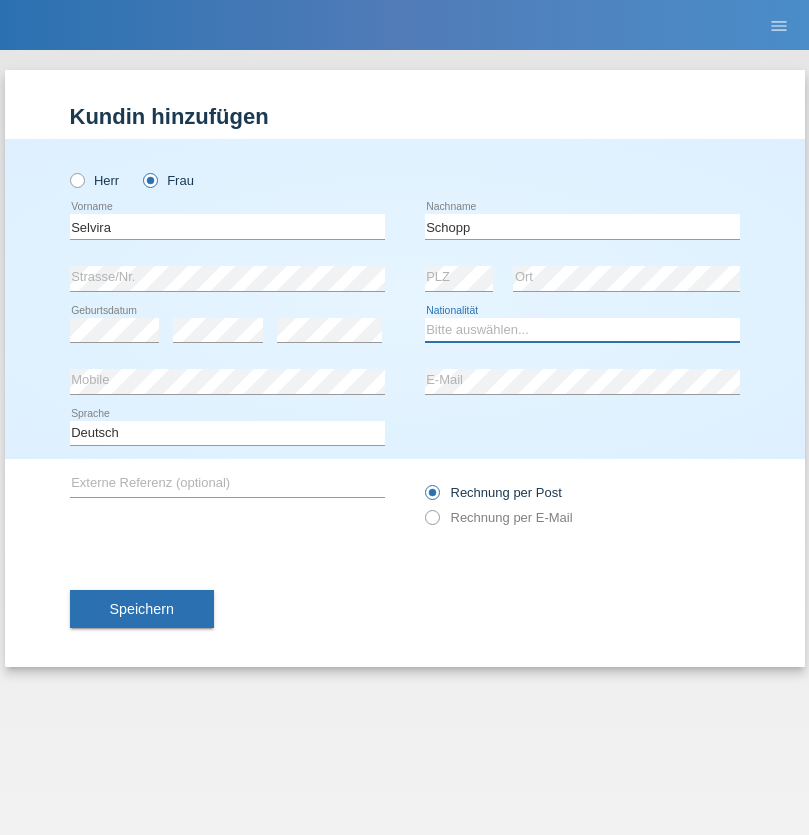 select on "CH" 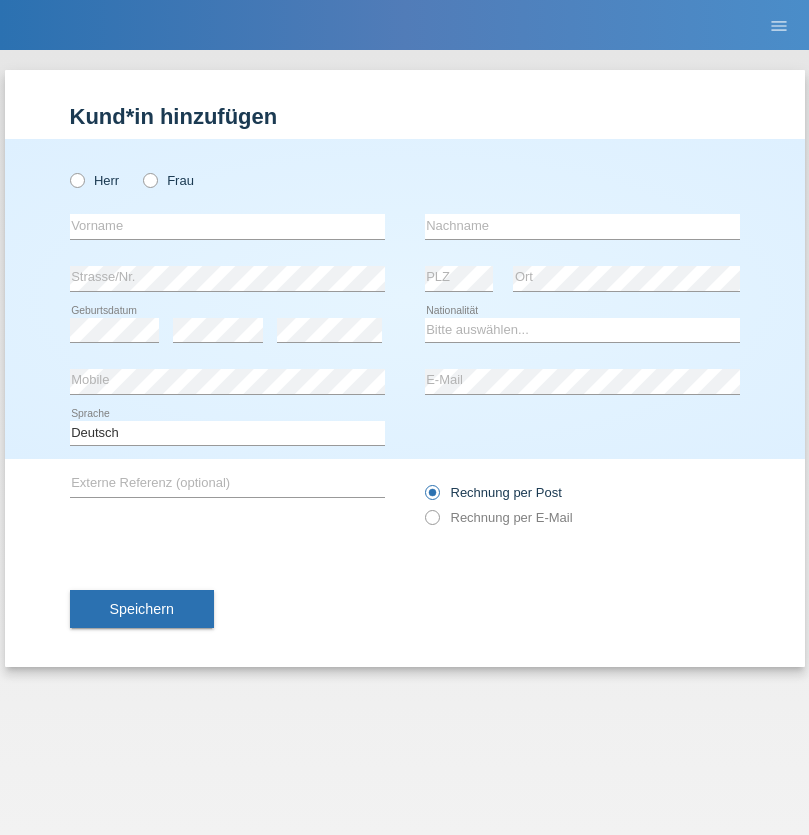 scroll, scrollTop: 0, scrollLeft: 0, axis: both 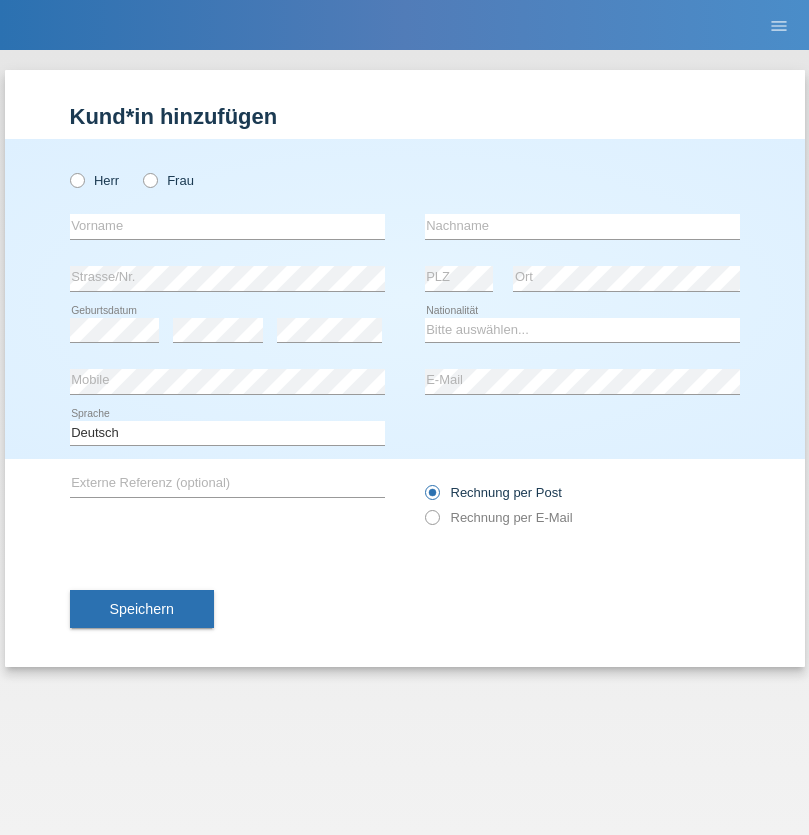 radio on "true" 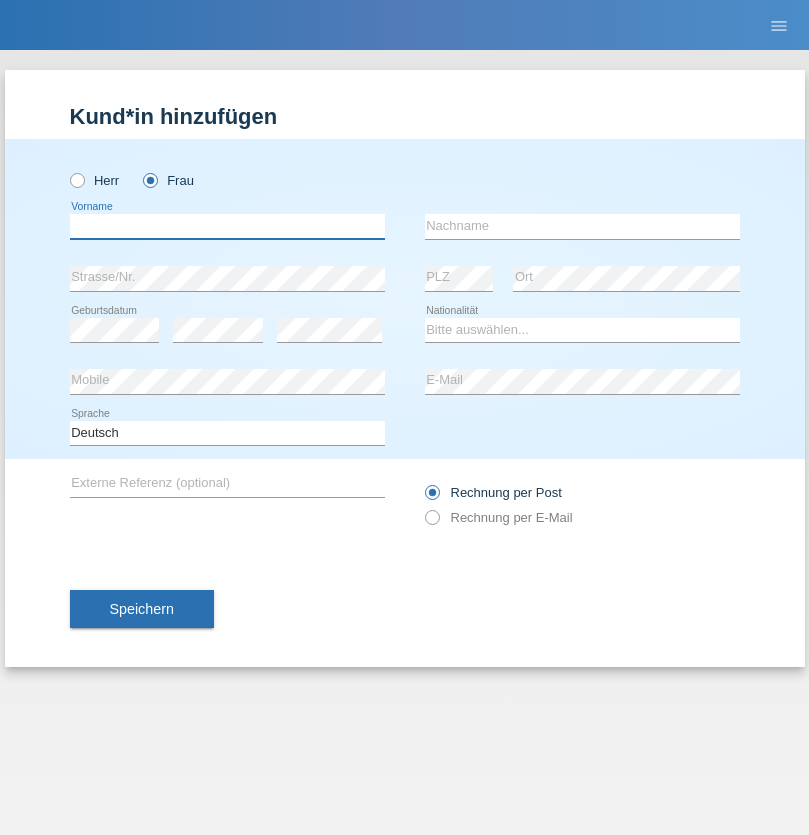 click at bounding box center [227, 226] 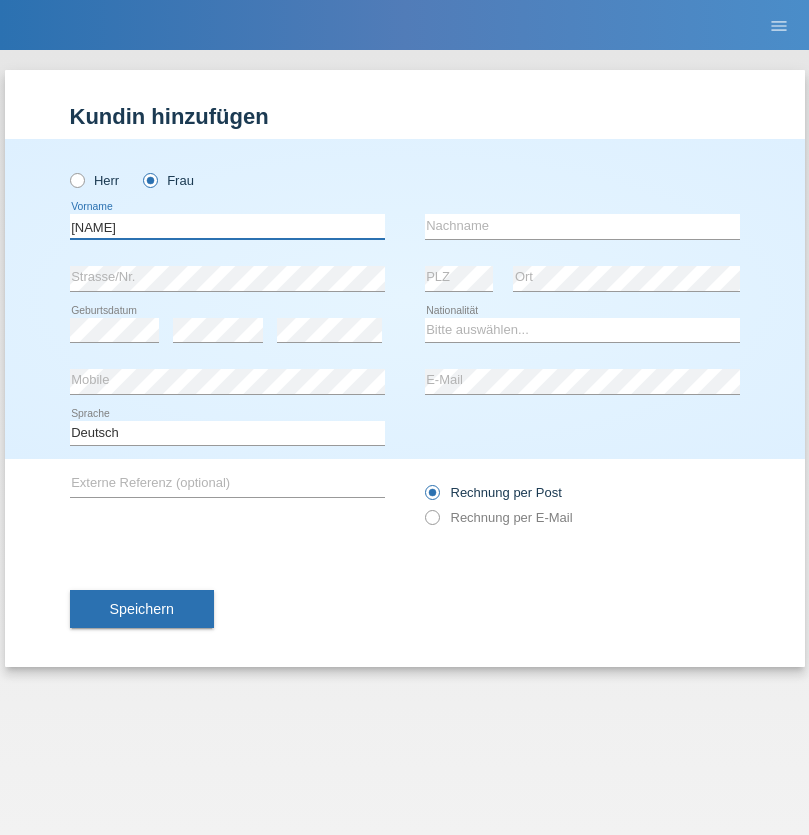 type on "[NAME]" 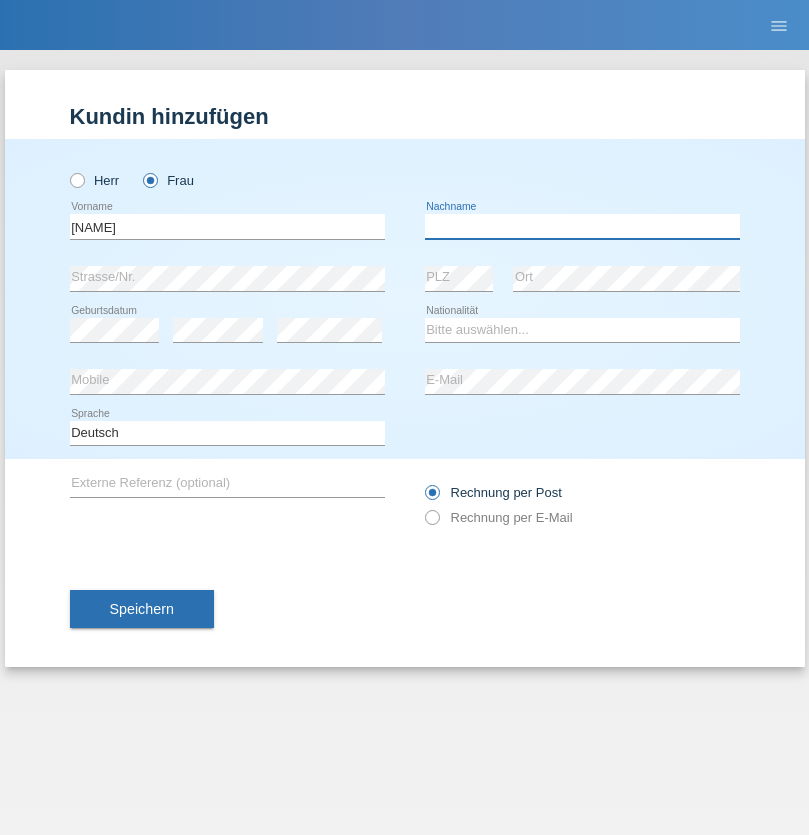 click at bounding box center (582, 226) 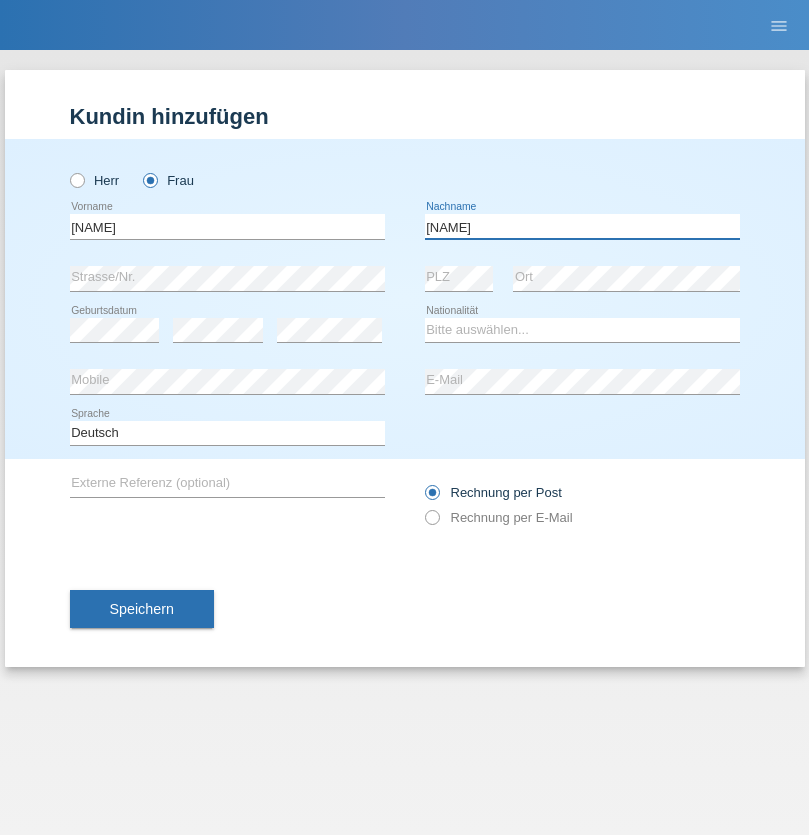 type on "[NAME]" 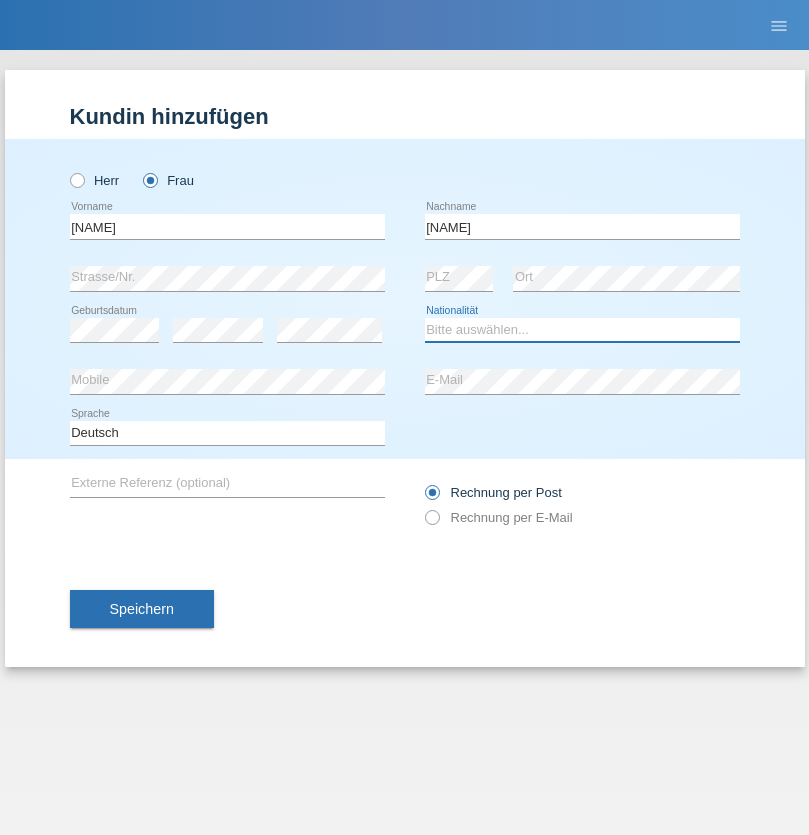 select on "SK" 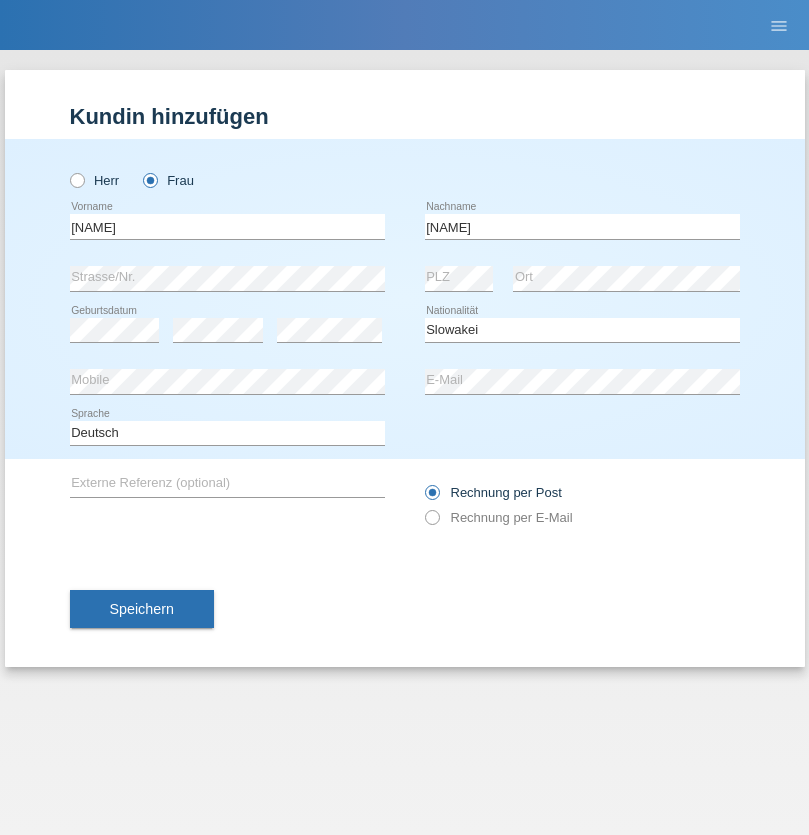 select on "C" 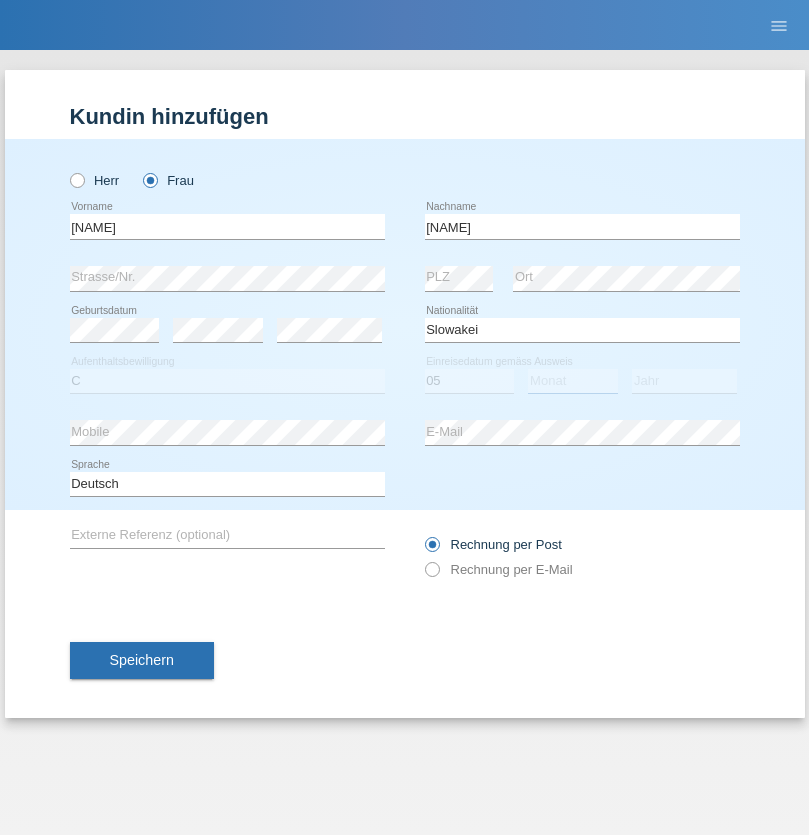 select on "04" 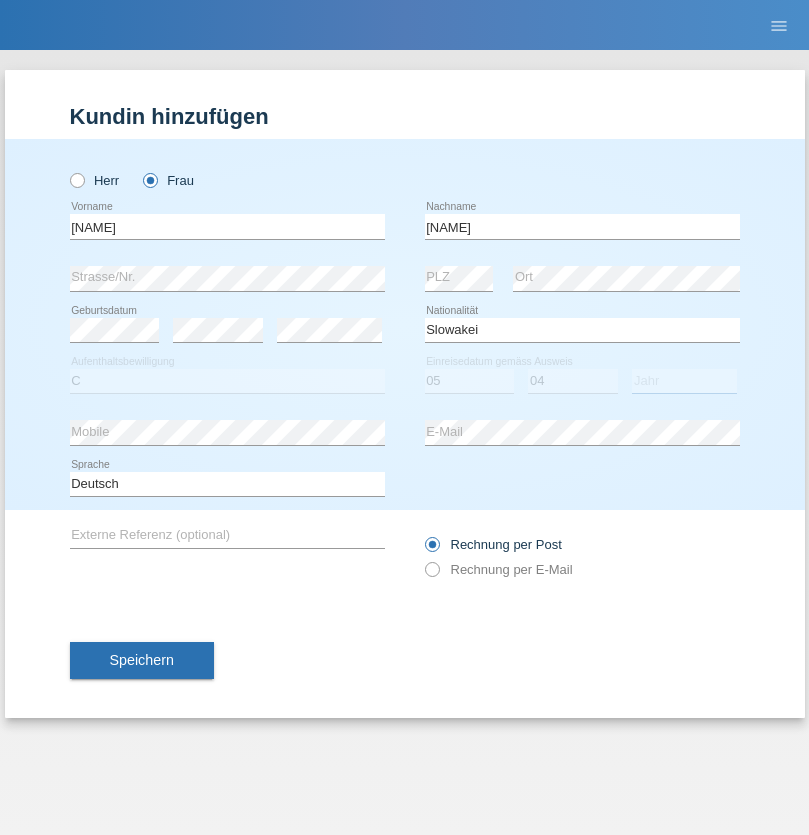 select on "2014" 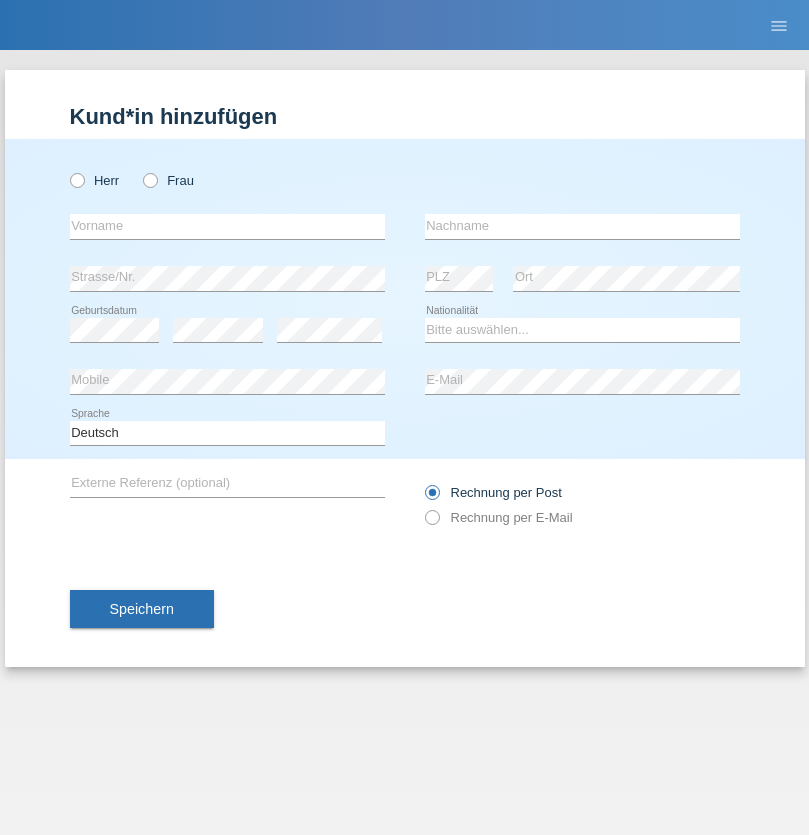 scroll, scrollTop: 0, scrollLeft: 0, axis: both 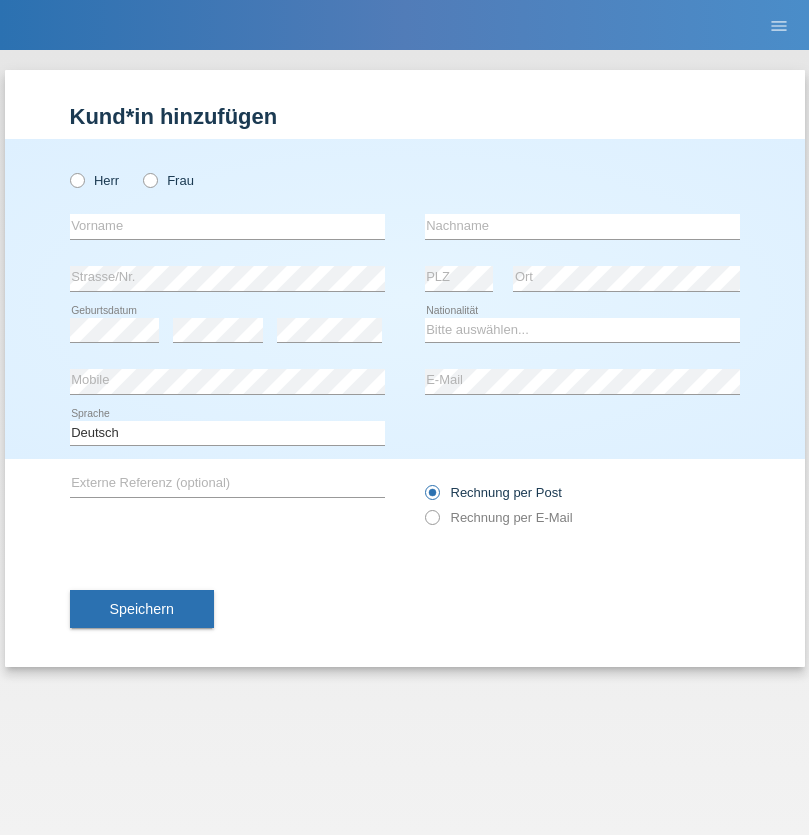 radio on "true" 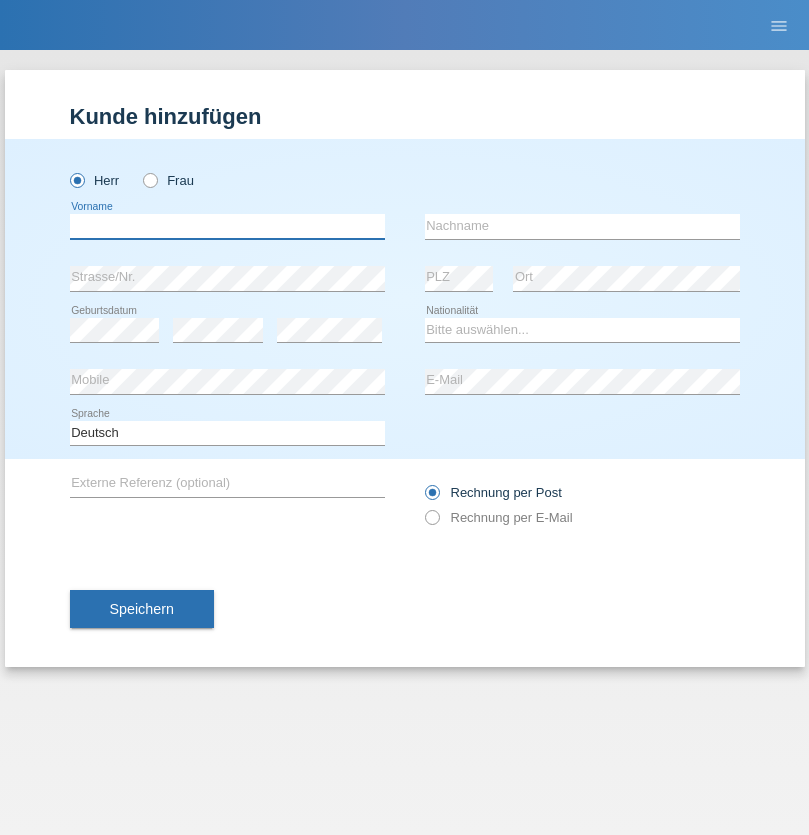 click at bounding box center [227, 226] 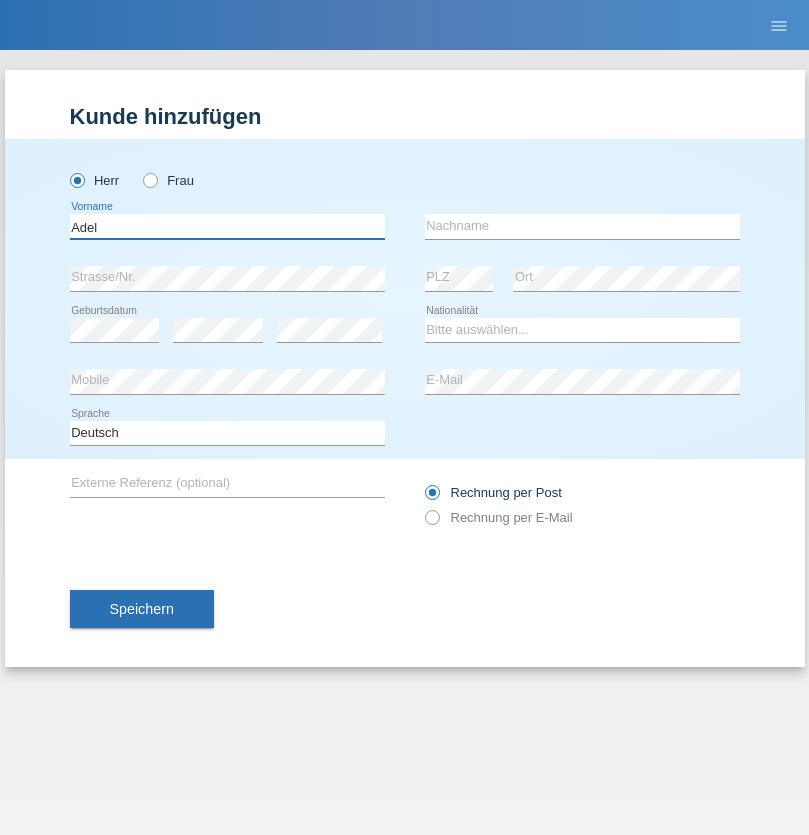 type on "Adel" 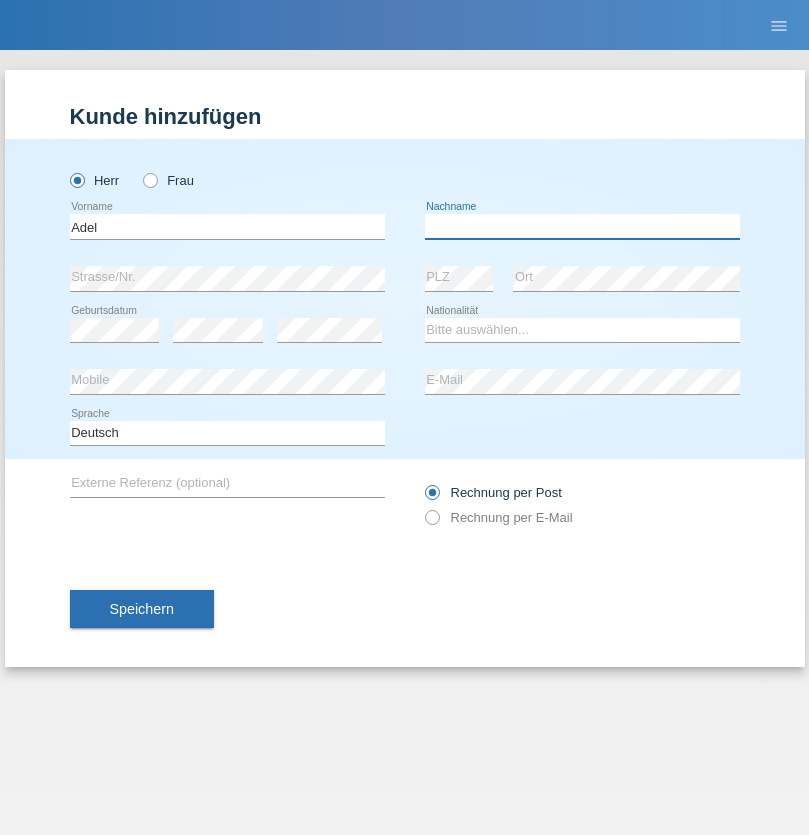 click at bounding box center (582, 226) 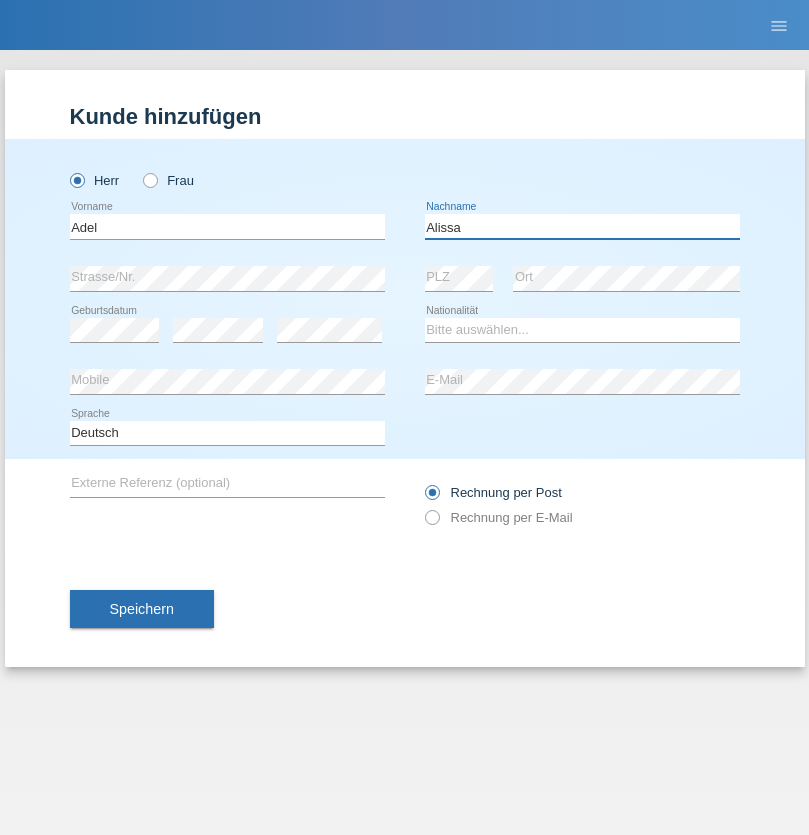 type on "Alissa" 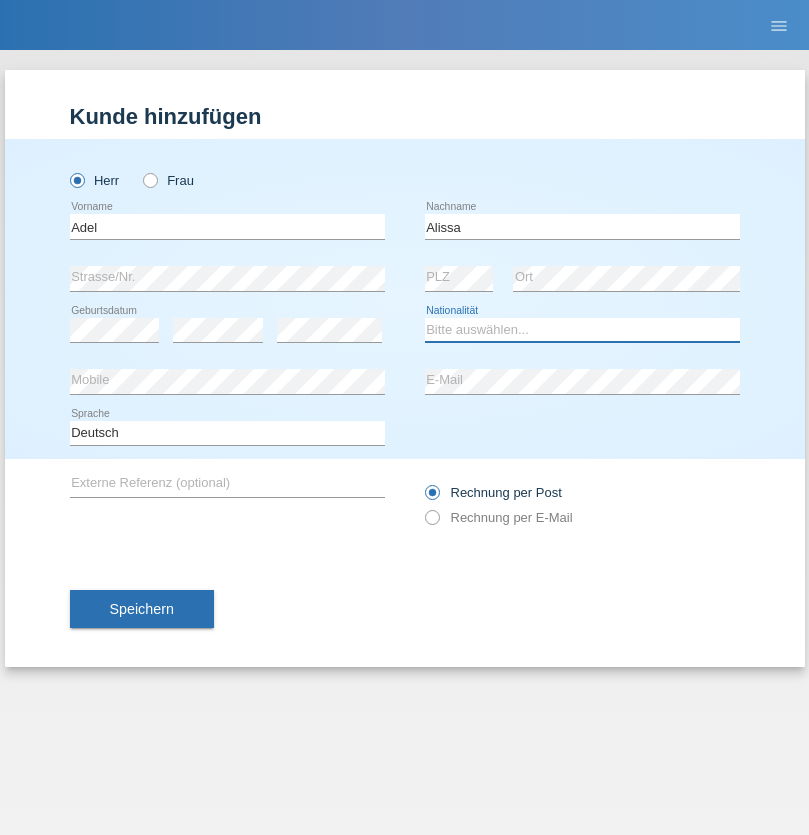 select on "SY" 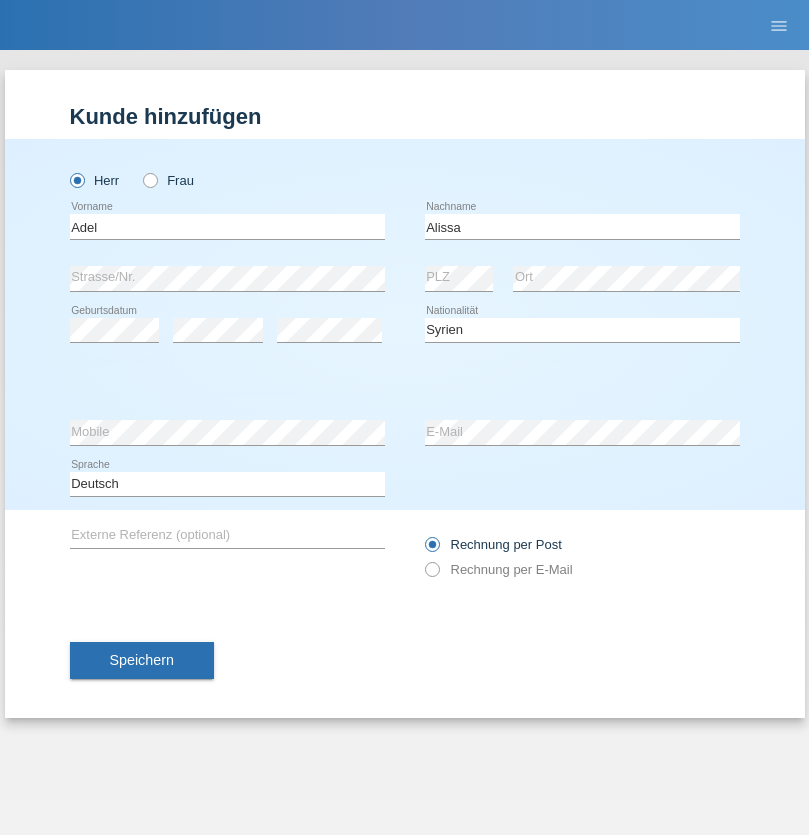 select on "C" 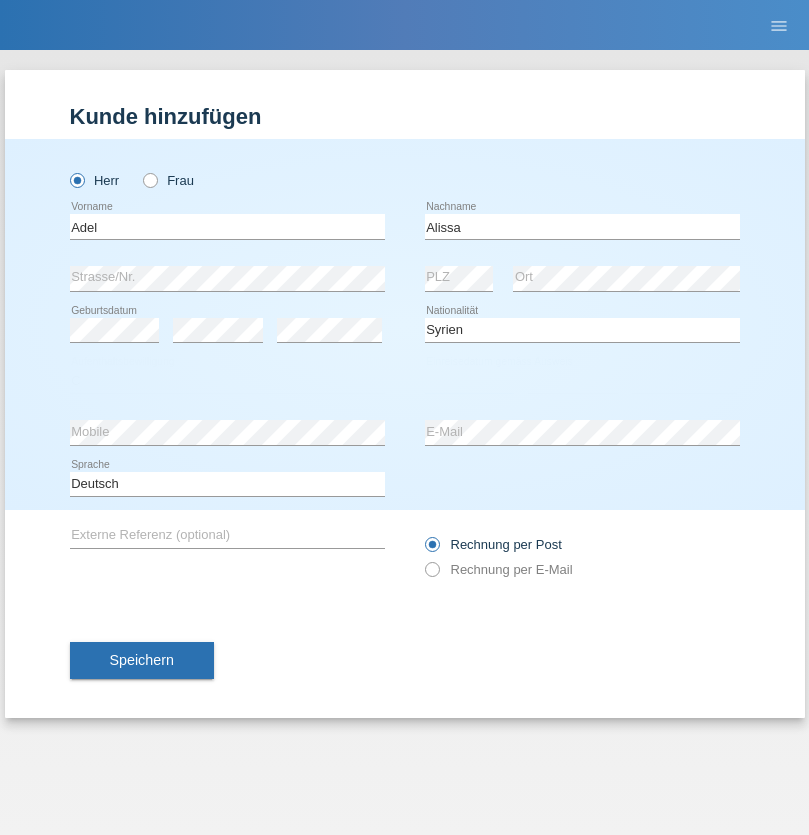select on "20" 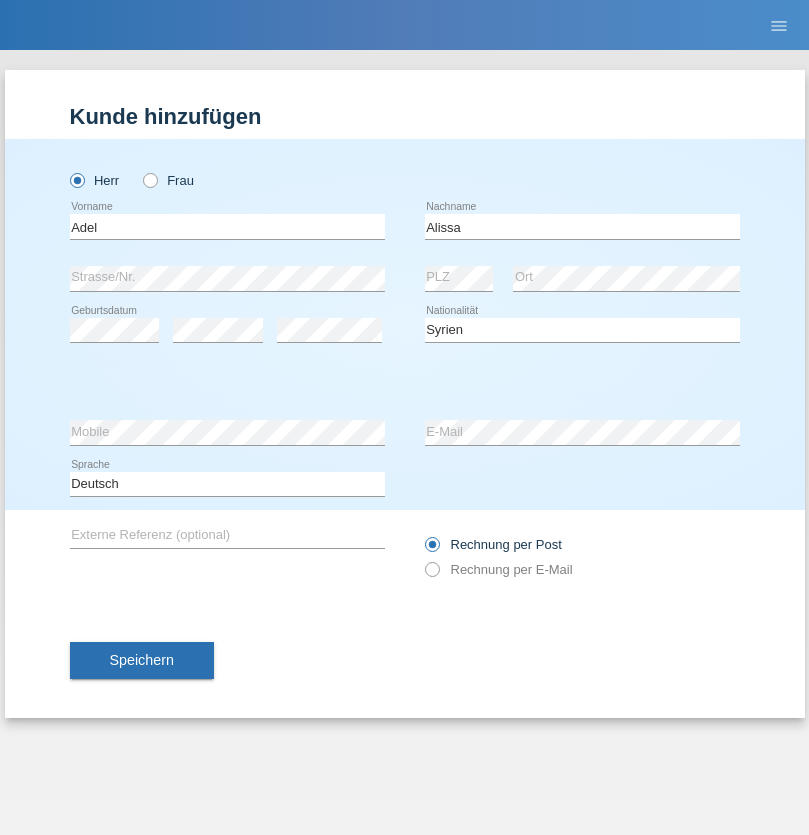 select on "09" 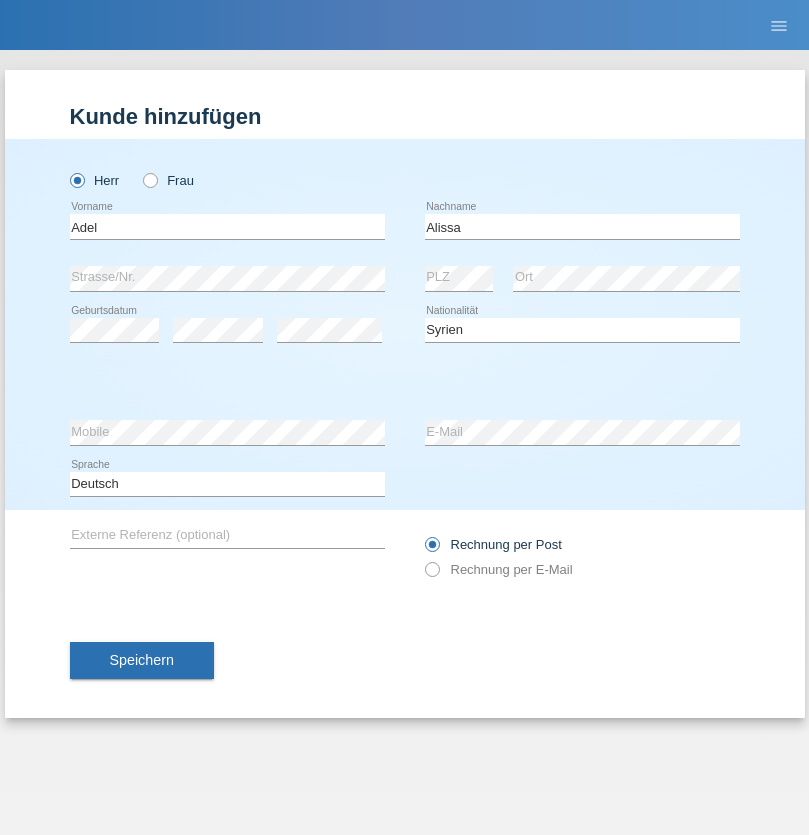 select on "2018" 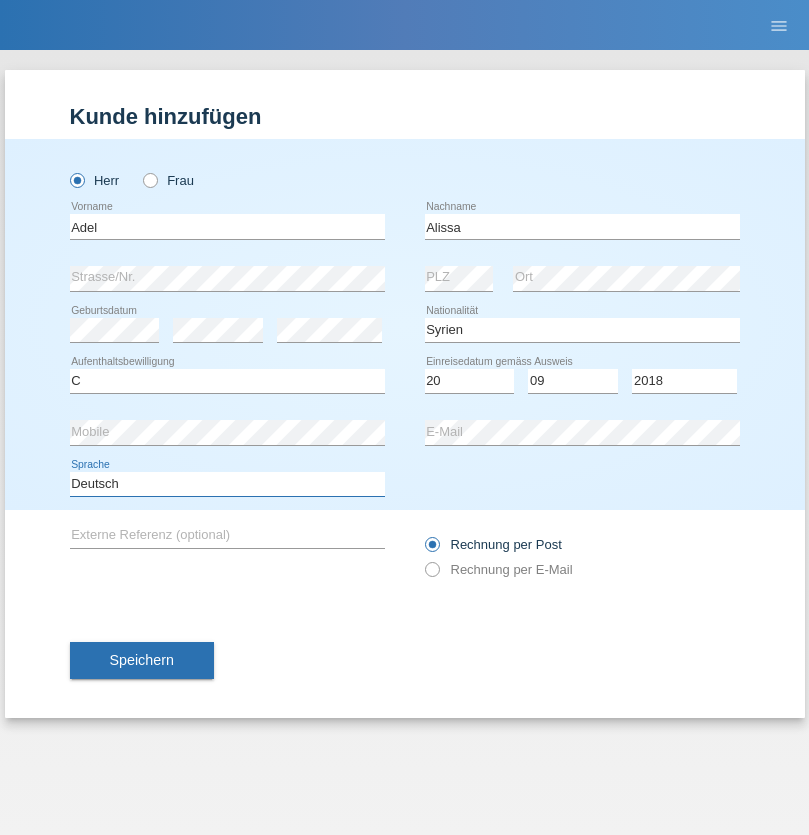 select on "en" 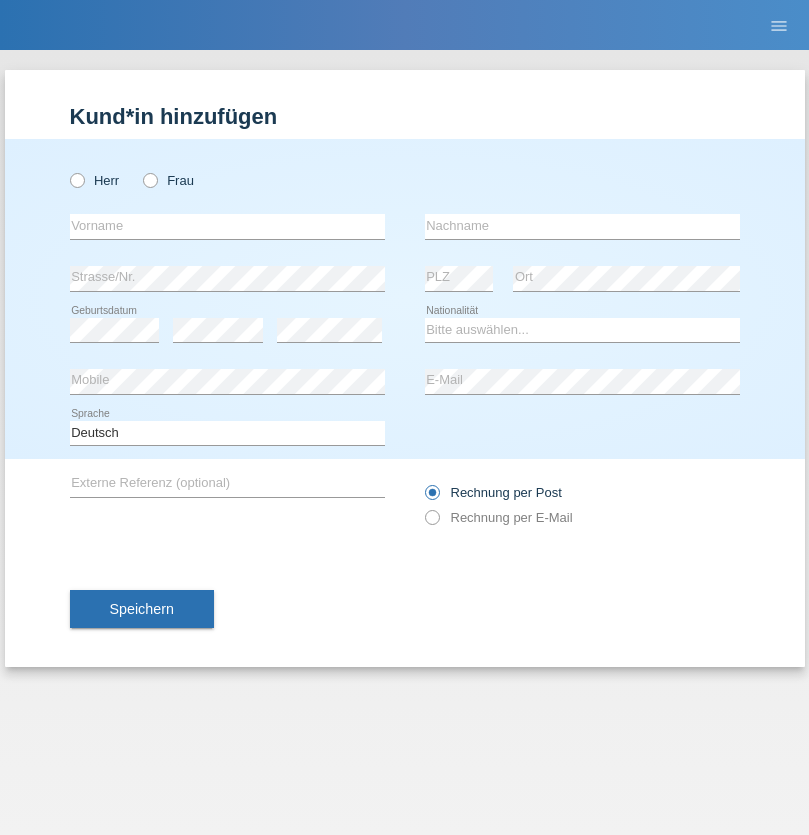 scroll, scrollTop: 0, scrollLeft: 0, axis: both 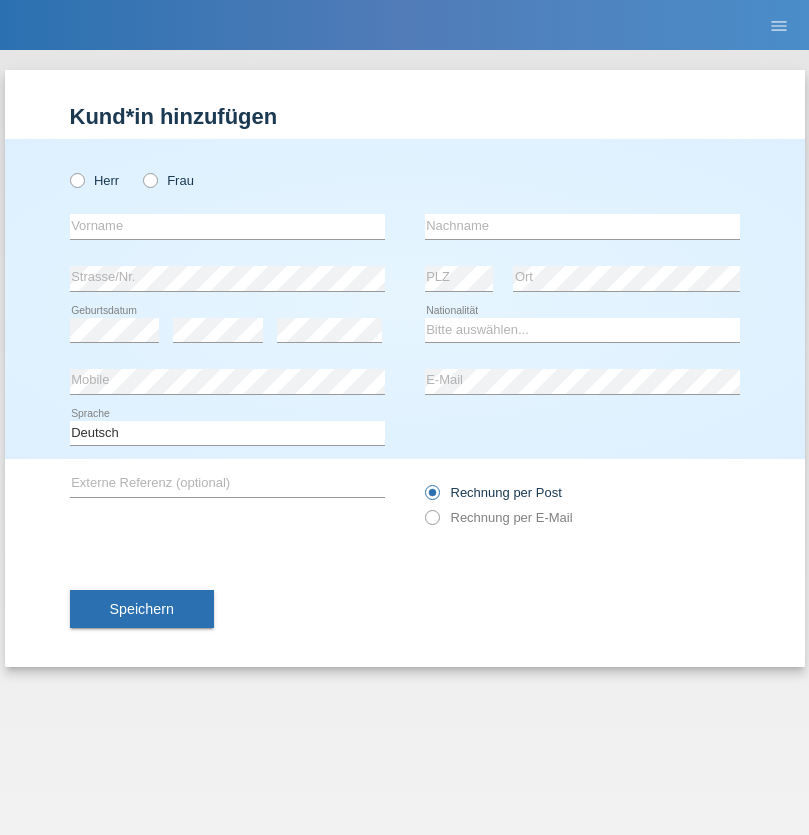 radio on "true" 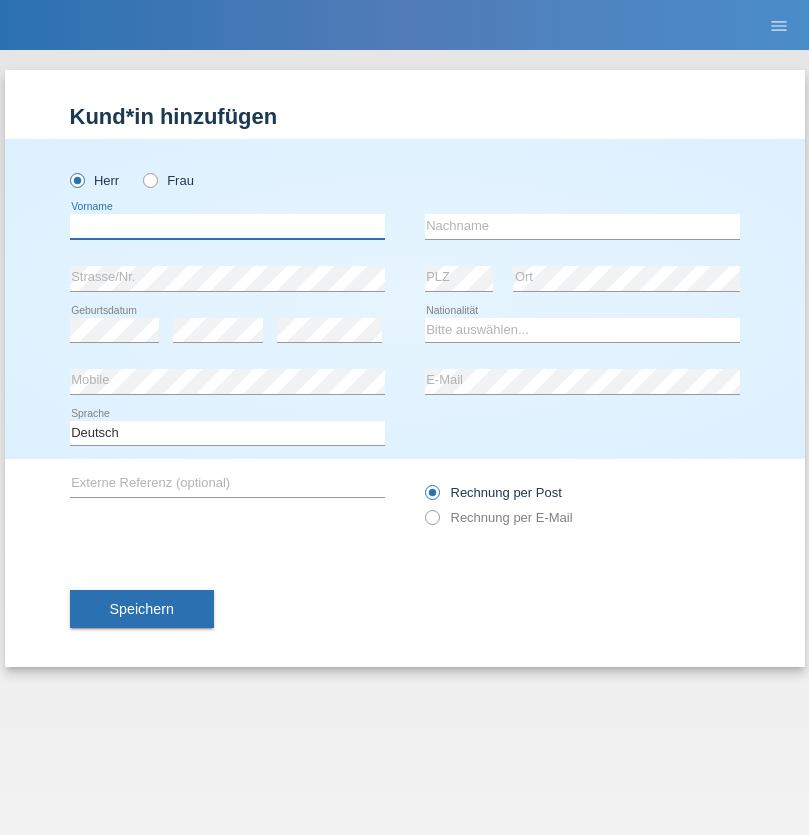 click at bounding box center (227, 226) 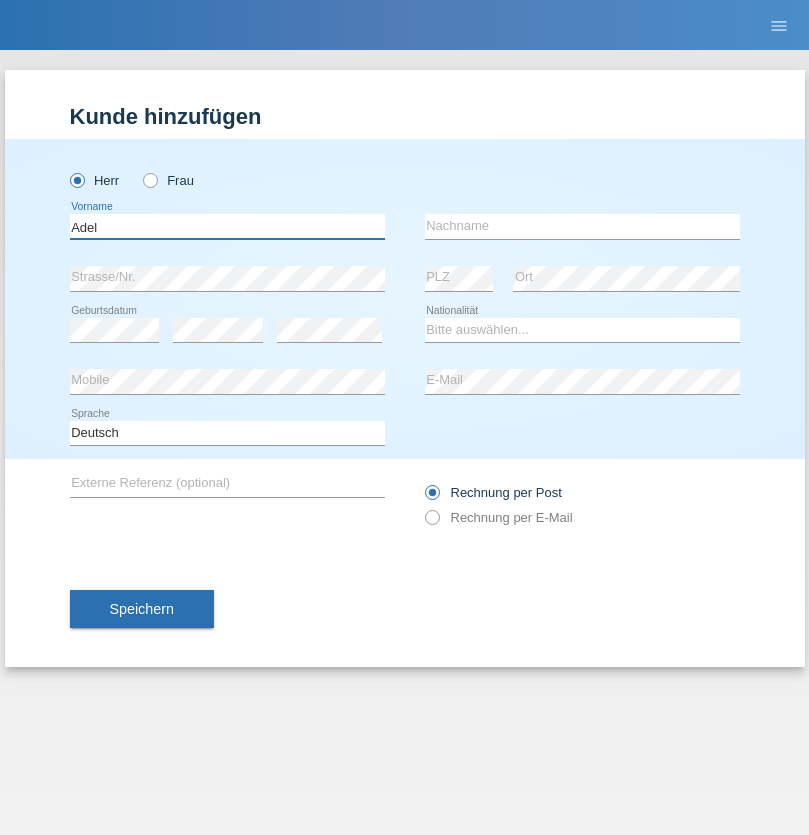 type on "Adel" 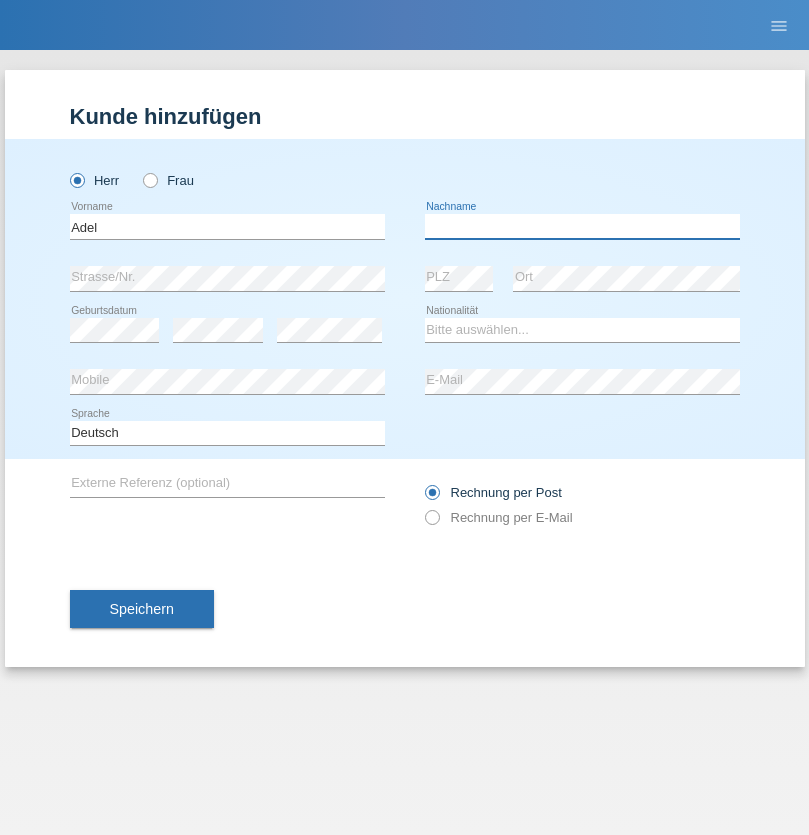 click at bounding box center [582, 226] 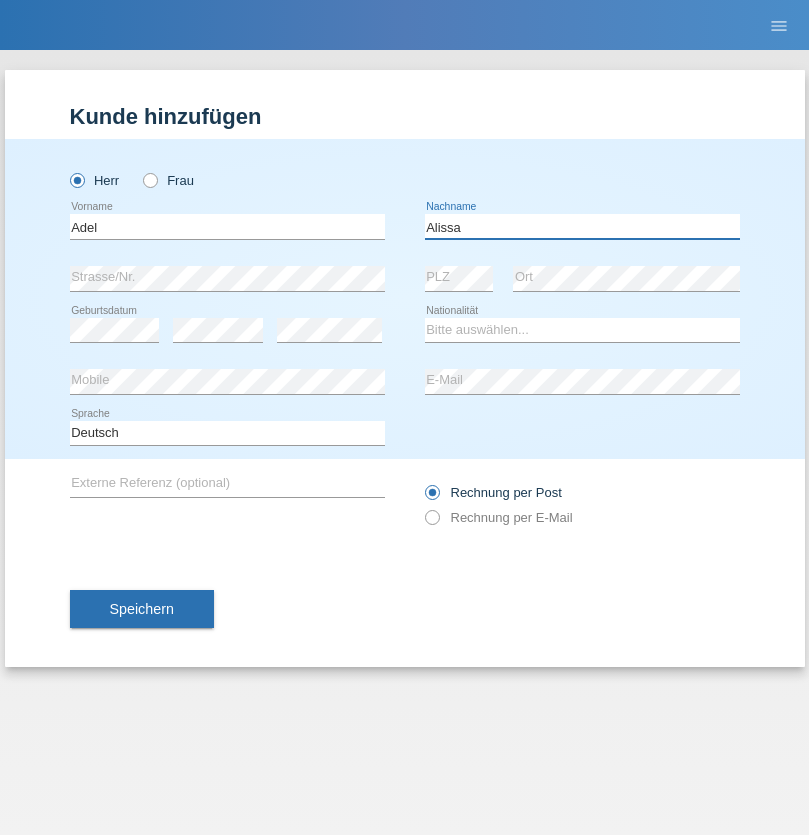 type on "Alissa" 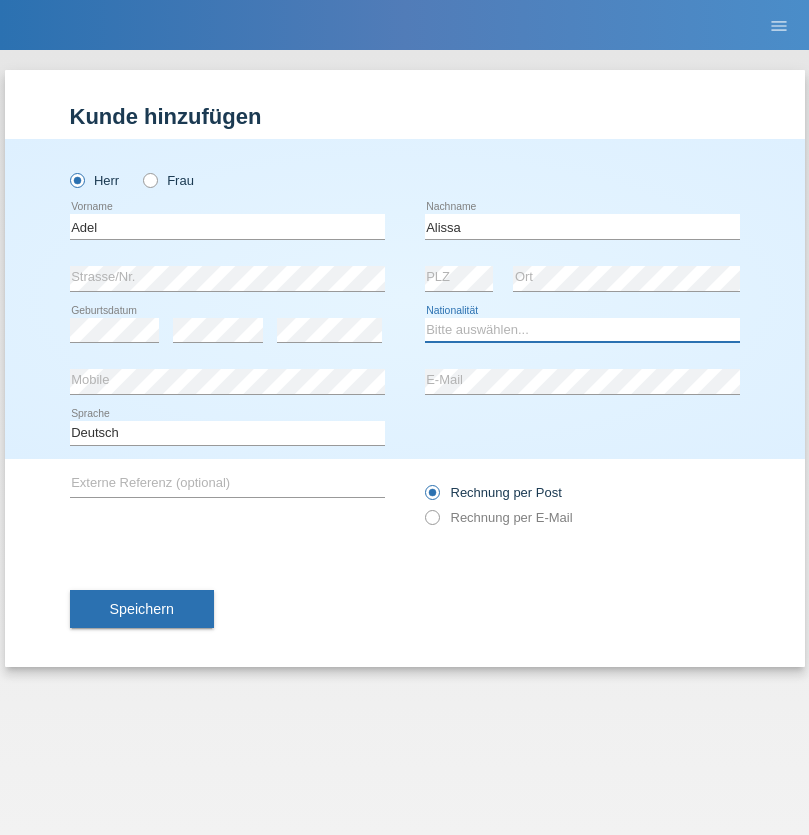 select on "SY" 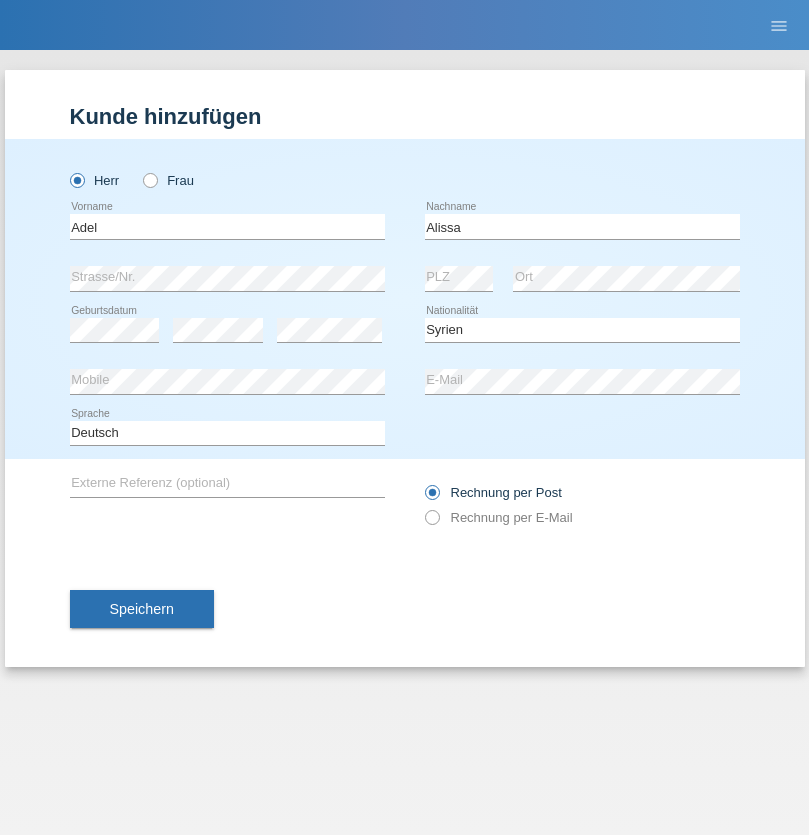 select on "C" 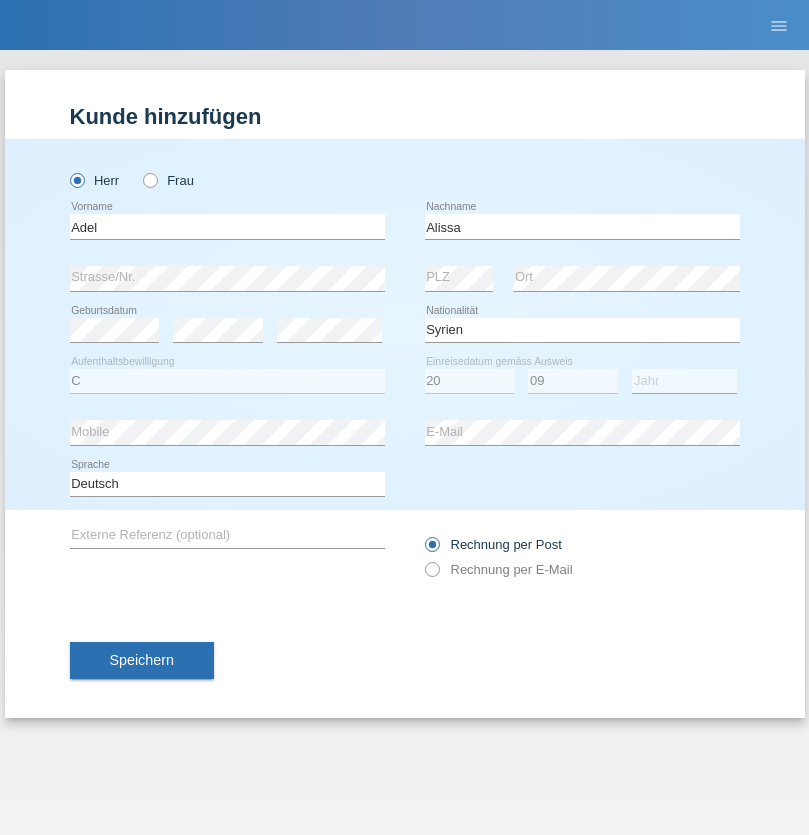 select on "2018" 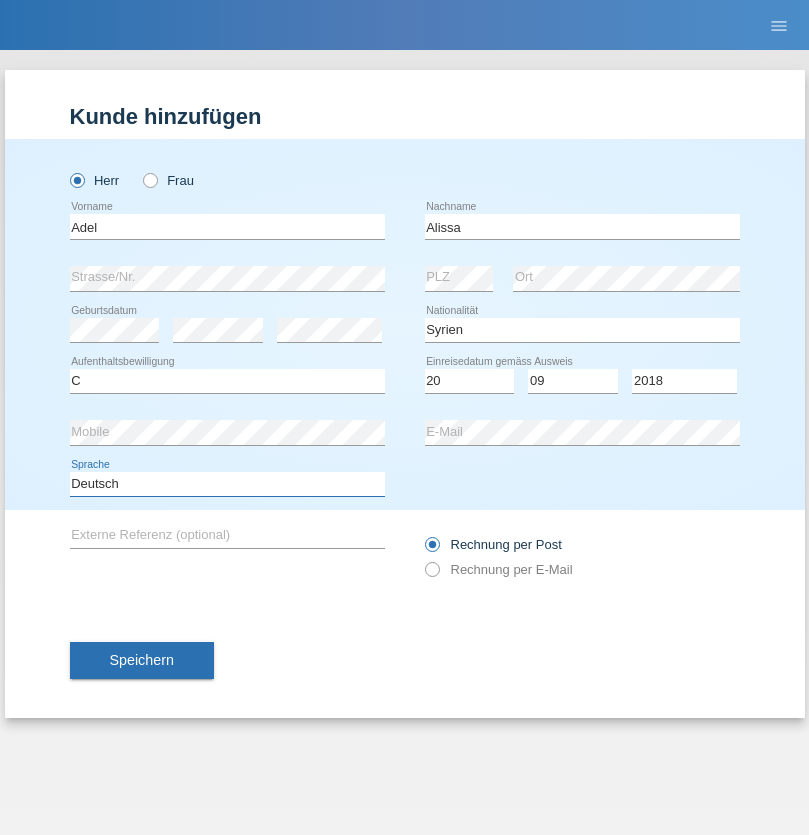 select on "en" 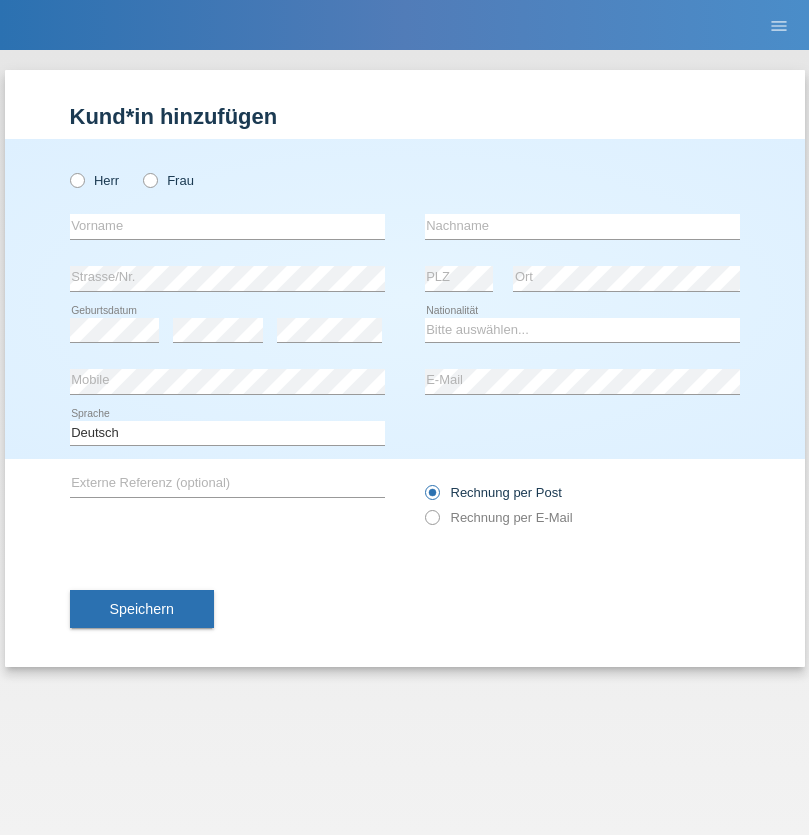 scroll, scrollTop: 0, scrollLeft: 0, axis: both 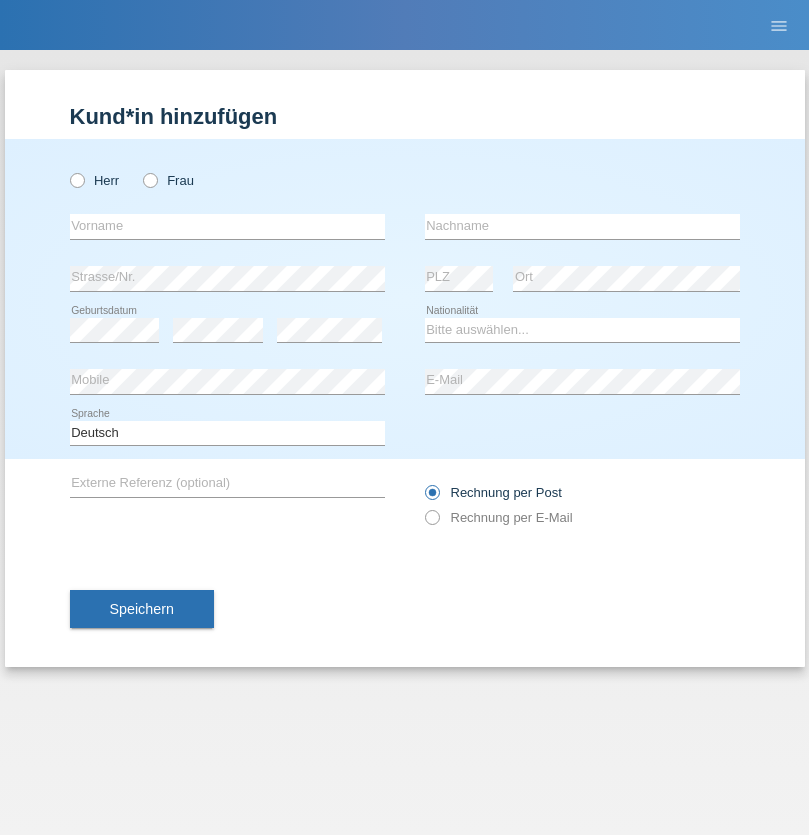 radio on "true" 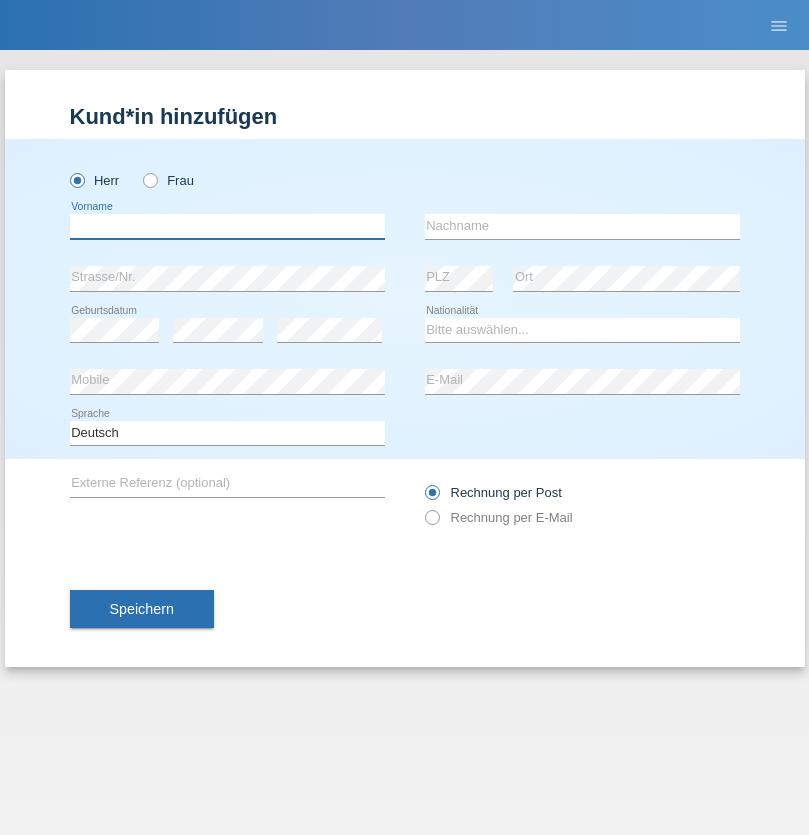 click at bounding box center [227, 226] 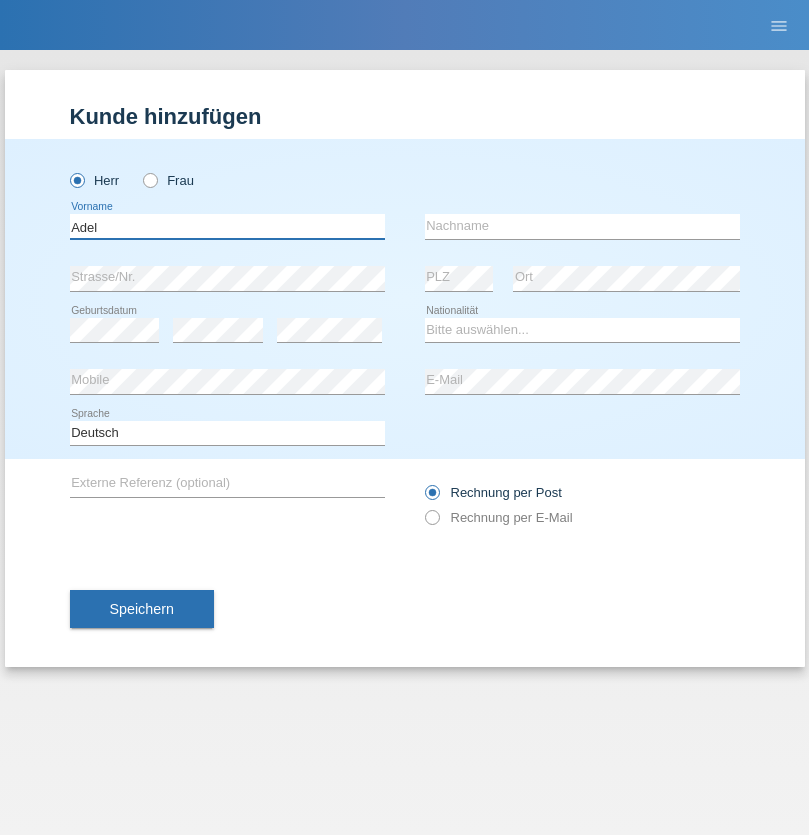 type on "Adel" 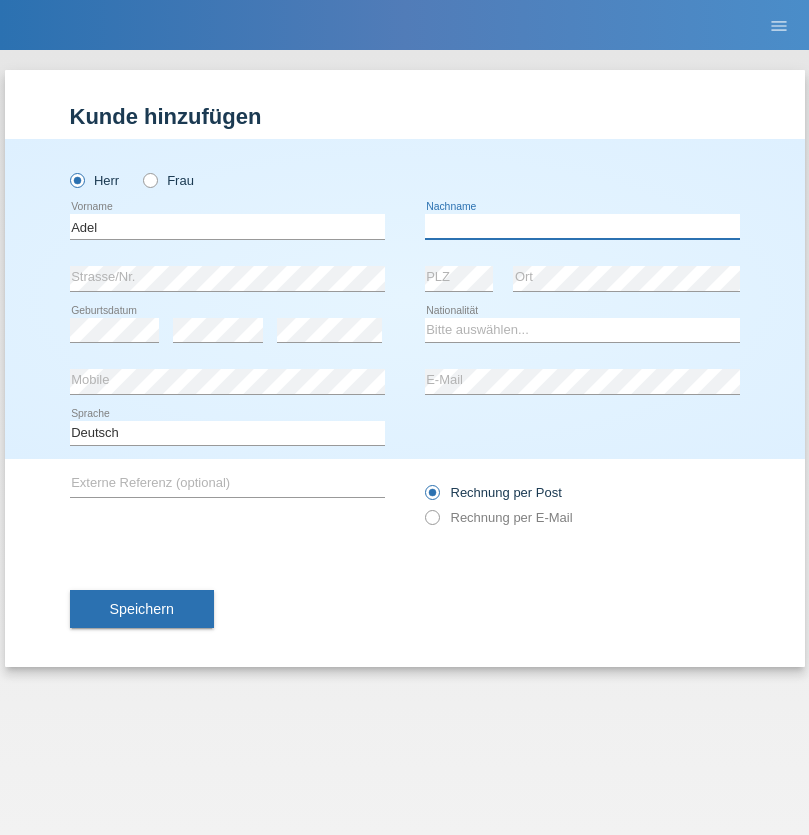 click at bounding box center [582, 226] 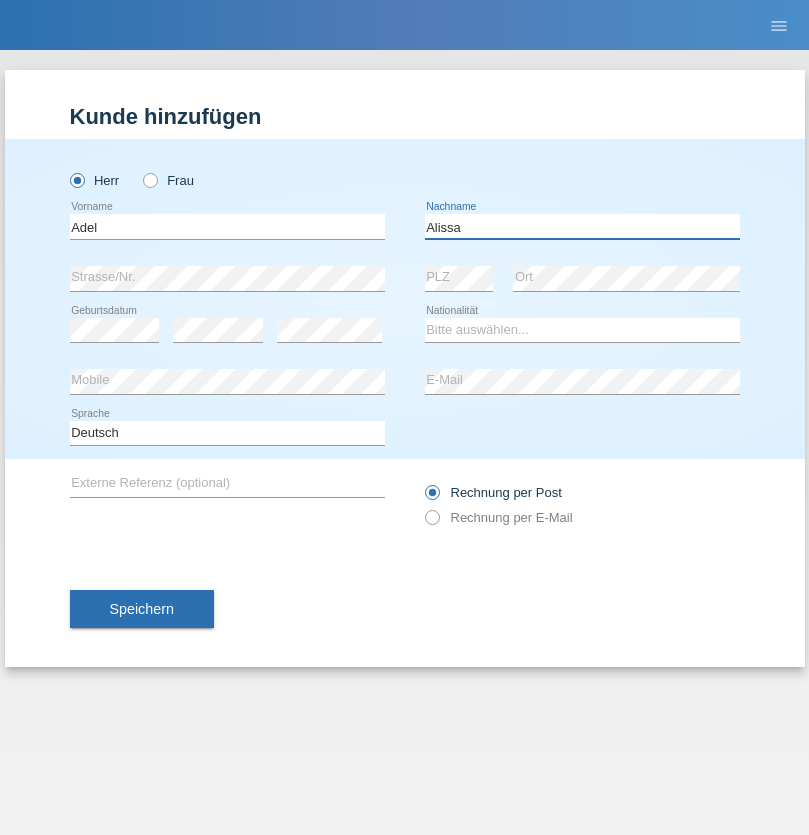 type on "Alissa" 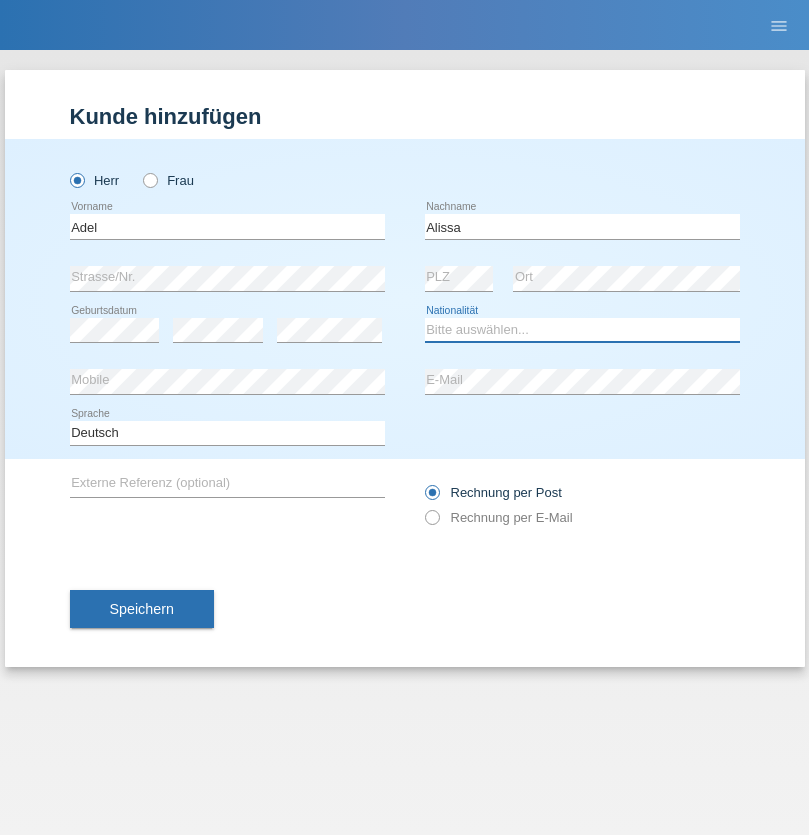 select on "SY" 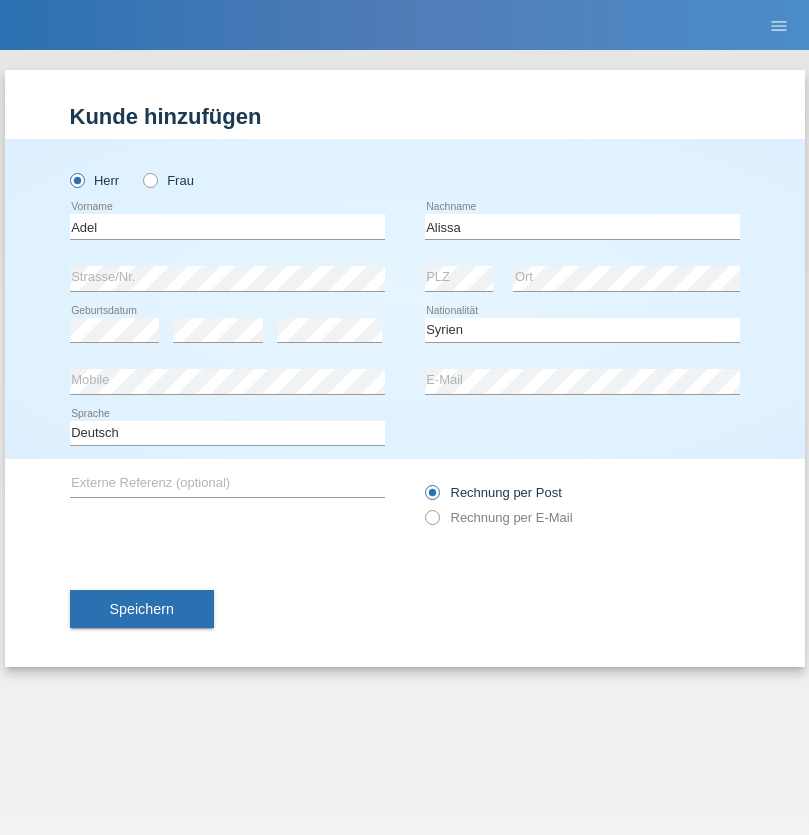 select on "C" 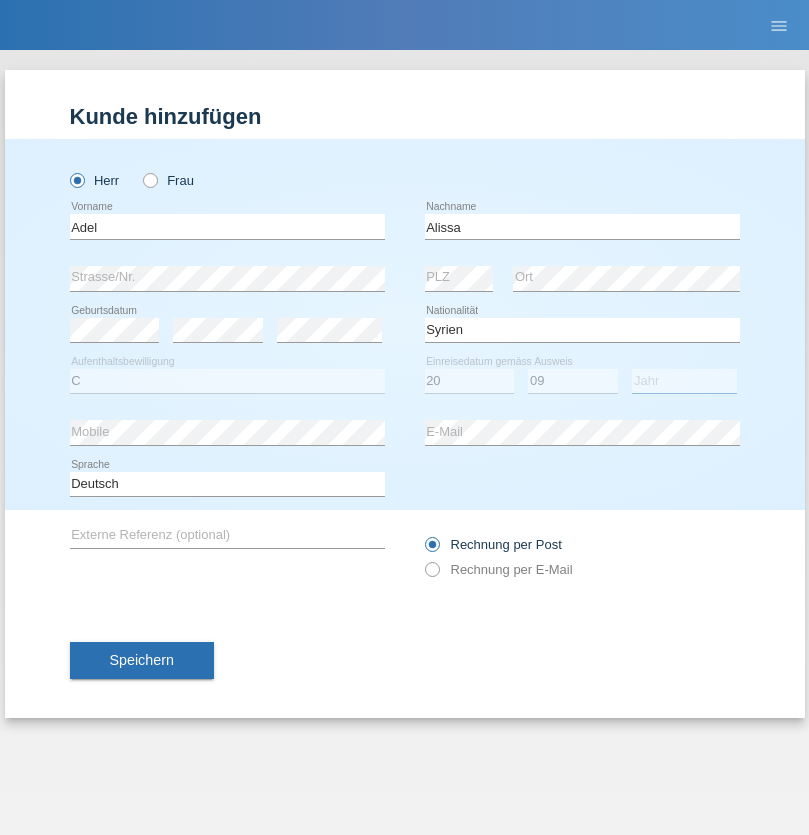 select on "2018" 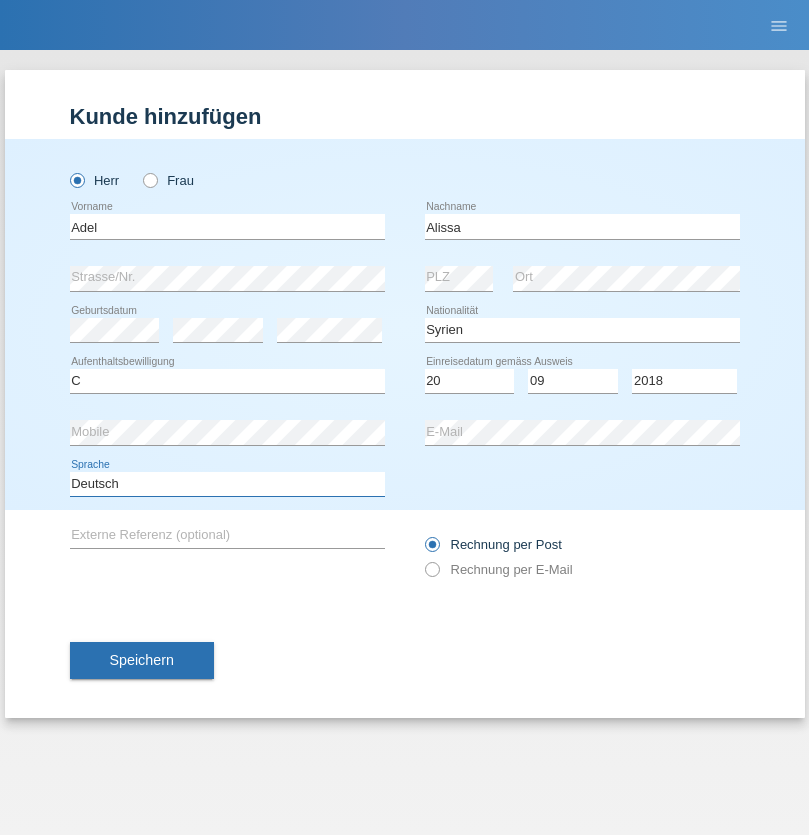 select on "en" 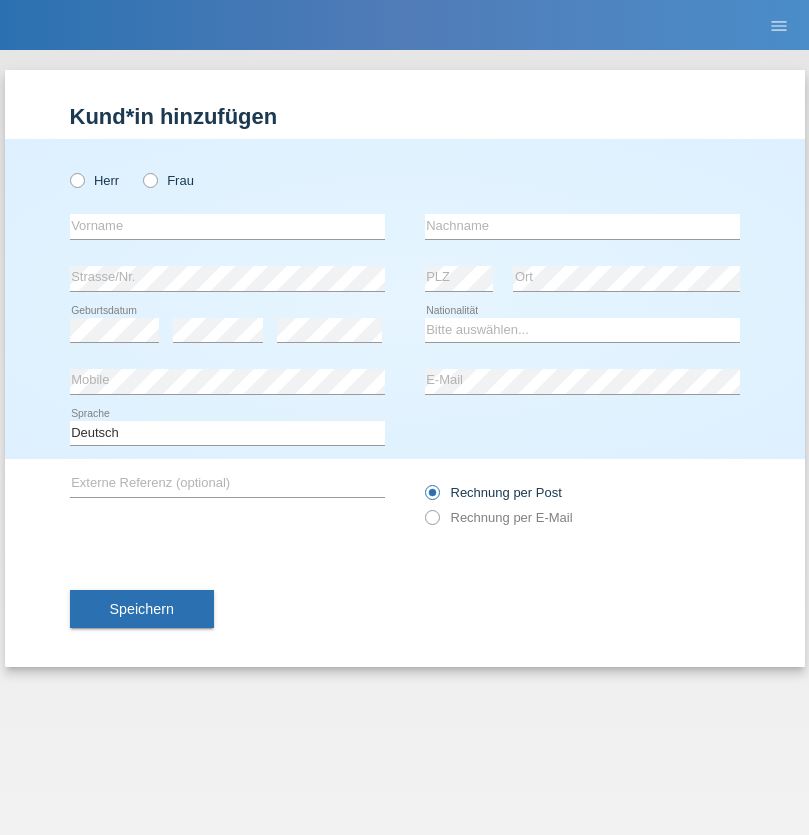 scroll, scrollTop: 0, scrollLeft: 0, axis: both 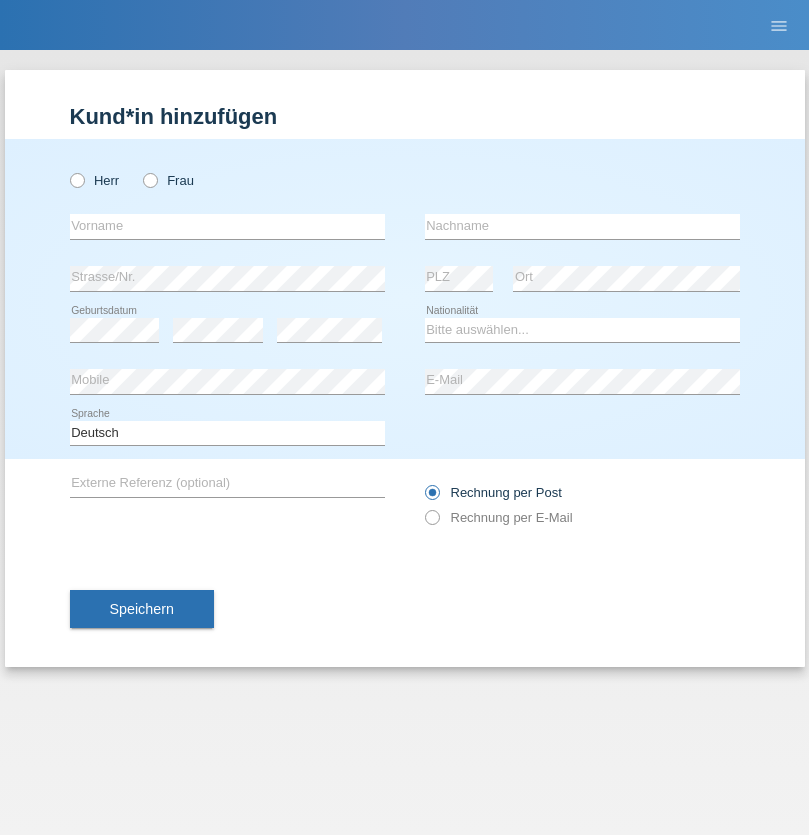 radio on "true" 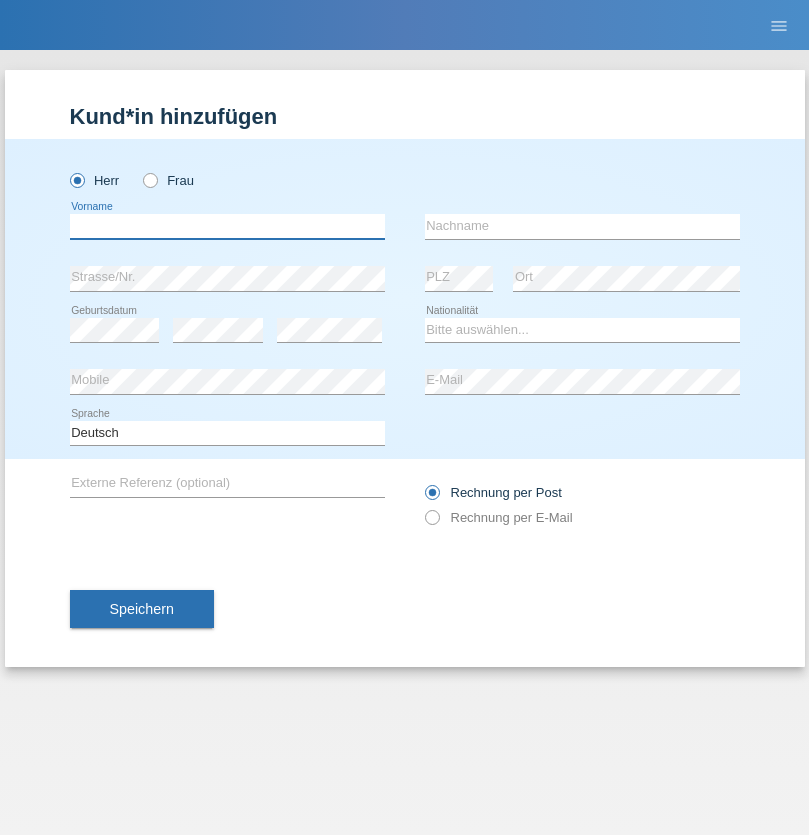 click at bounding box center [227, 226] 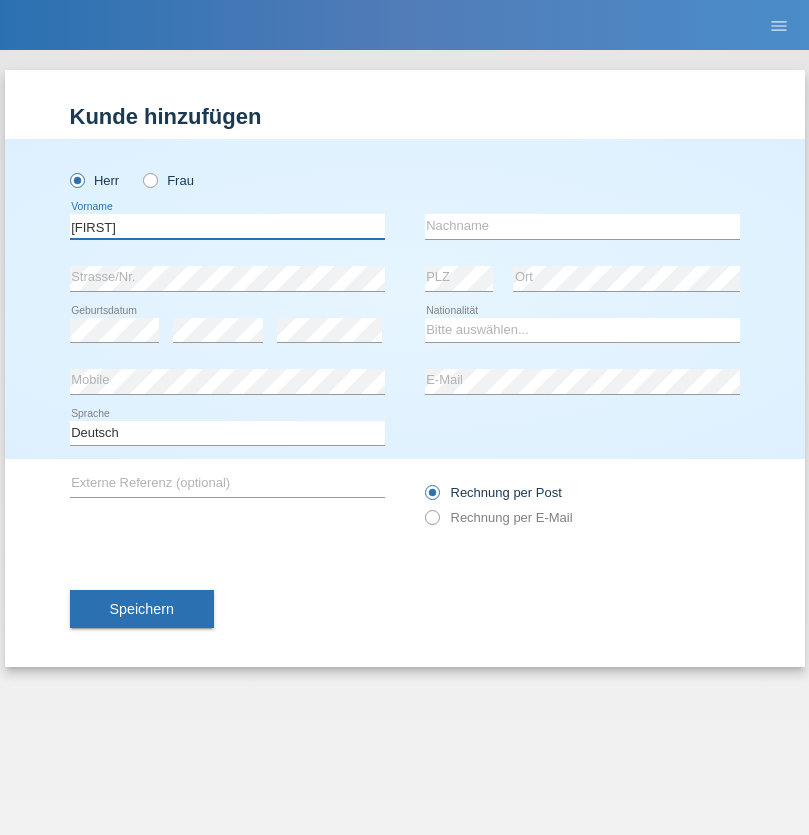 type on "[FIRST]" 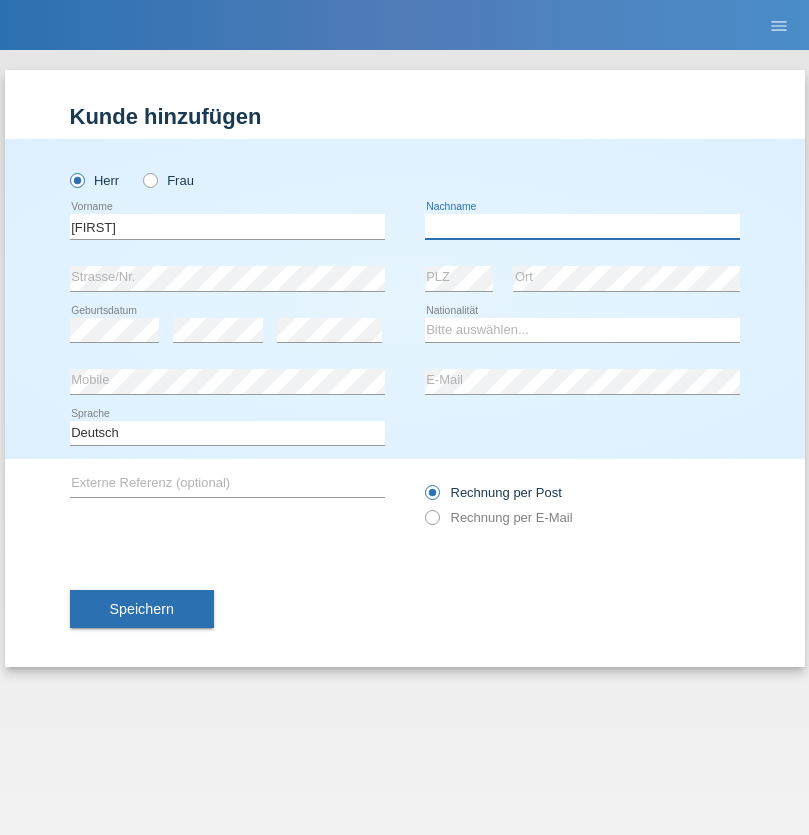 click at bounding box center [582, 226] 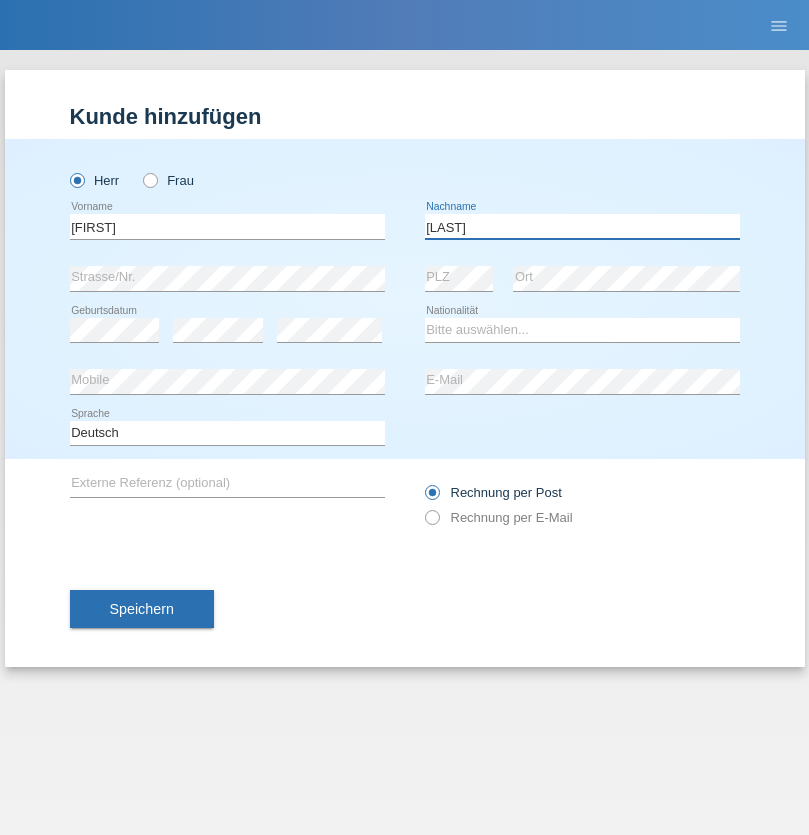 type on "[LAST]" 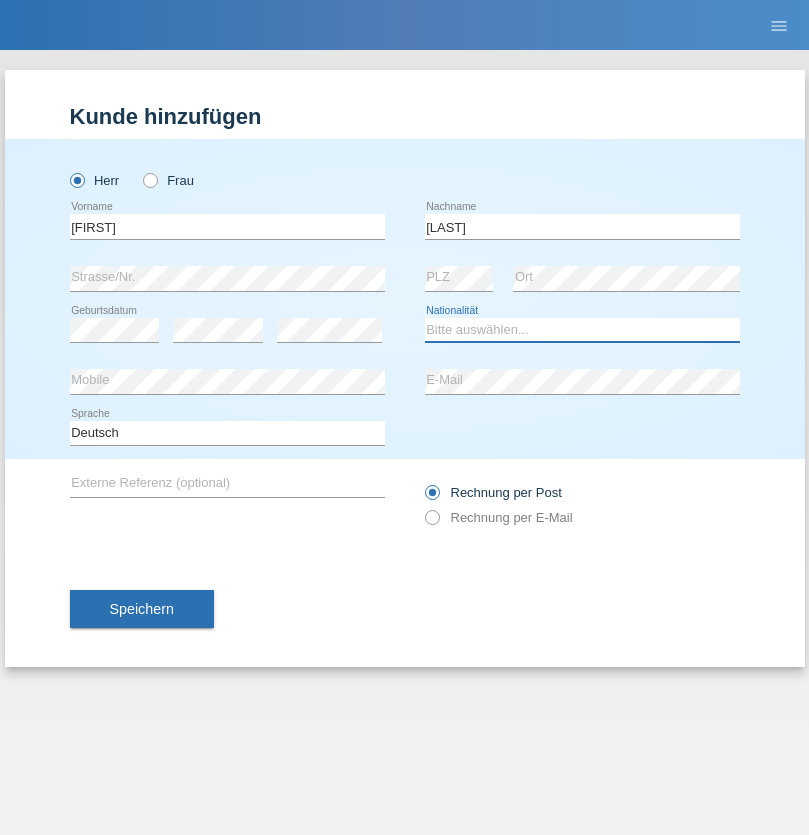 select on "FR" 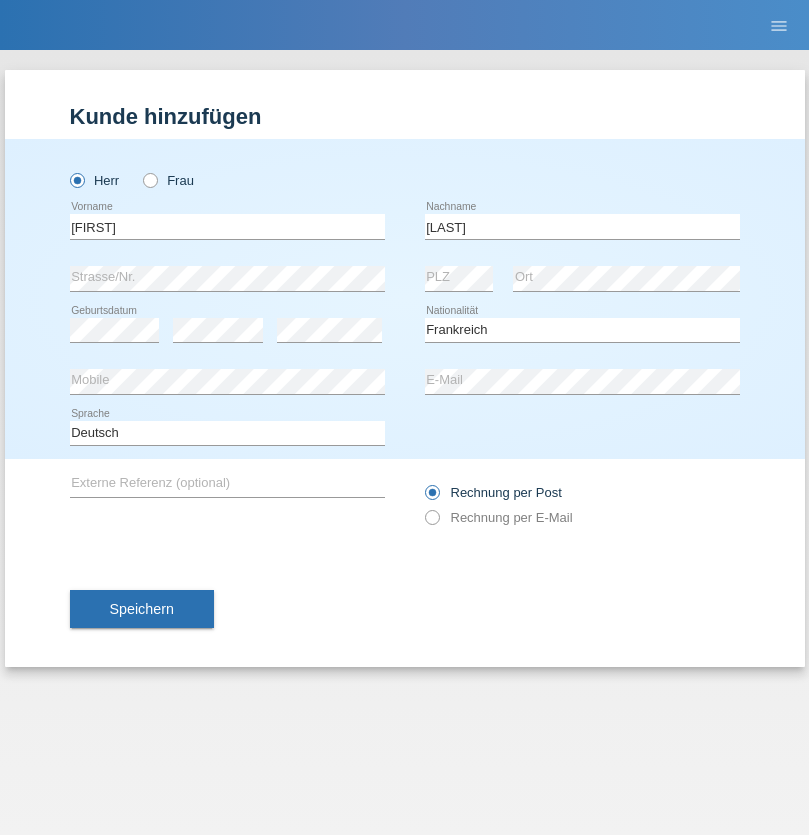 select on "C" 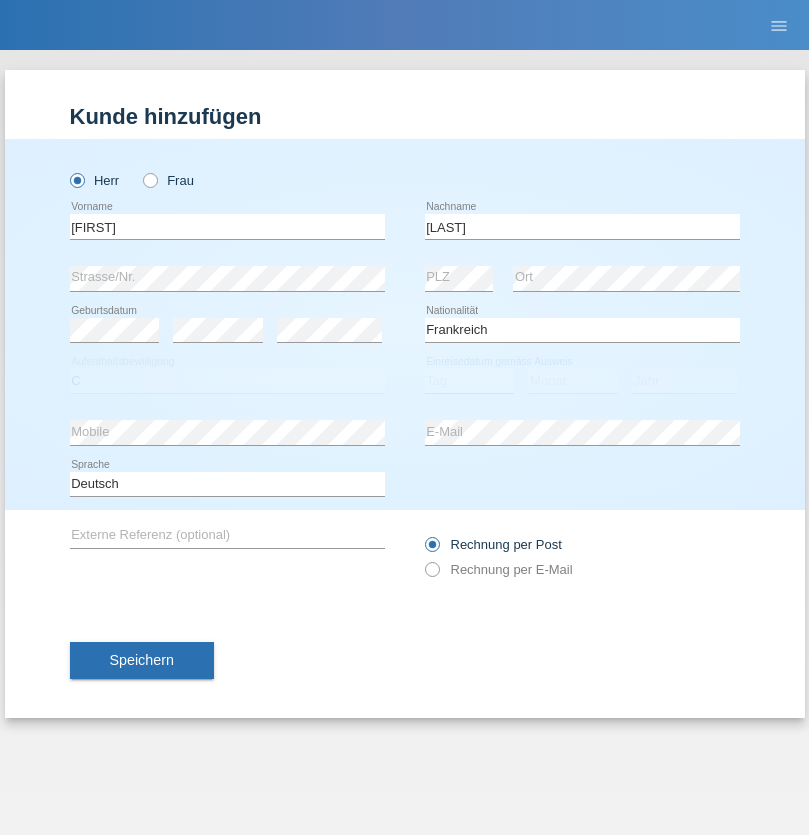 select on "25" 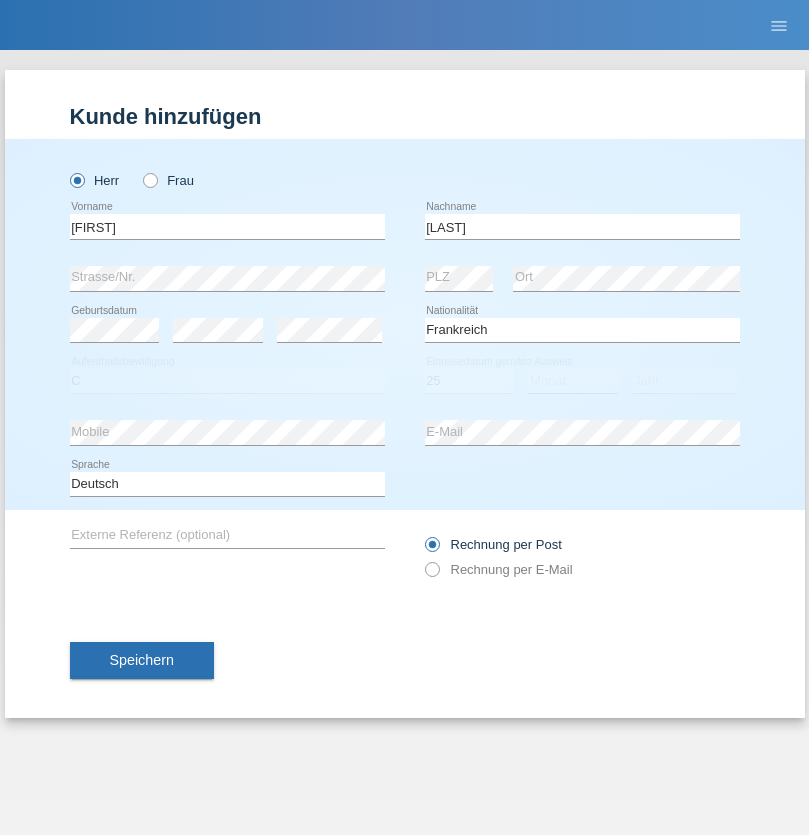 select on "08" 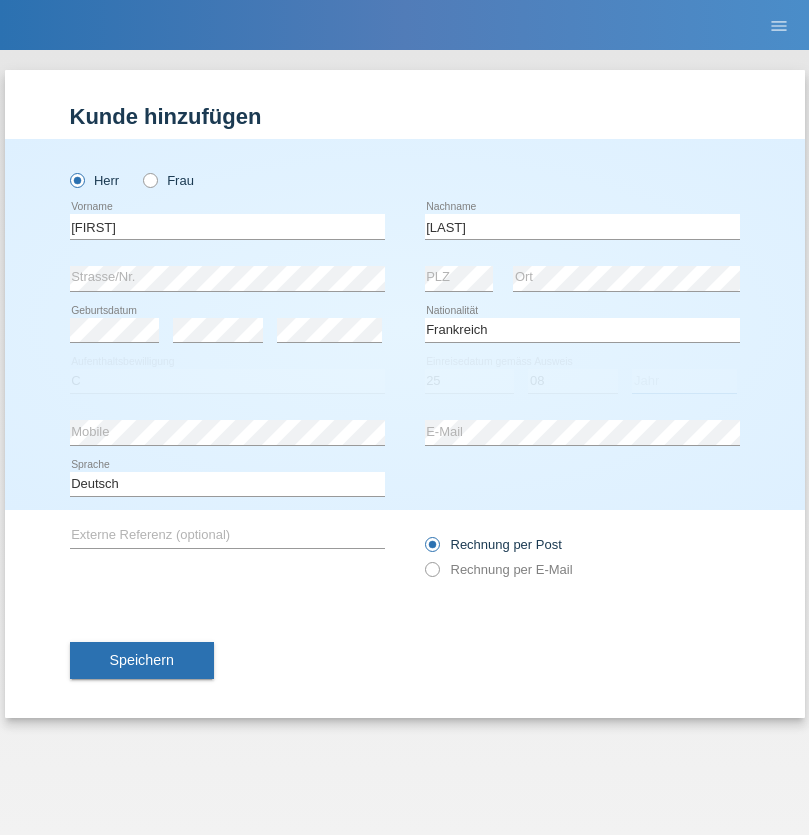 select on "2021" 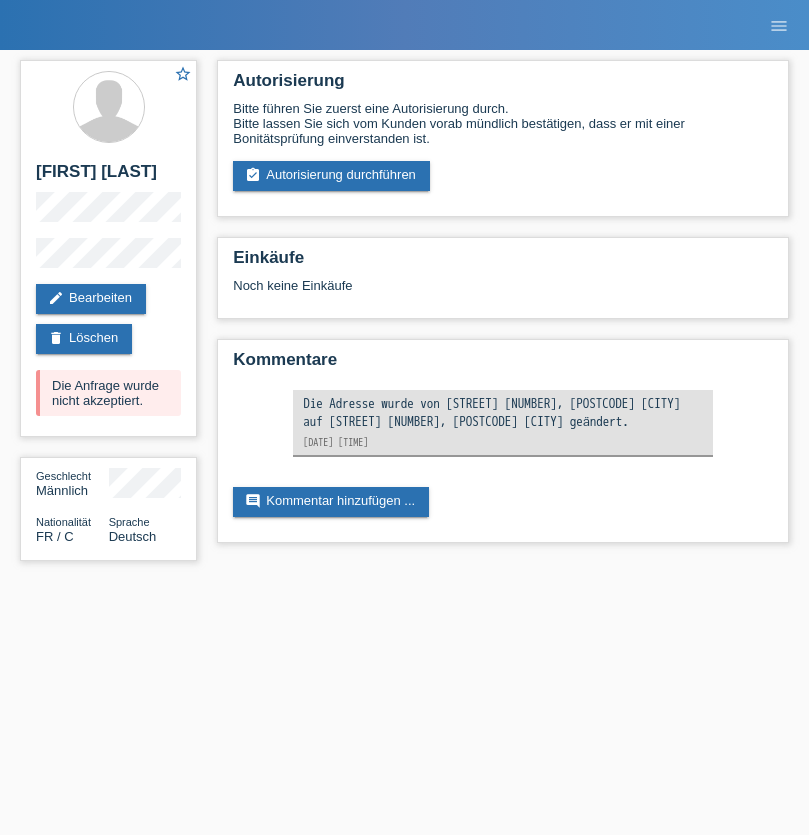 scroll, scrollTop: 0, scrollLeft: 0, axis: both 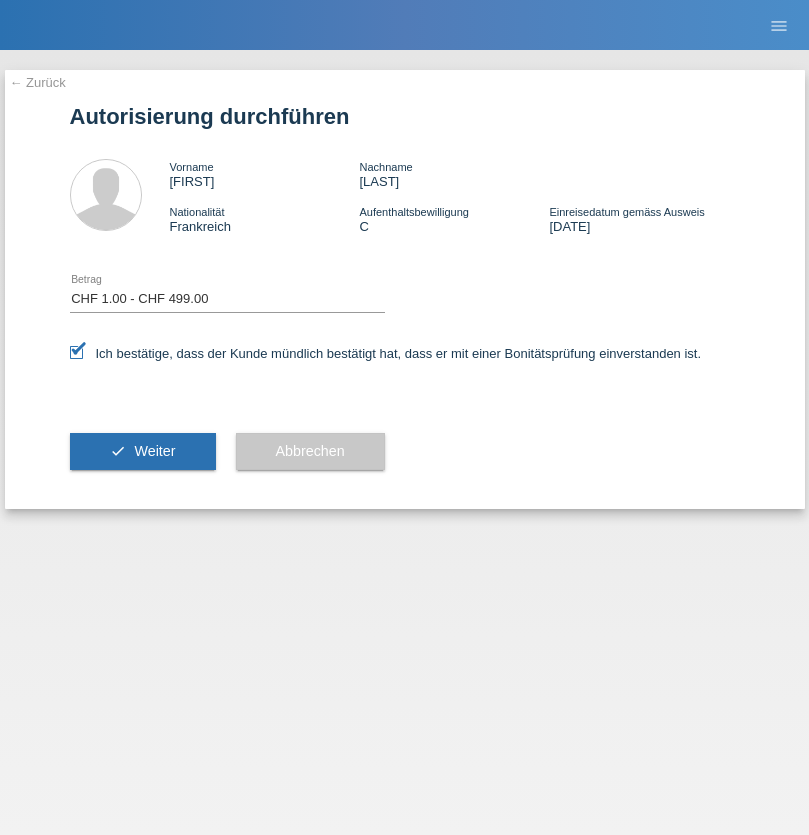 select on "1" 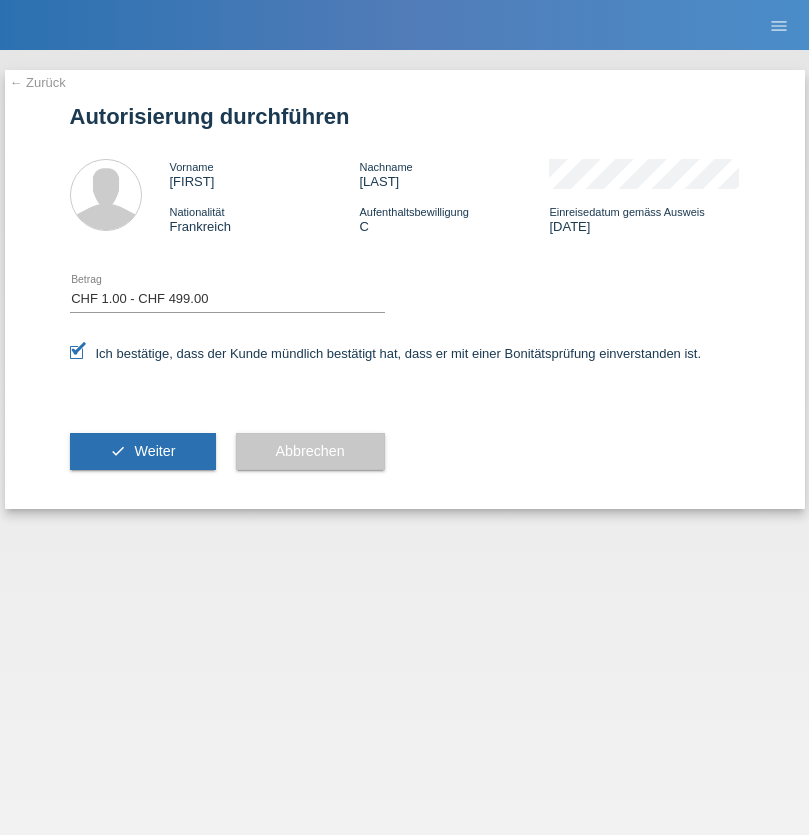 scroll, scrollTop: 0, scrollLeft: 0, axis: both 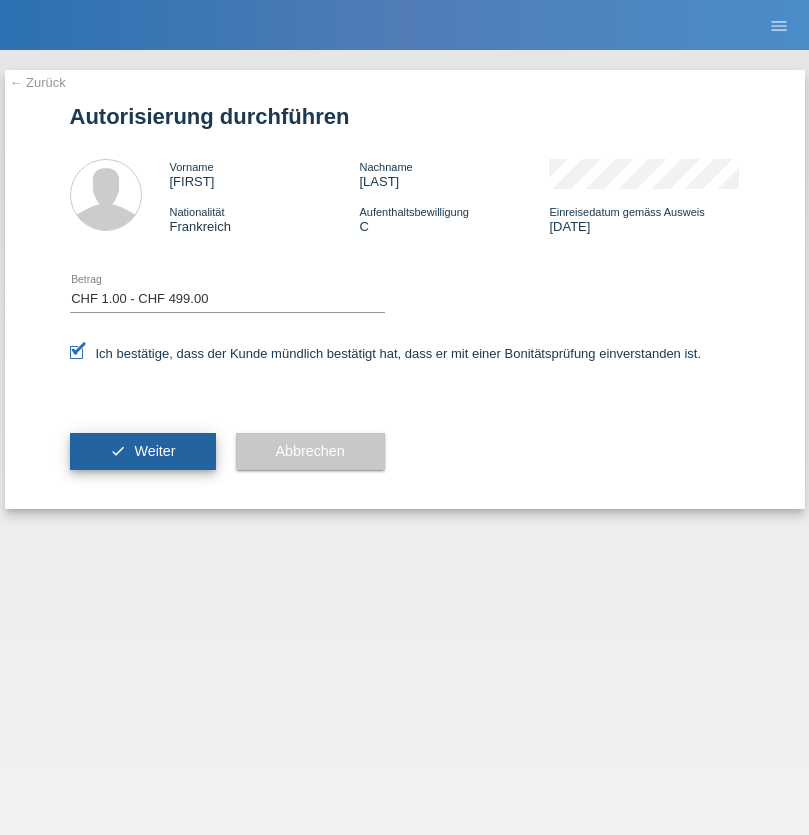 click on "Weiter" at bounding box center (154, 451) 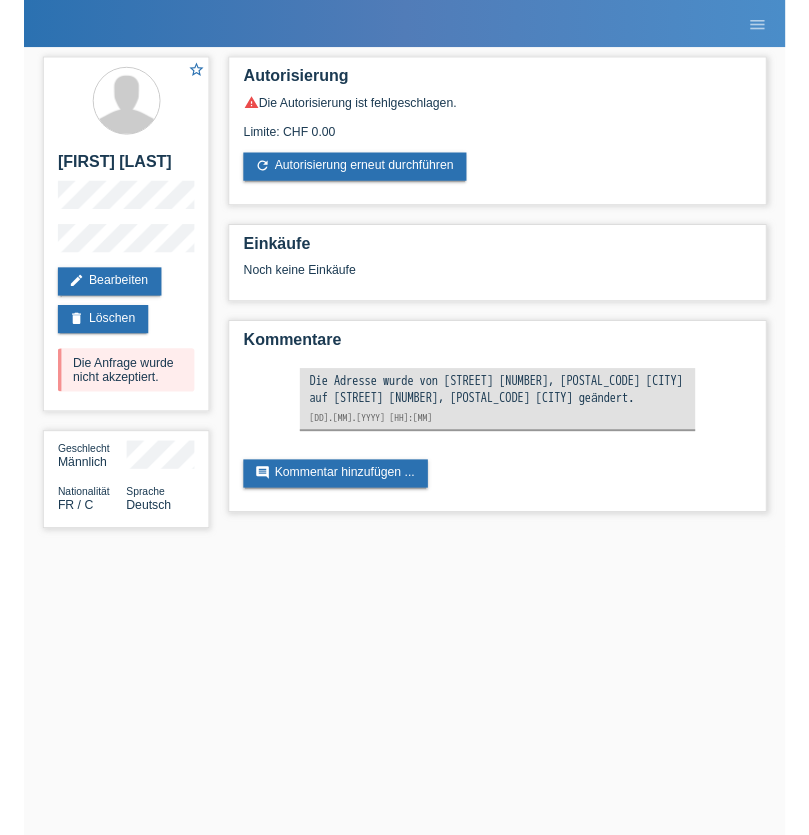 scroll, scrollTop: 0, scrollLeft: 0, axis: both 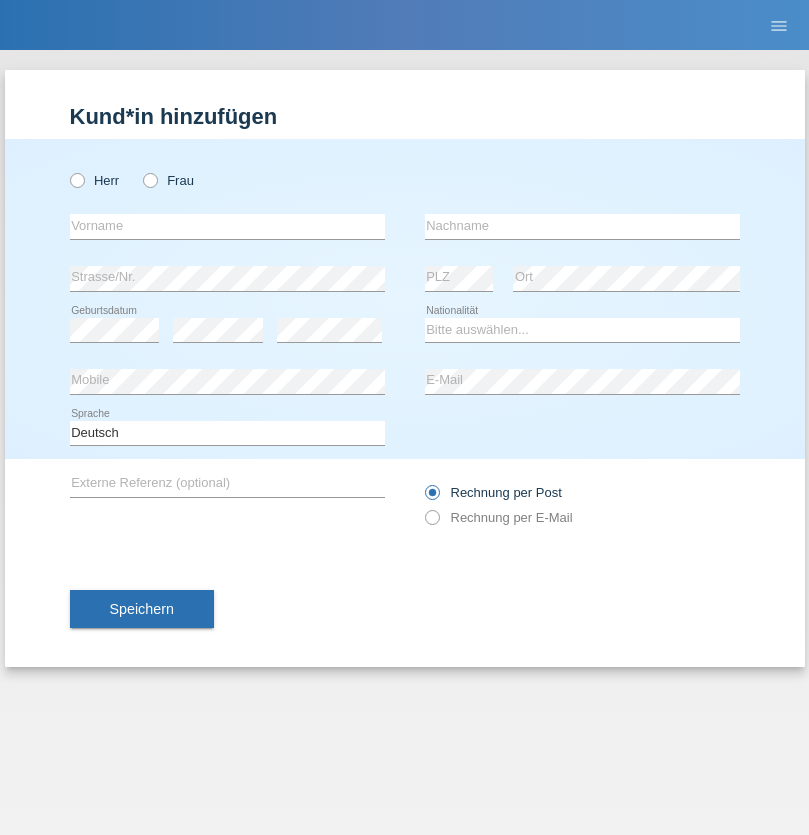 radio on "true" 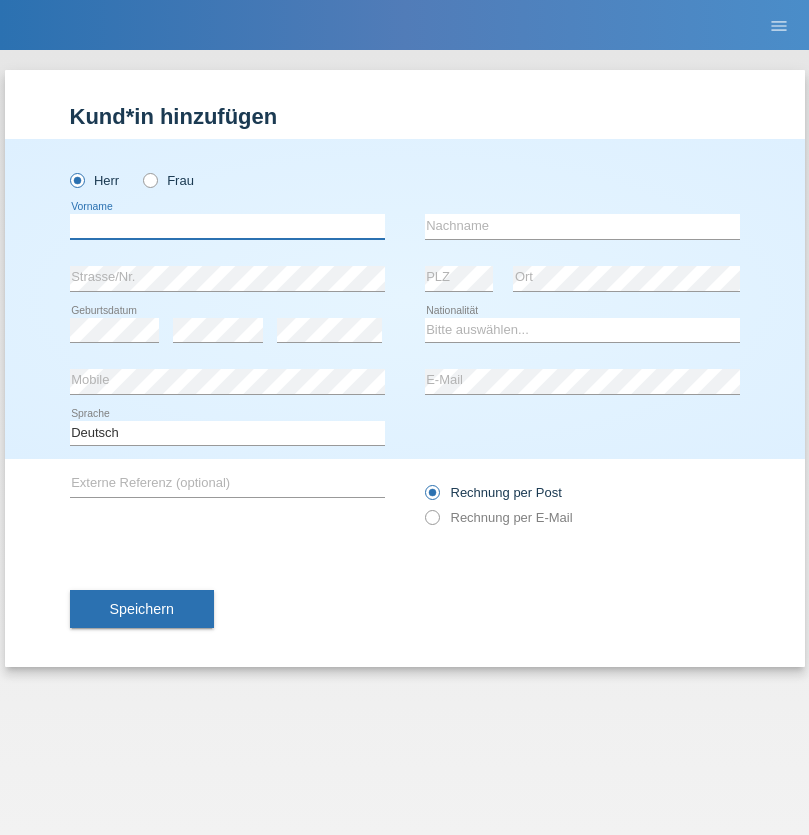 click at bounding box center [227, 226] 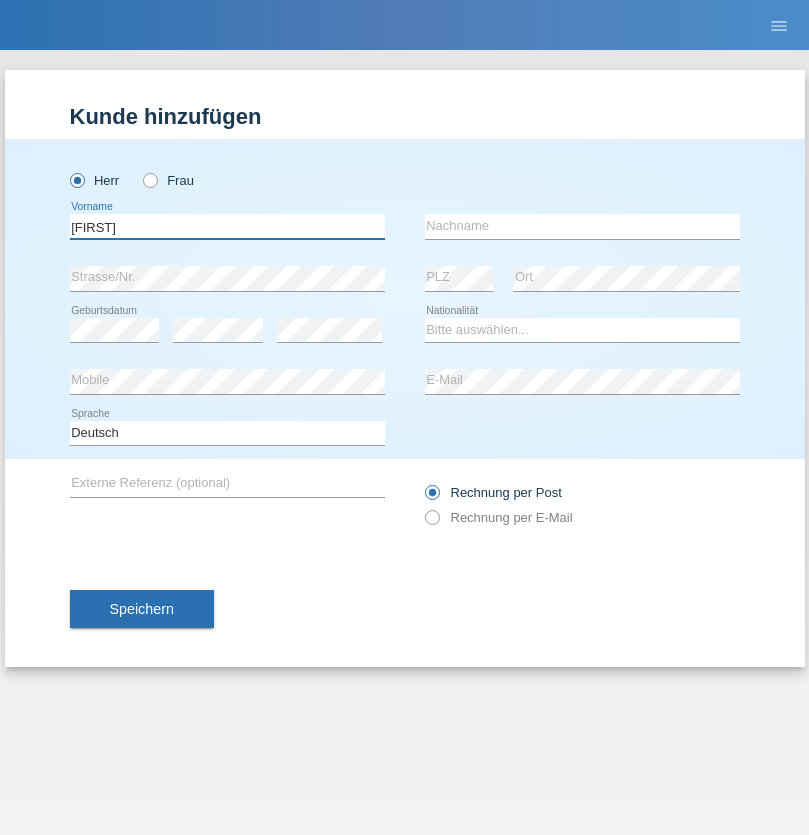 type on "Marcus" 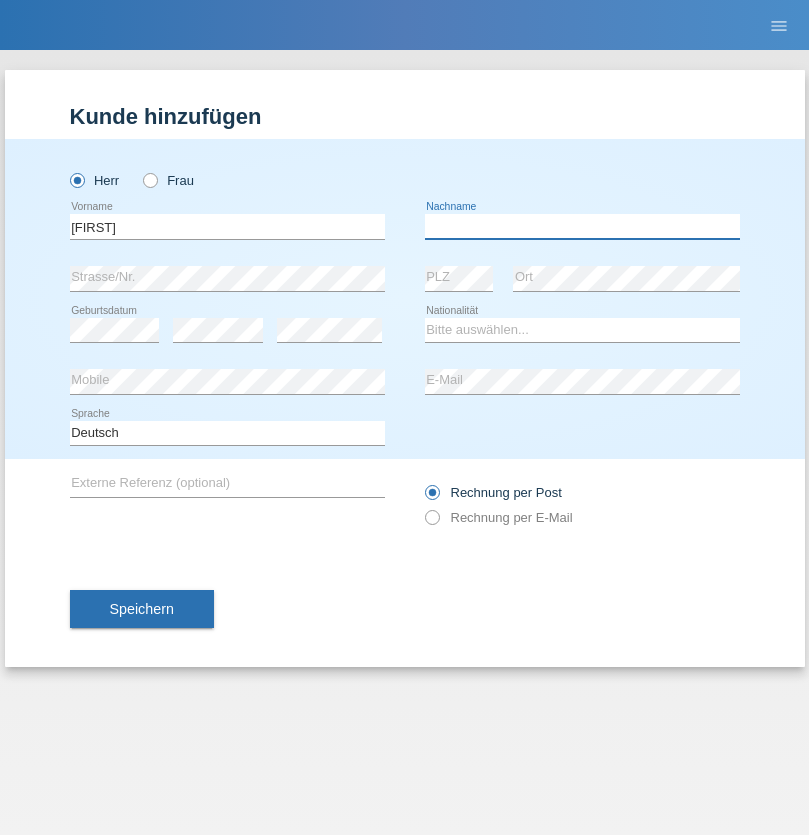 click at bounding box center [582, 226] 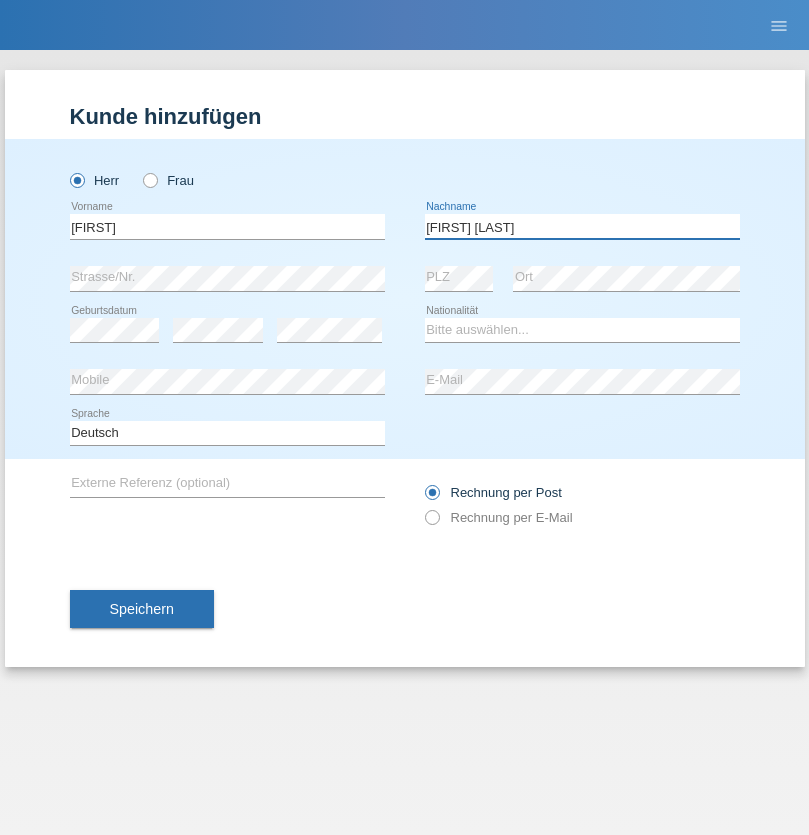 type on "[LAST]" 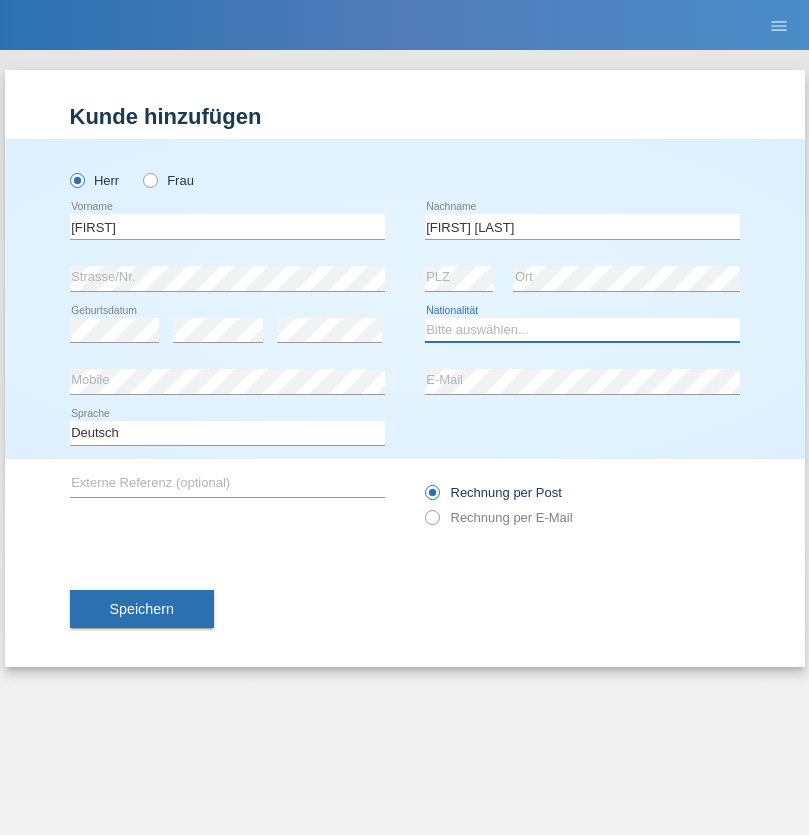 select on "CH" 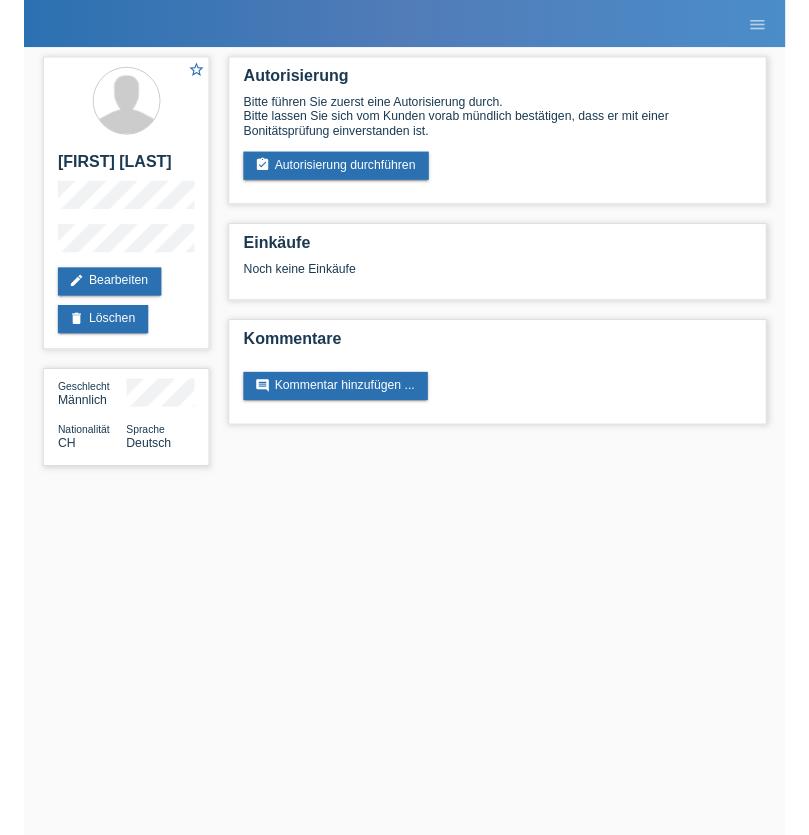 scroll, scrollTop: 0, scrollLeft: 0, axis: both 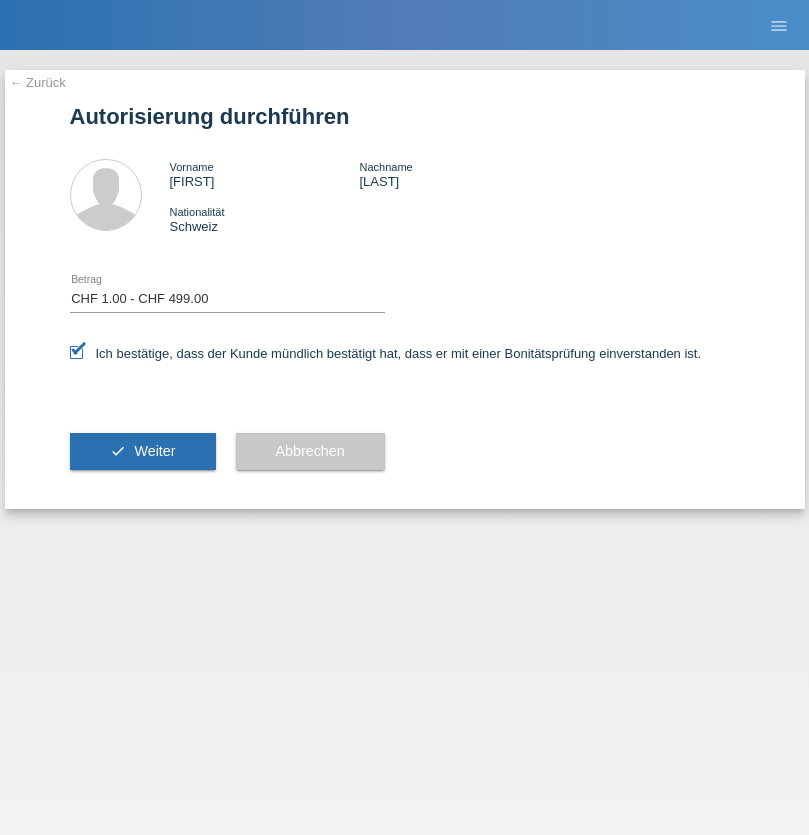 select on "1" 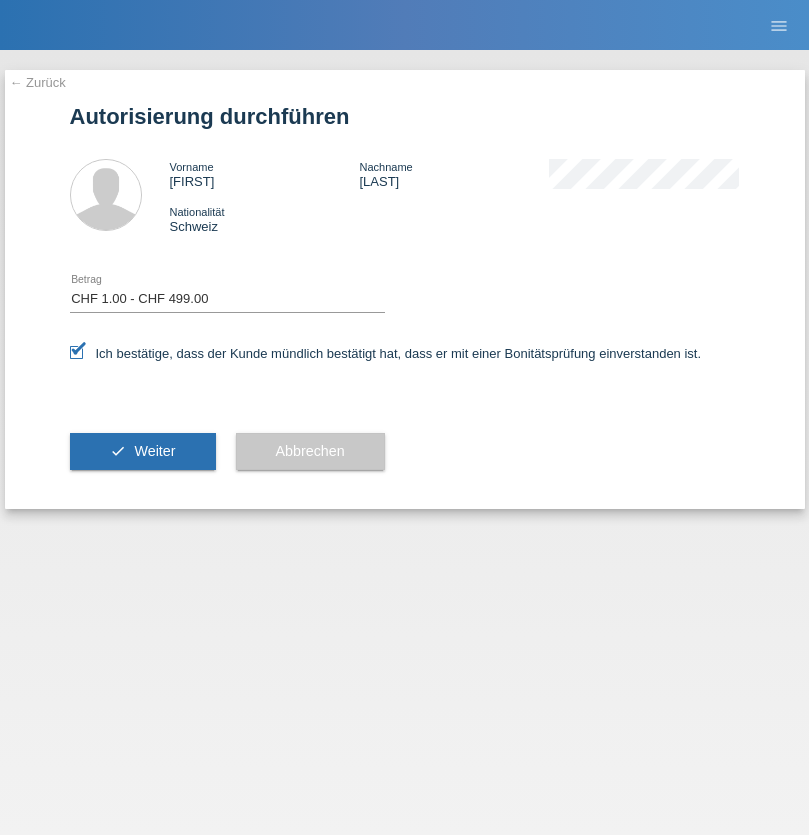 scroll, scrollTop: 0, scrollLeft: 0, axis: both 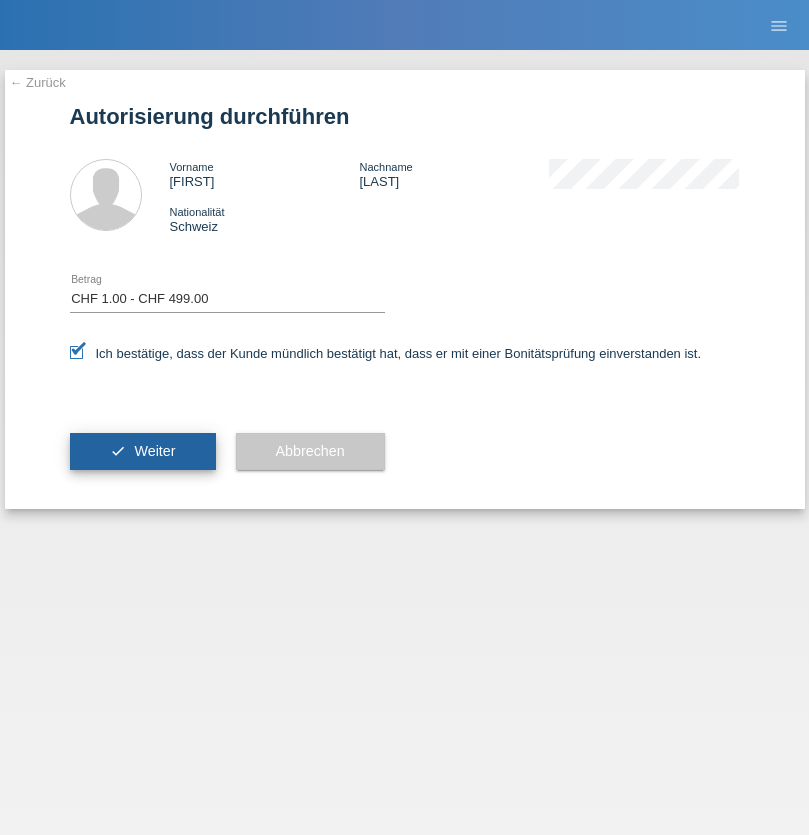 click on "Weiter" at bounding box center [154, 451] 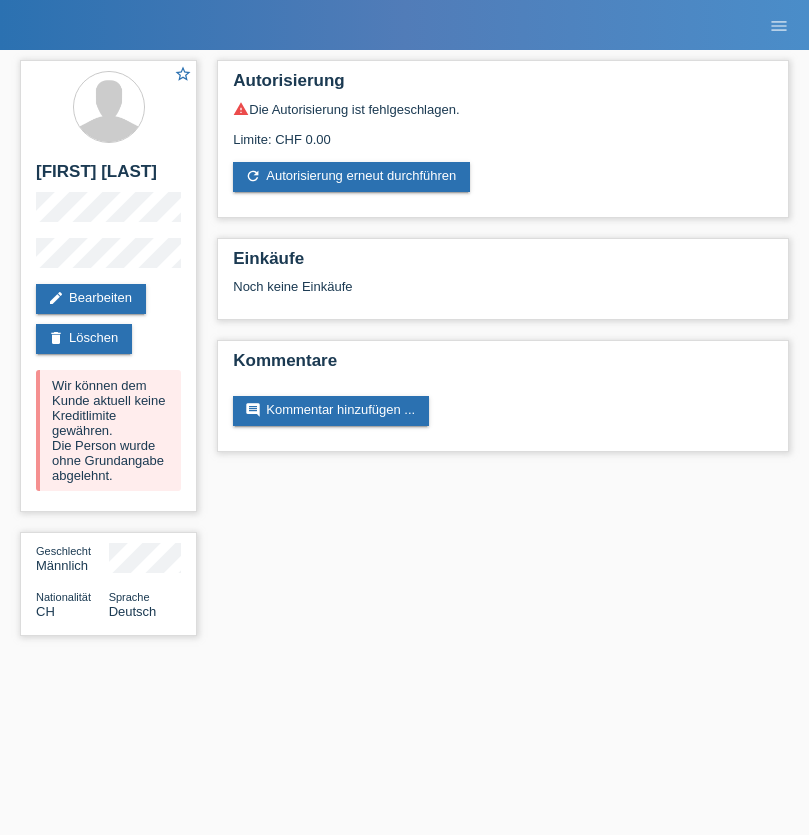 scroll, scrollTop: 0, scrollLeft: 0, axis: both 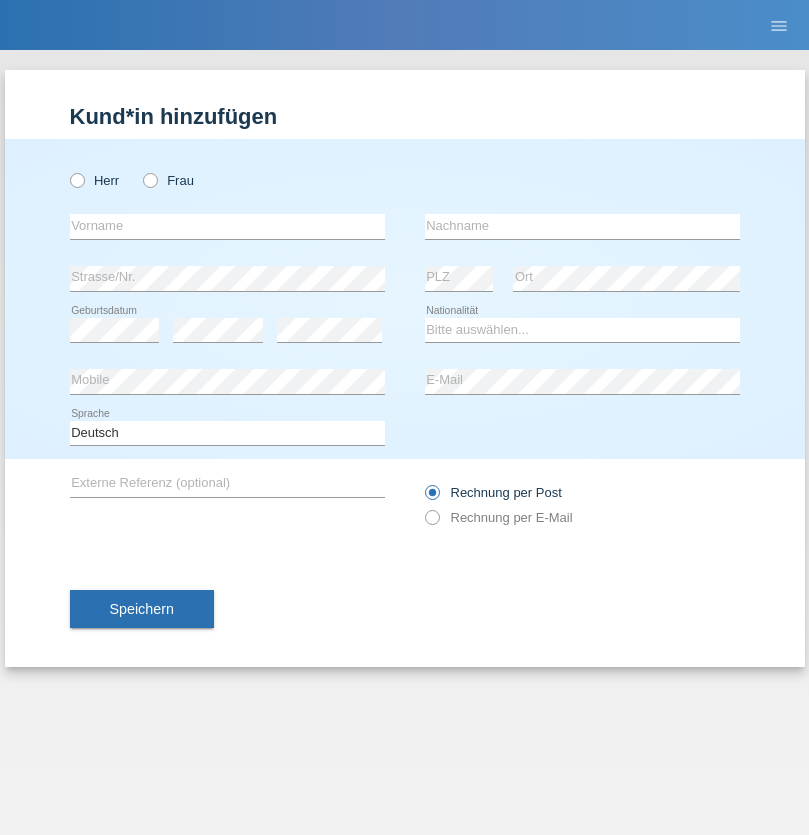 radio on "true" 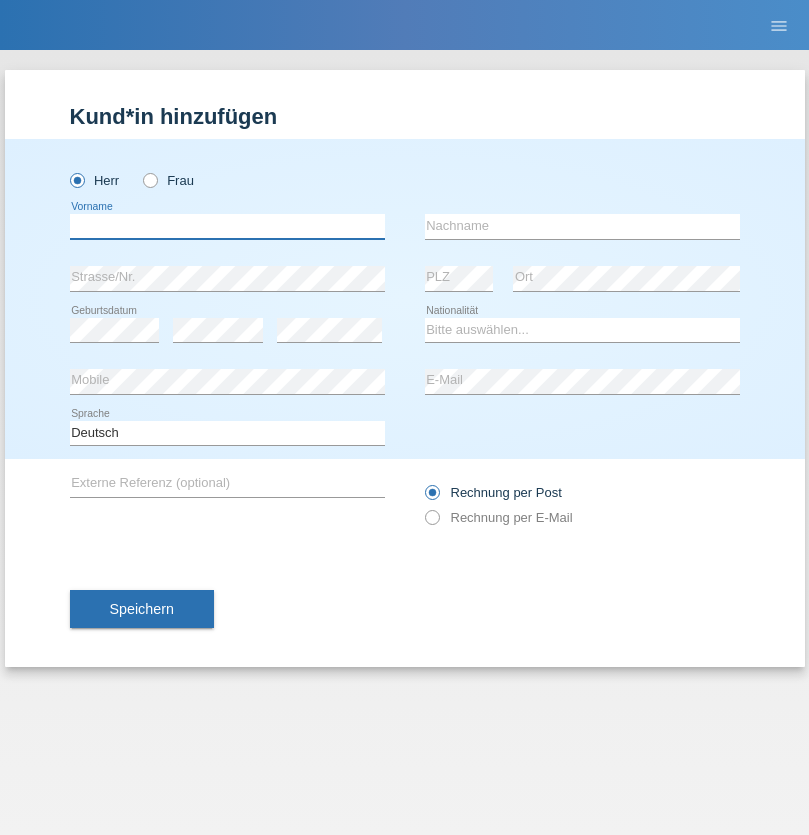 click at bounding box center (227, 226) 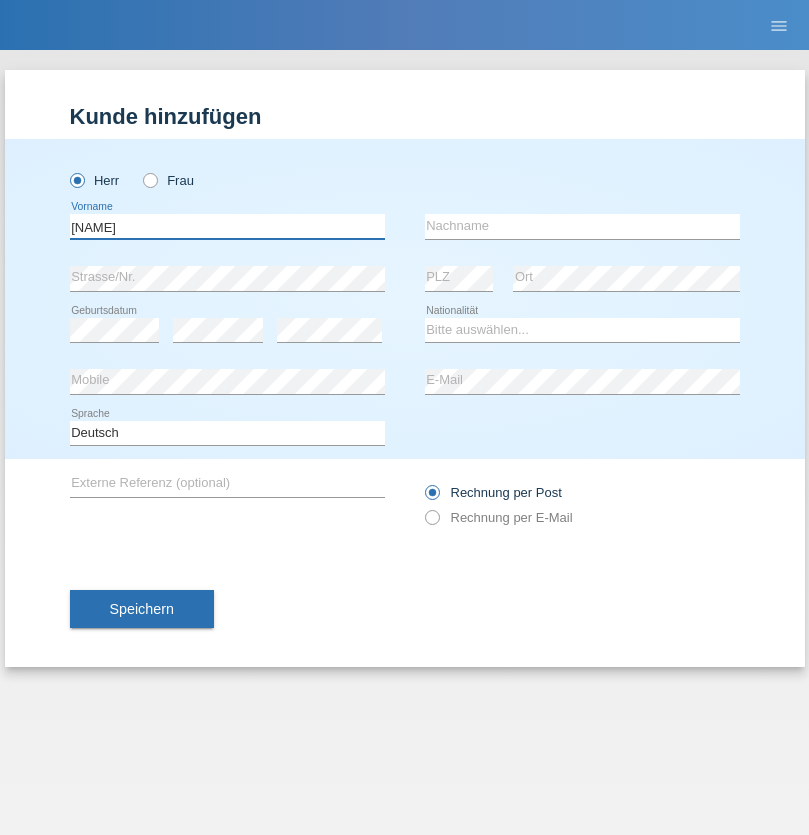 type on "[NAME]" 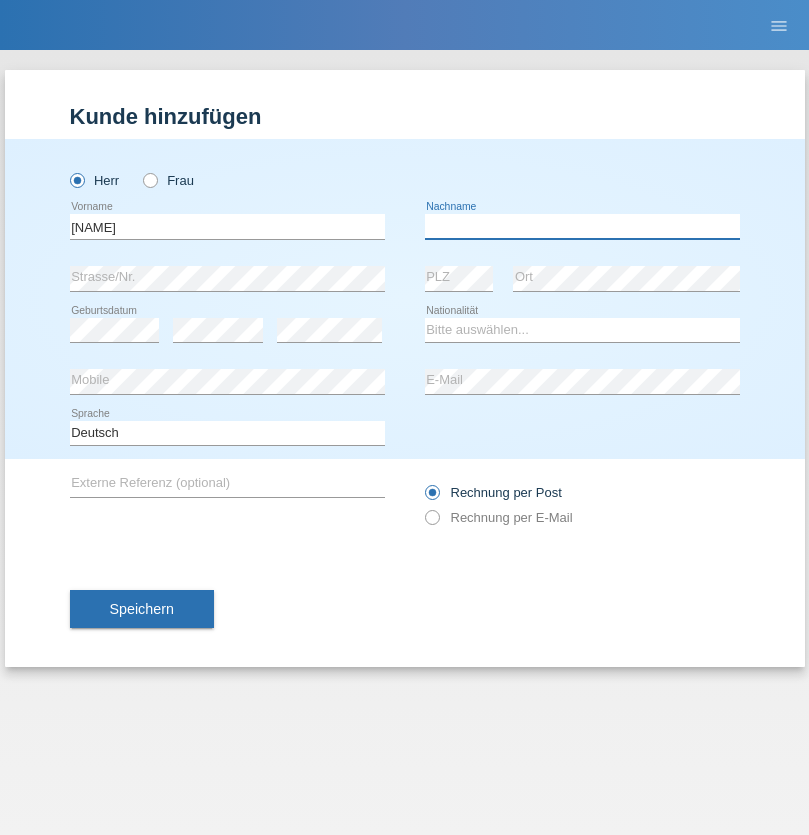 click at bounding box center [582, 226] 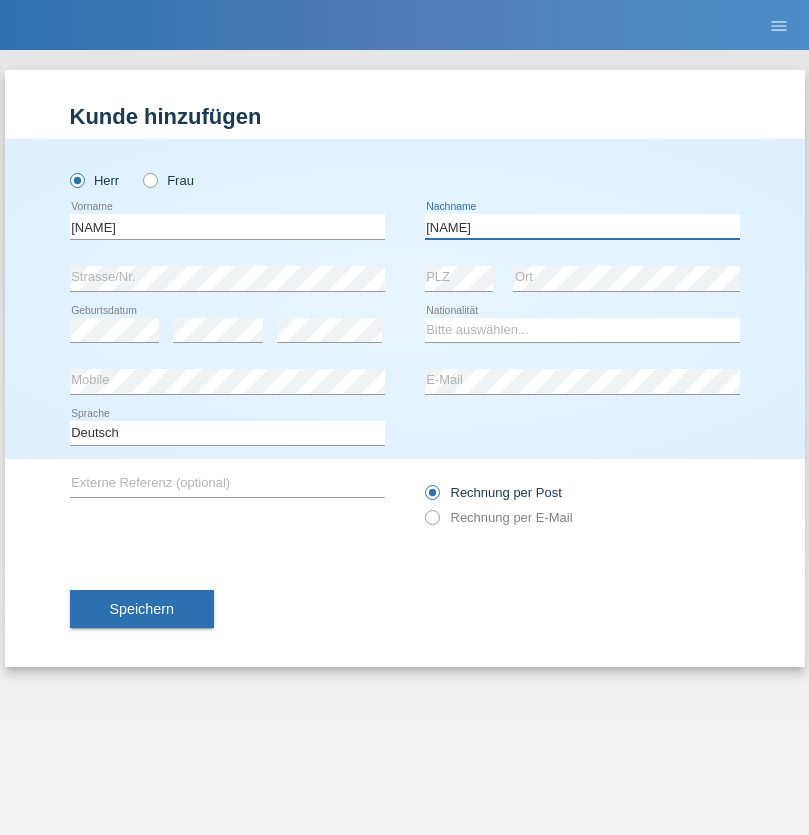 type on "[NAME]" 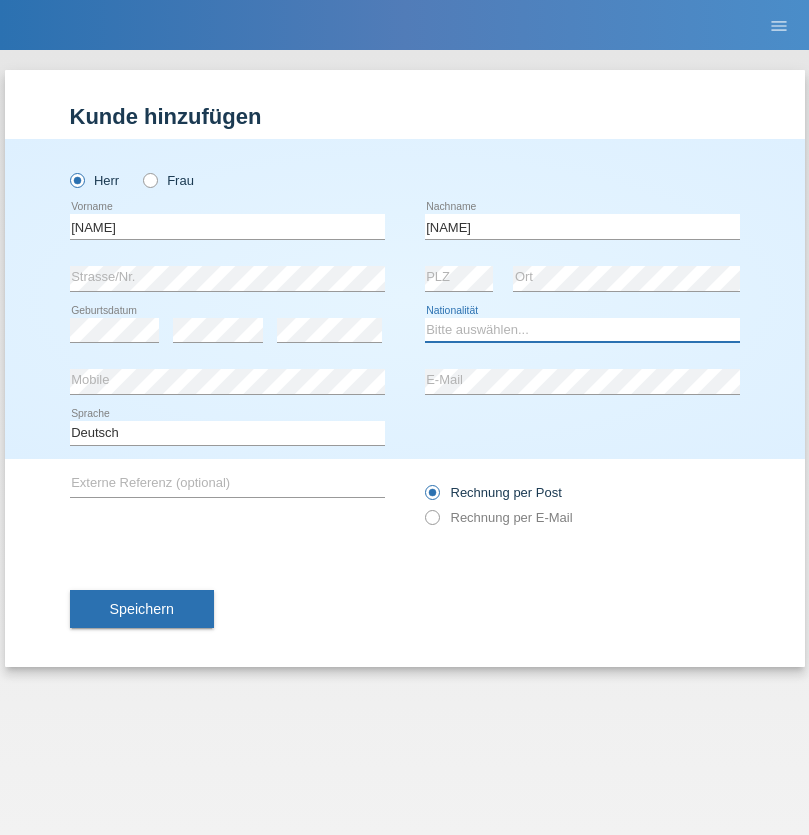 select on "CH" 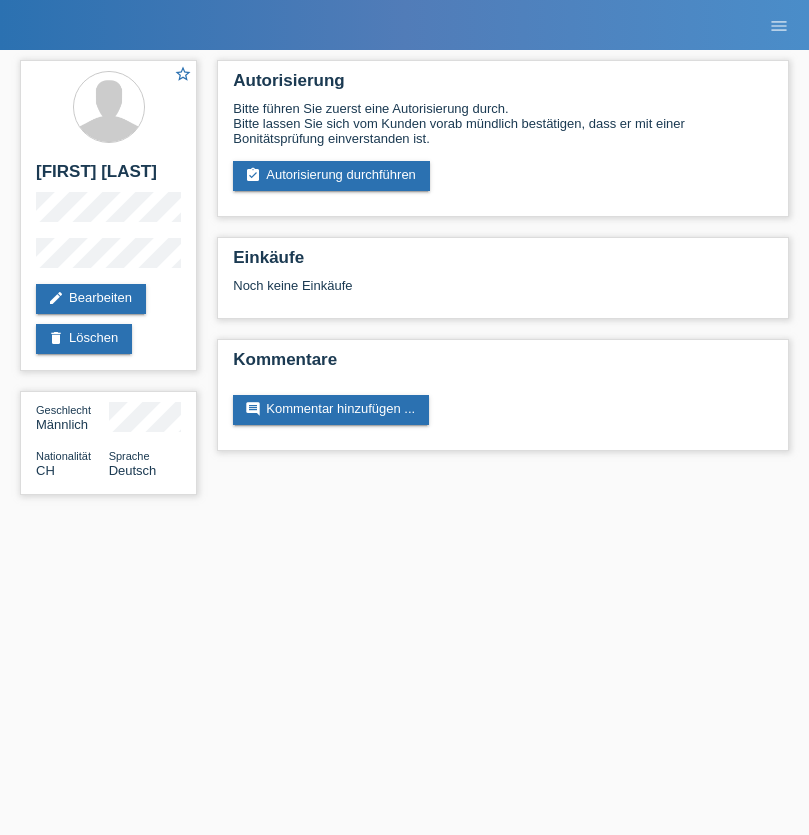 scroll, scrollTop: 0, scrollLeft: 0, axis: both 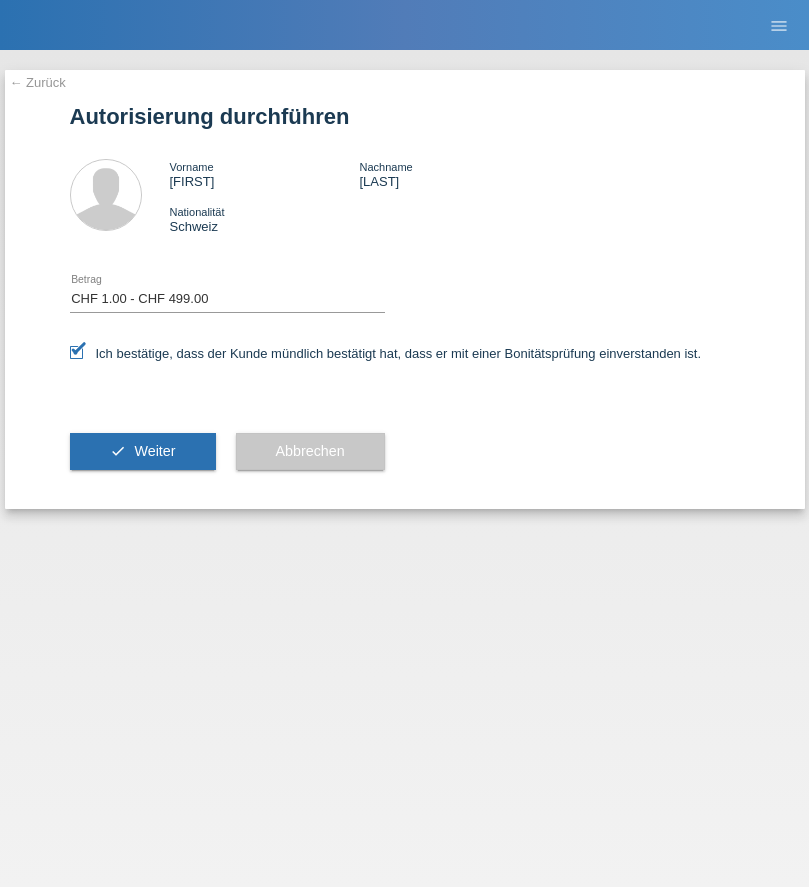 select on "1" 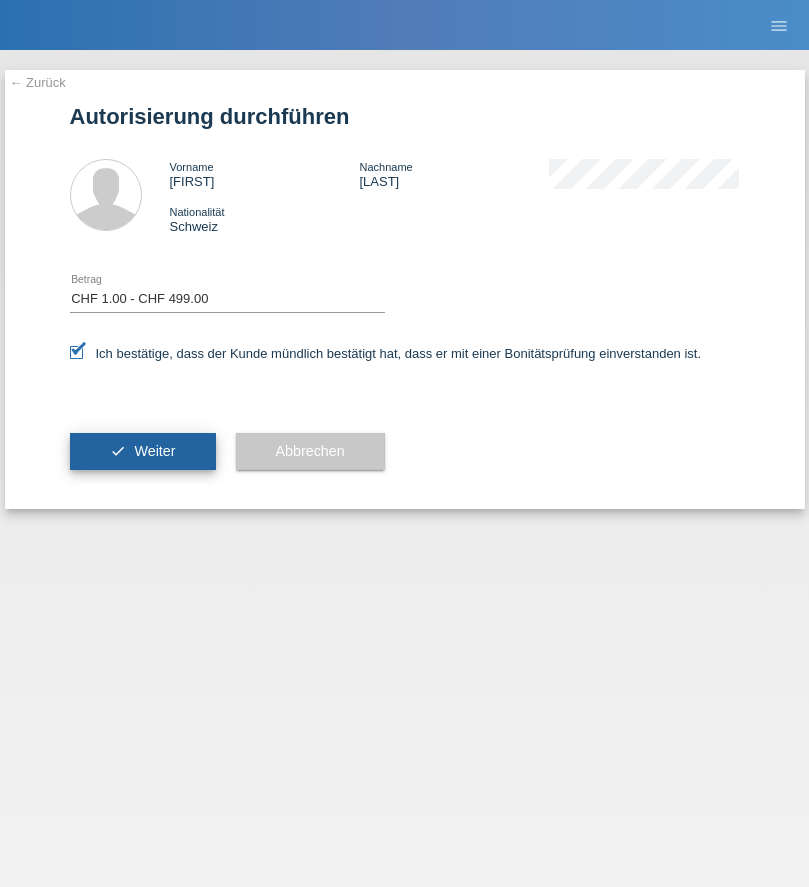 click on "Weiter" at bounding box center [154, 451] 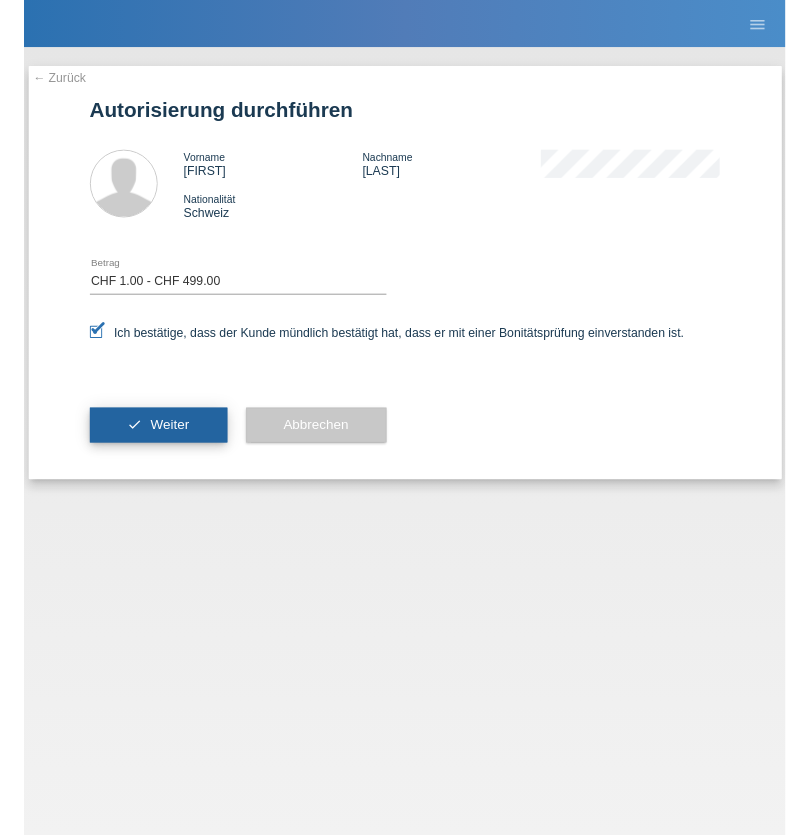 scroll, scrollTop: 0, scrollLeft: 0, axis: both 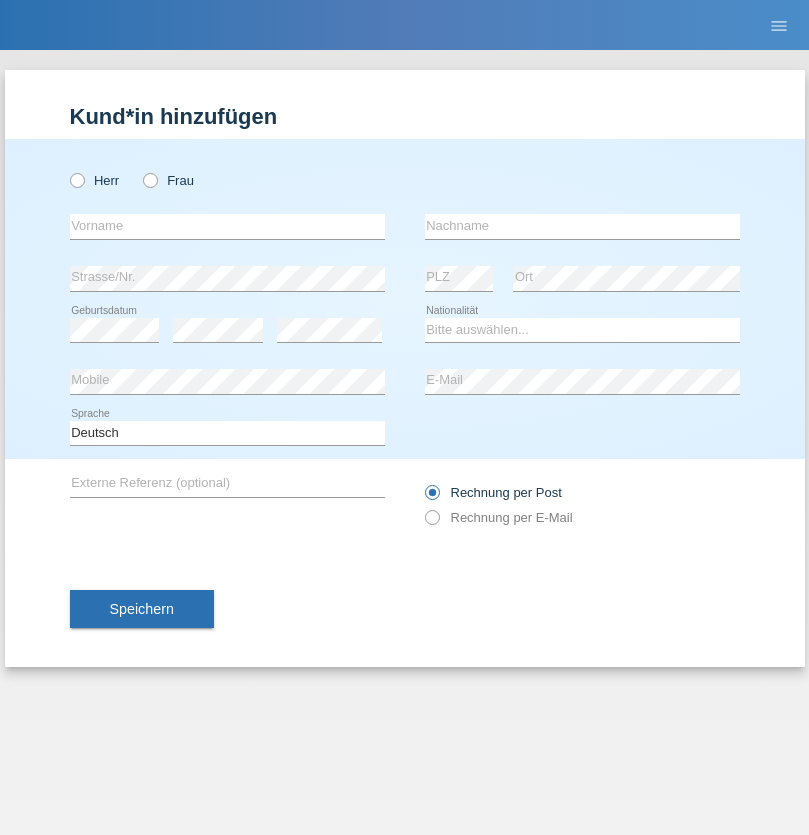 radio on "true" 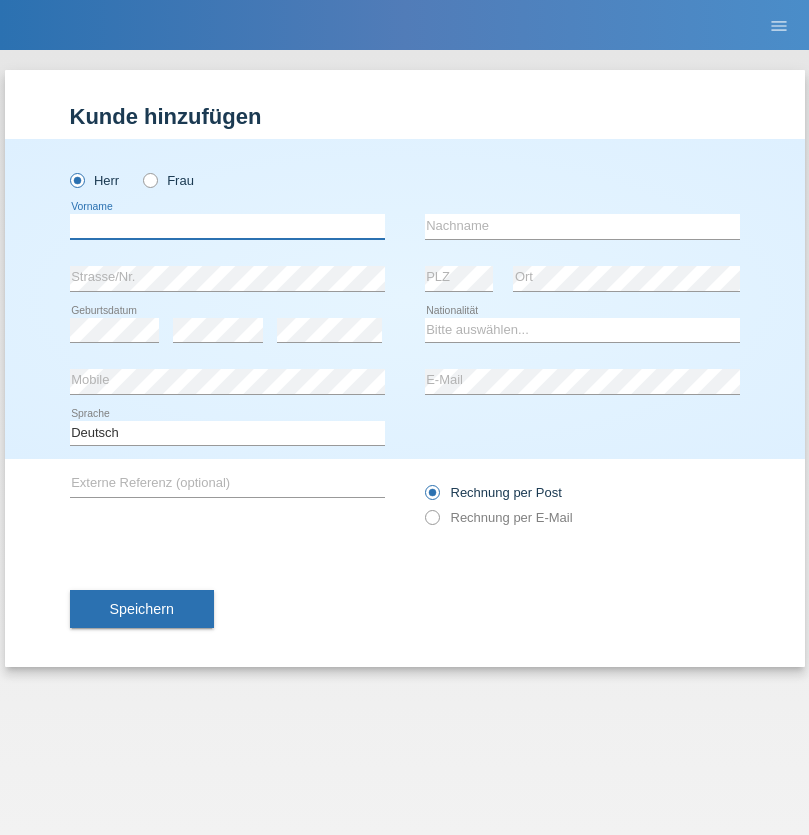 click at bounding box center (227, 226) 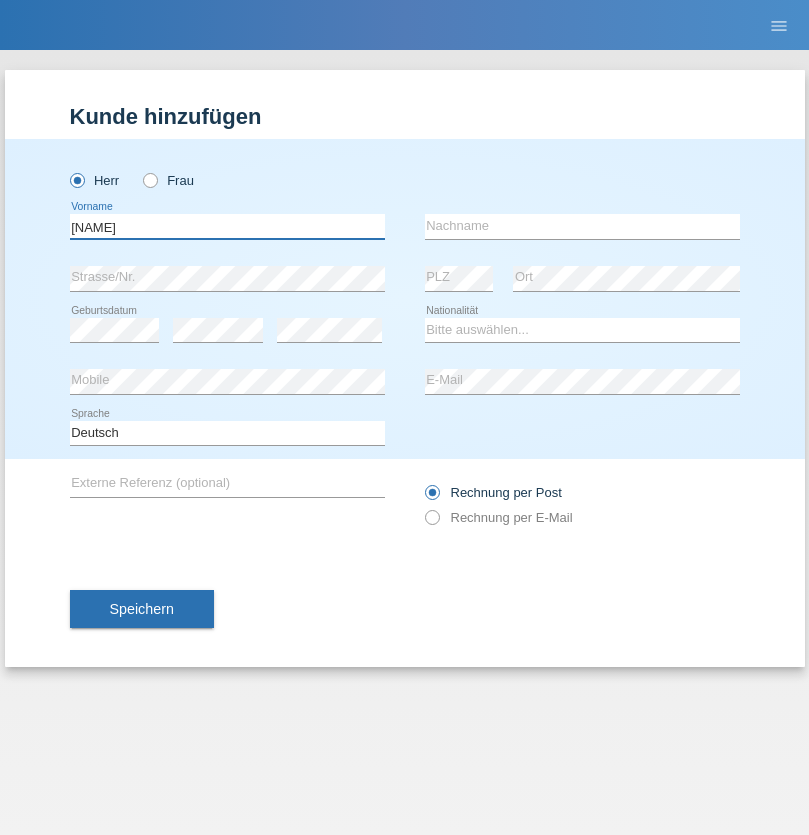 type on "[NAME]" 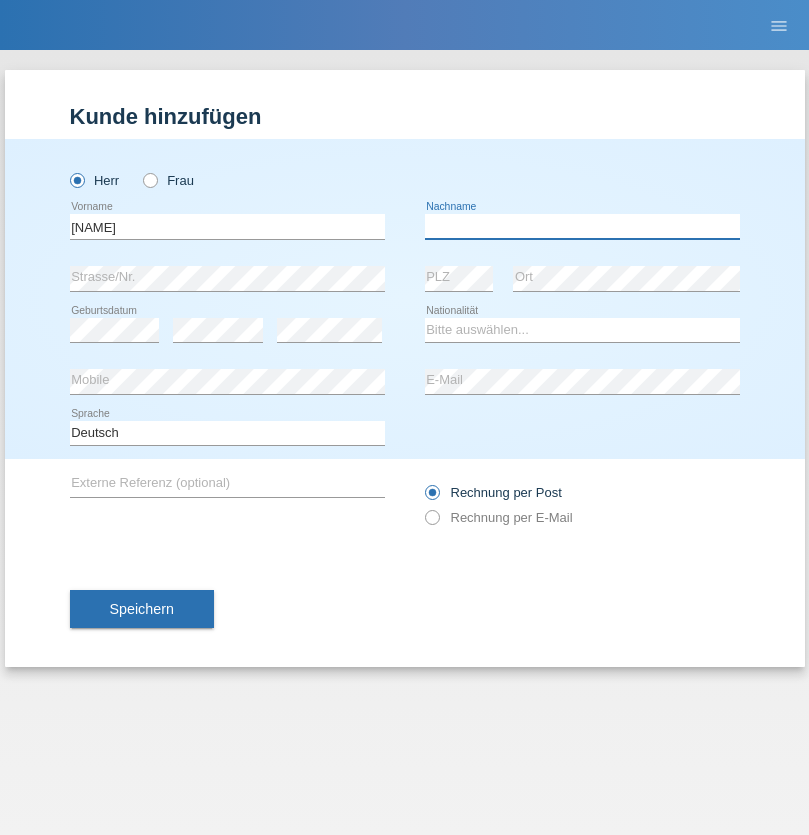click at bounding box center [582, 226] 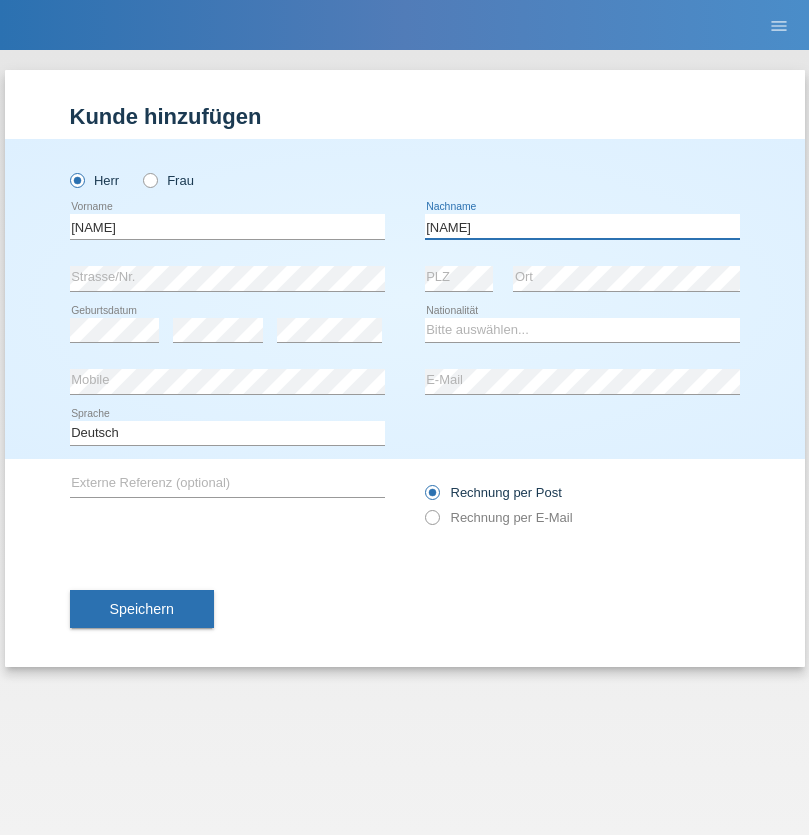 type on "[NAME]" 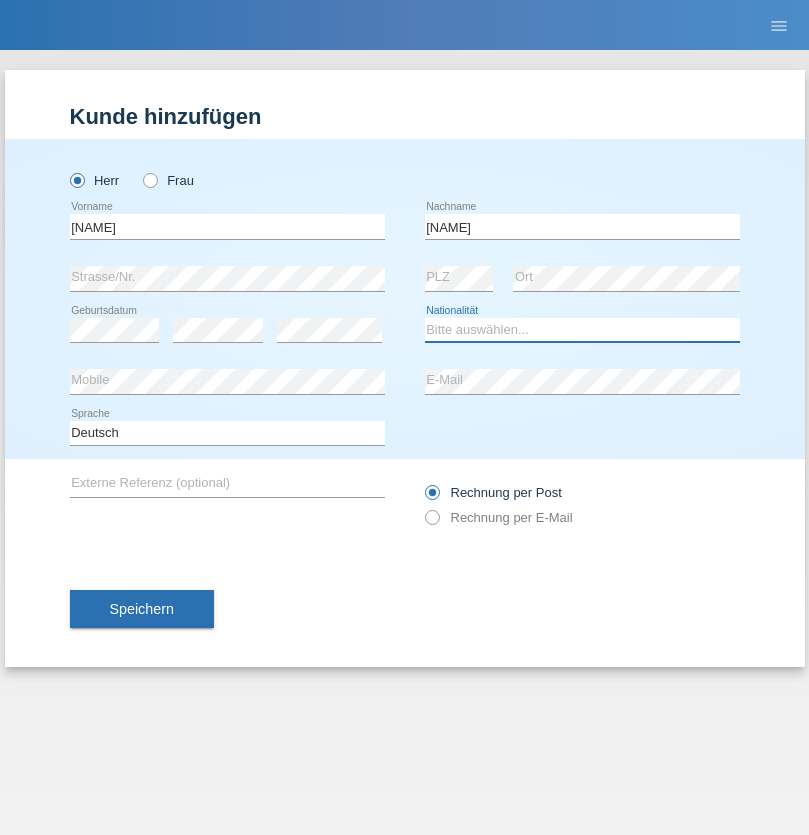 select on "CH" 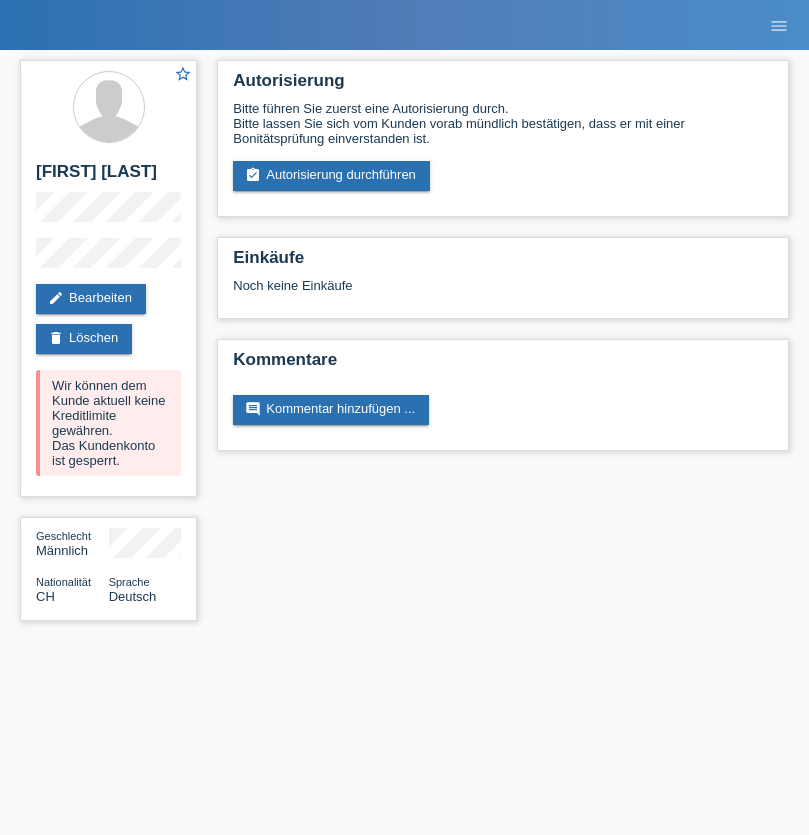 scroll, scrollTop: 0, scrollLeft: 0, axis: both 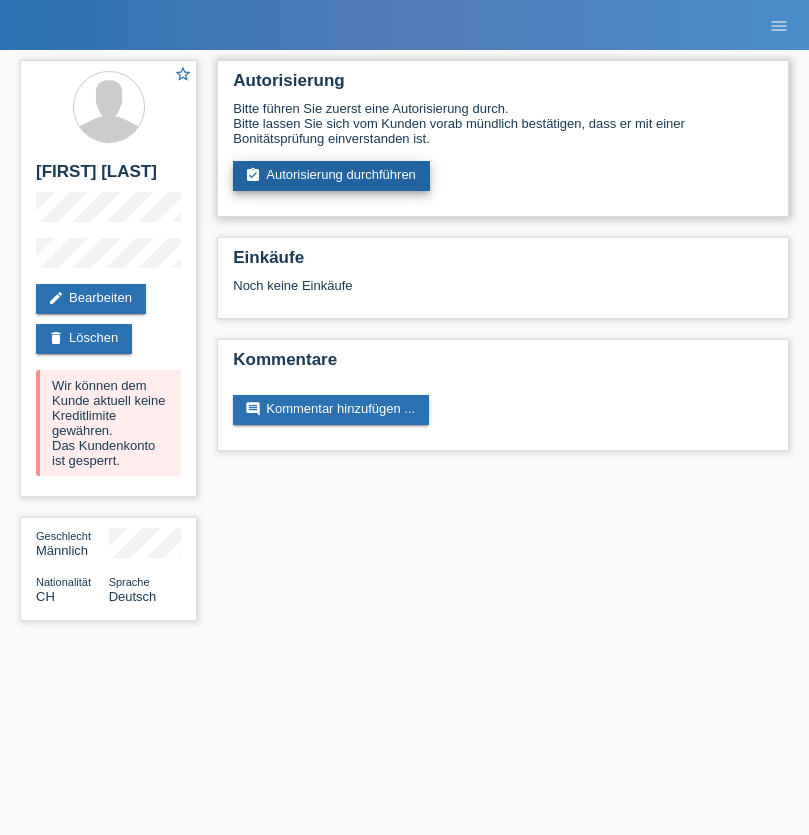 click on "assignment_turned_in  Autorisierung durchführen" at bounding box center [331, 176] 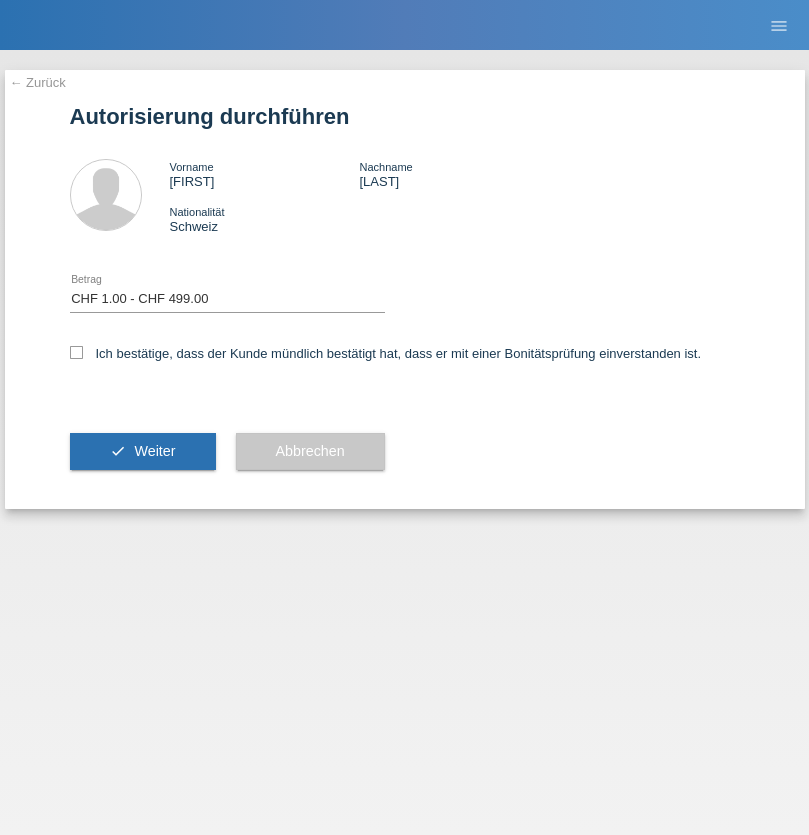 select on "1" 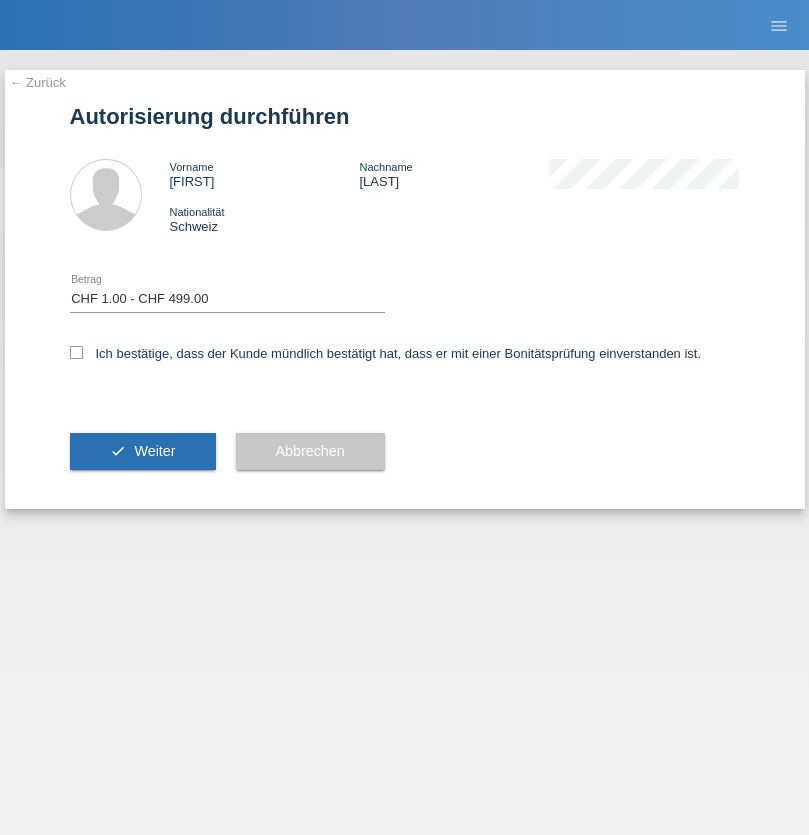 scroll, scrollTop: 0, scrollLeft: 0, axis: both 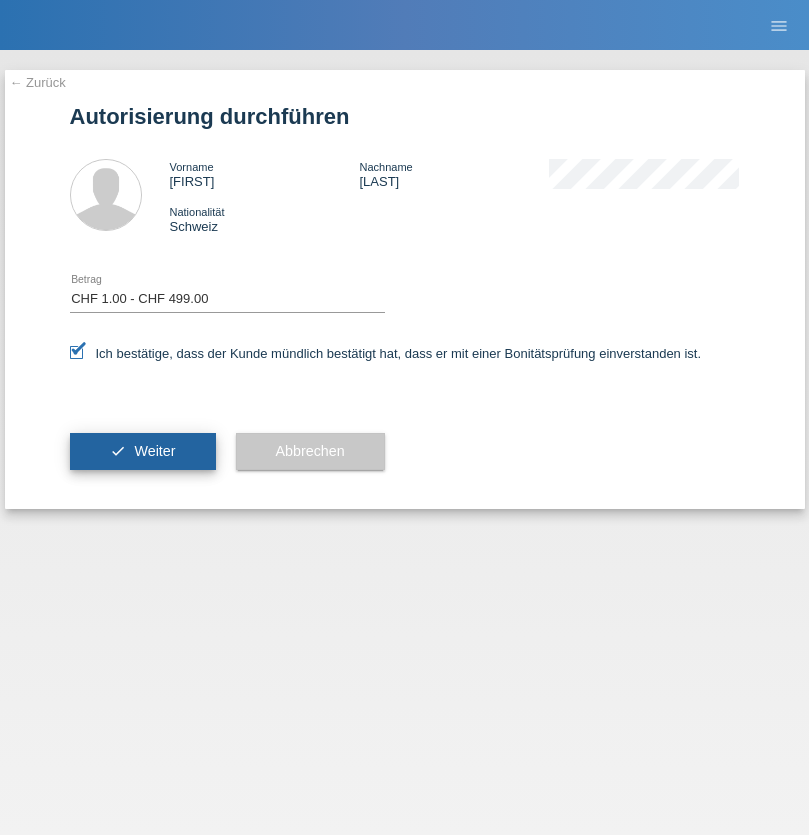 click on "Weiter" at bounding box center [154, 451] 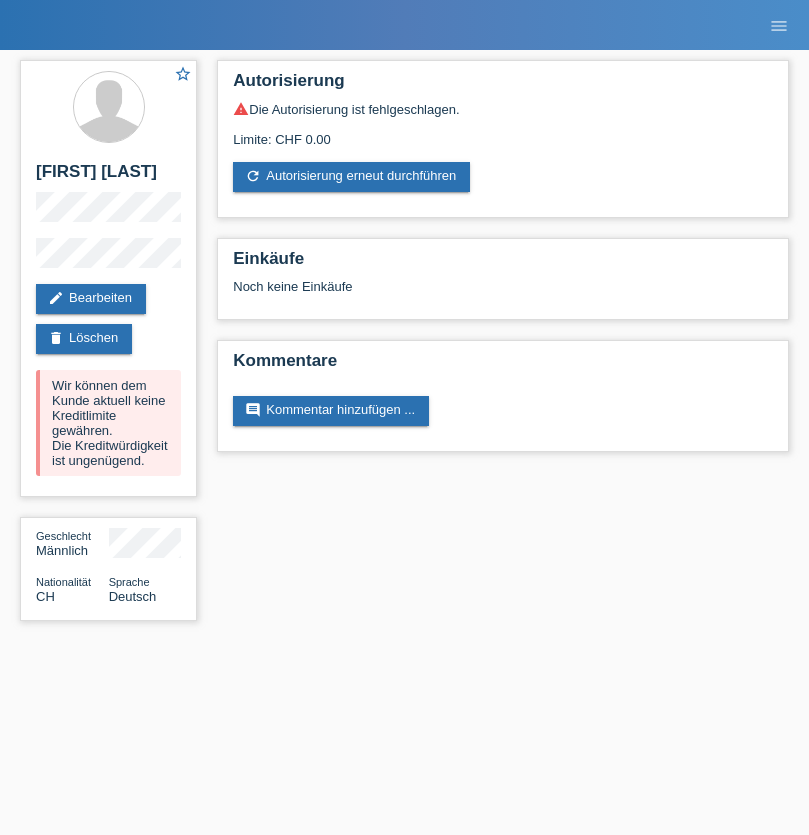 scroll, scrollTop: 0, scrollLeft: 0, axis: both 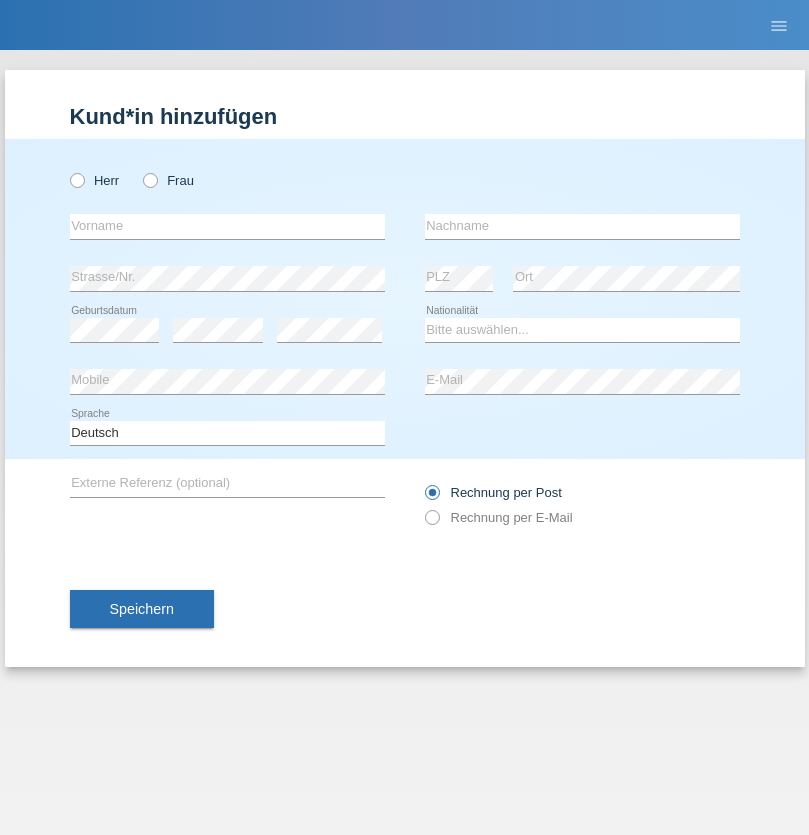 radio on "true" 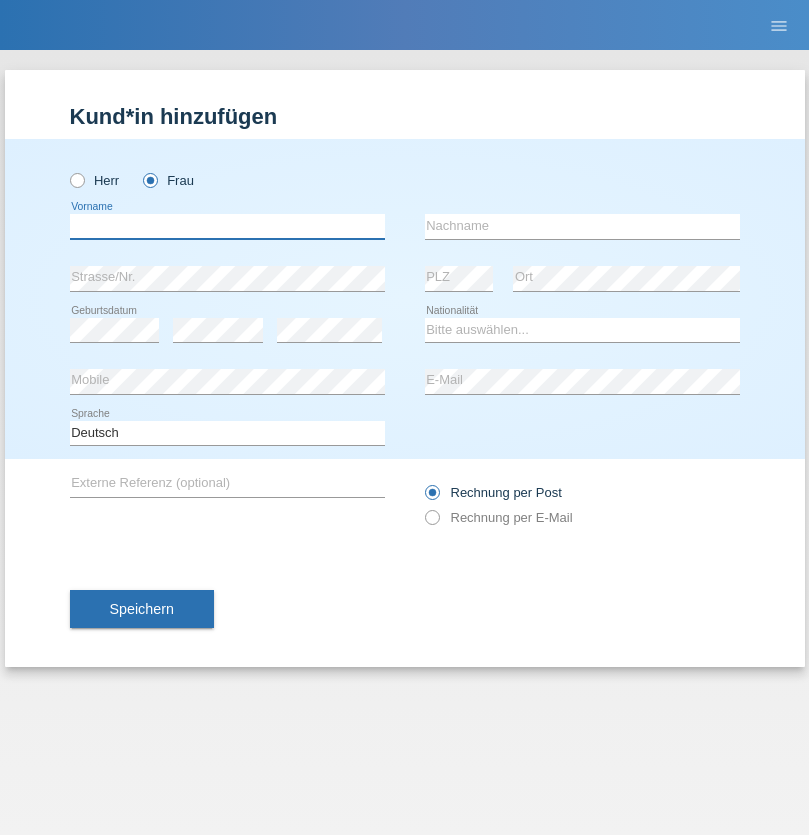 click at bounding box center (227, 226) 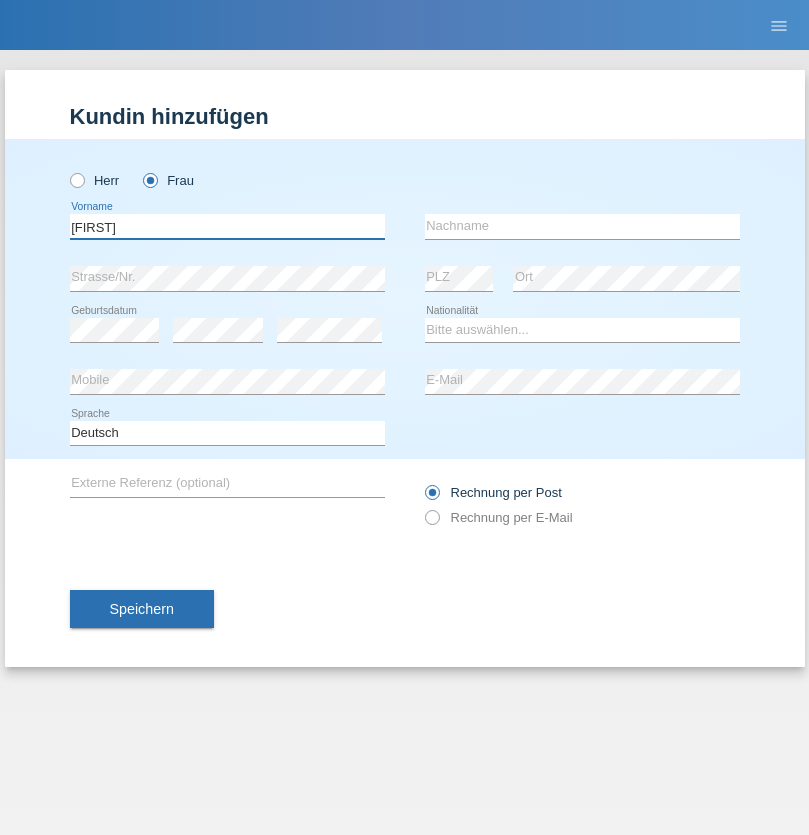 type on "[FIRST]" 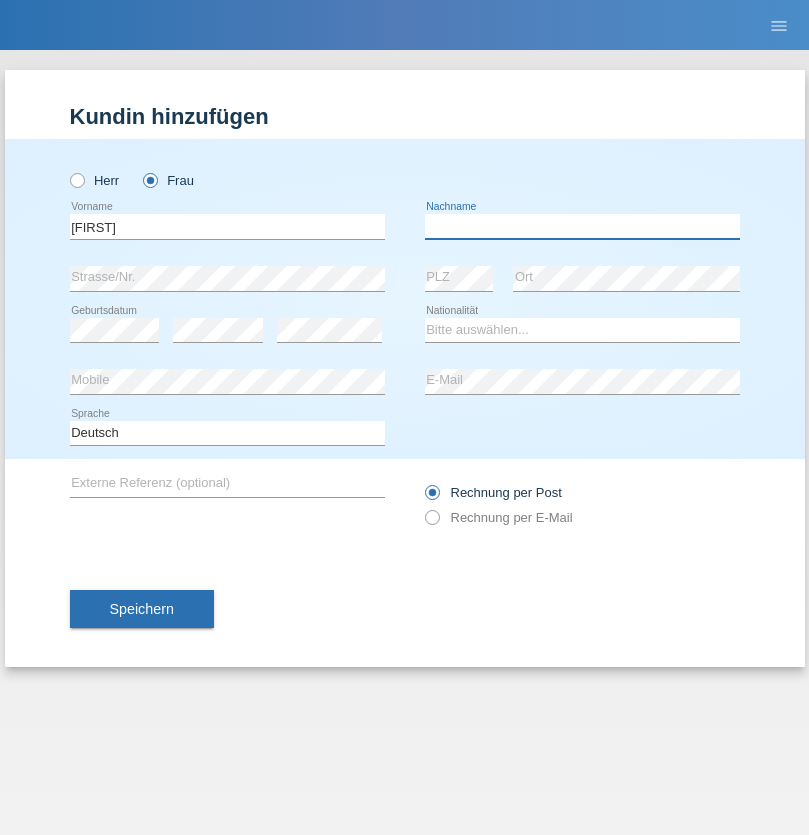 click at bounding box center [582, 226] 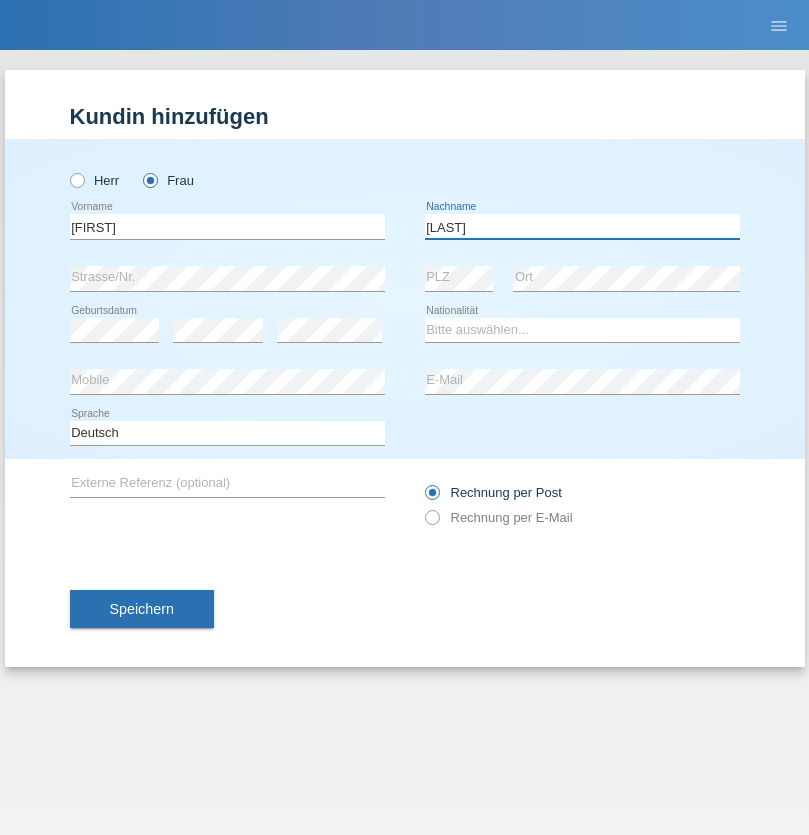 type on "[LAST]" 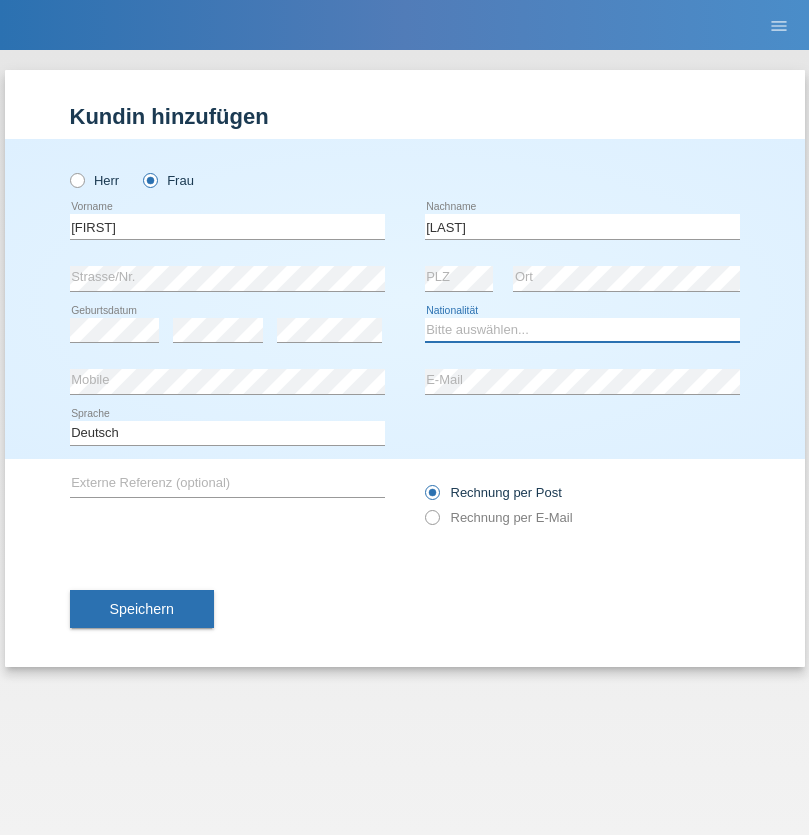 select on "CH" 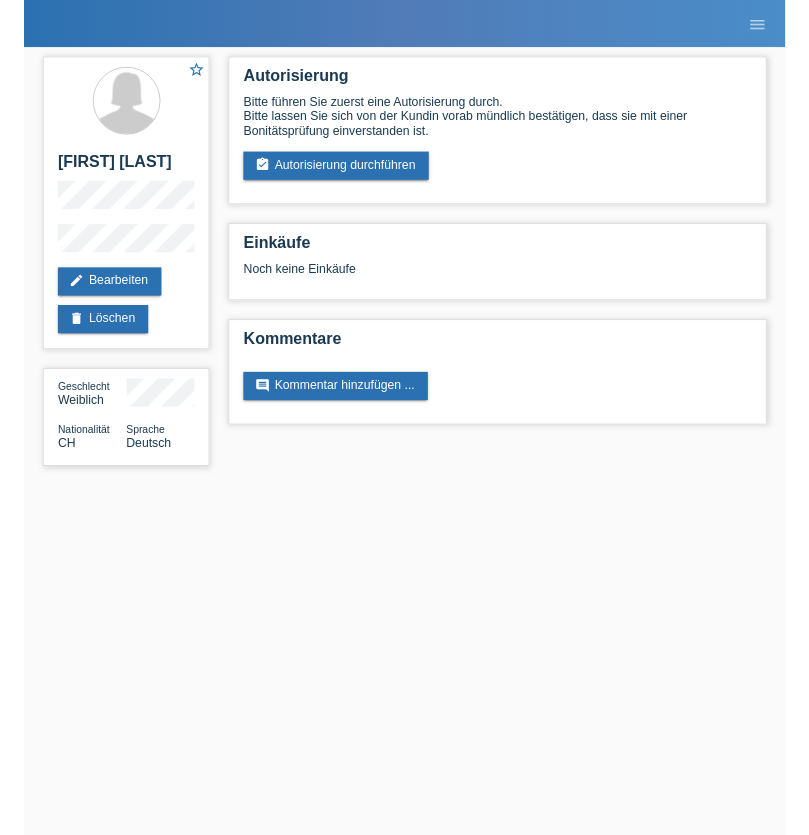 scroll, scrollTop: 0, scrollLeft: 0, axis: both 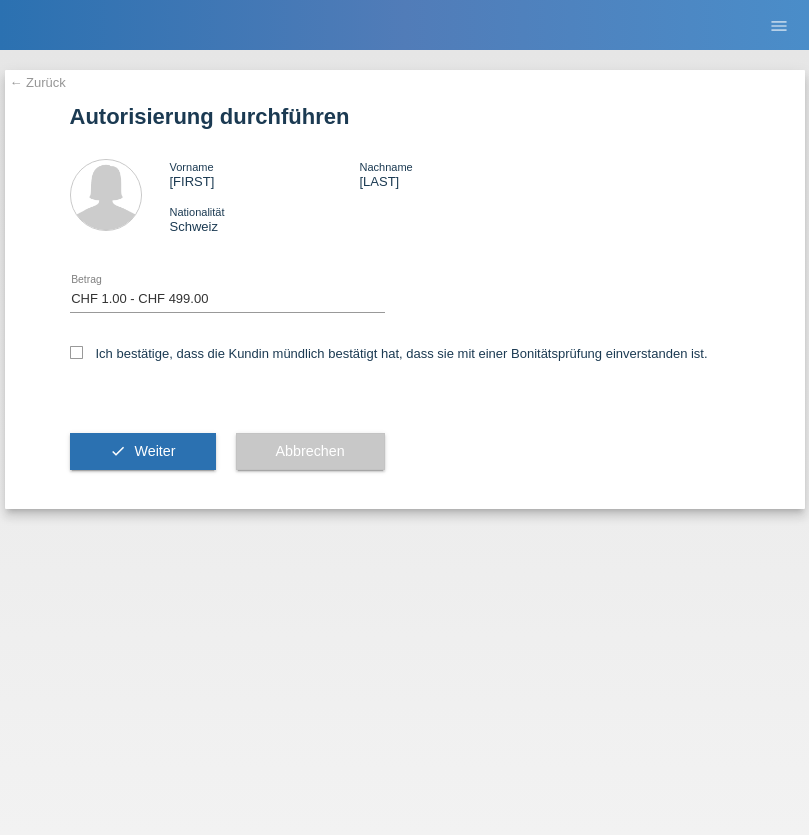 select on "1" 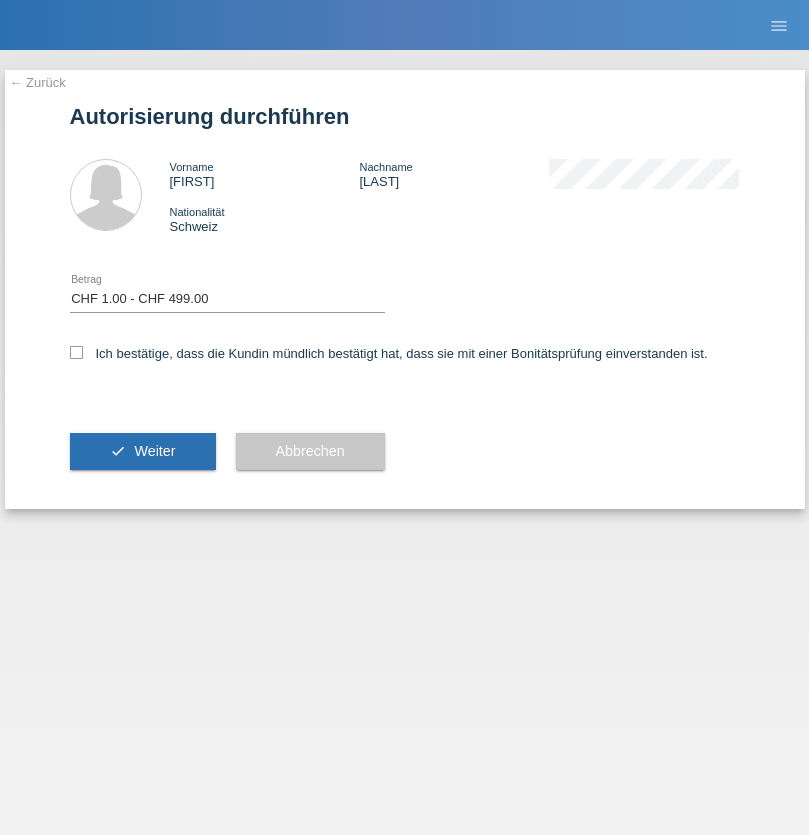 checkbox on "true" 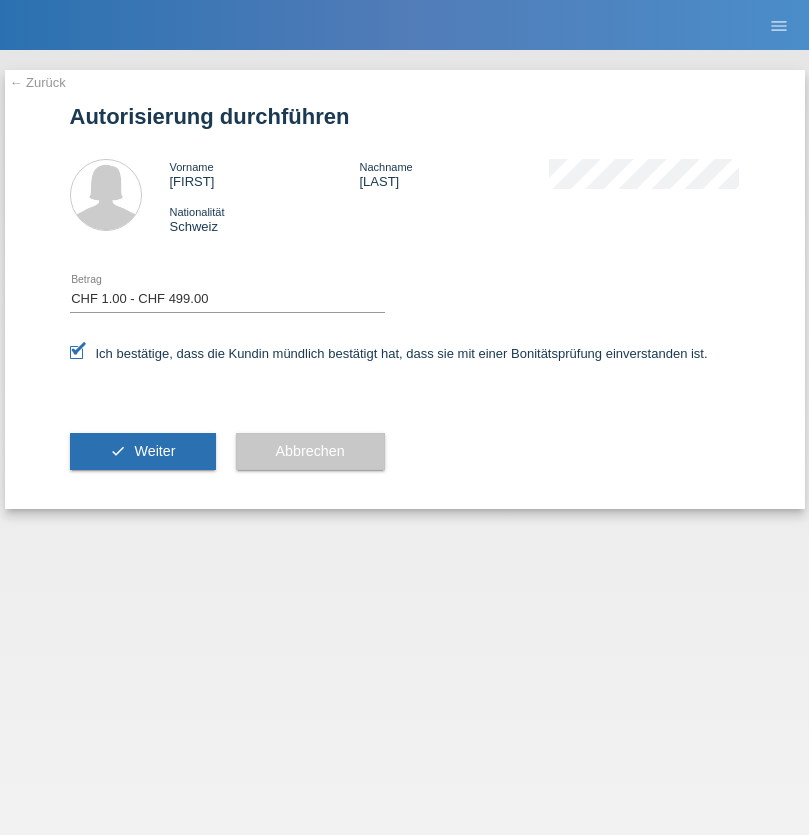 scroll, scrollTop: 0, scrollLeft: 0, axis: both 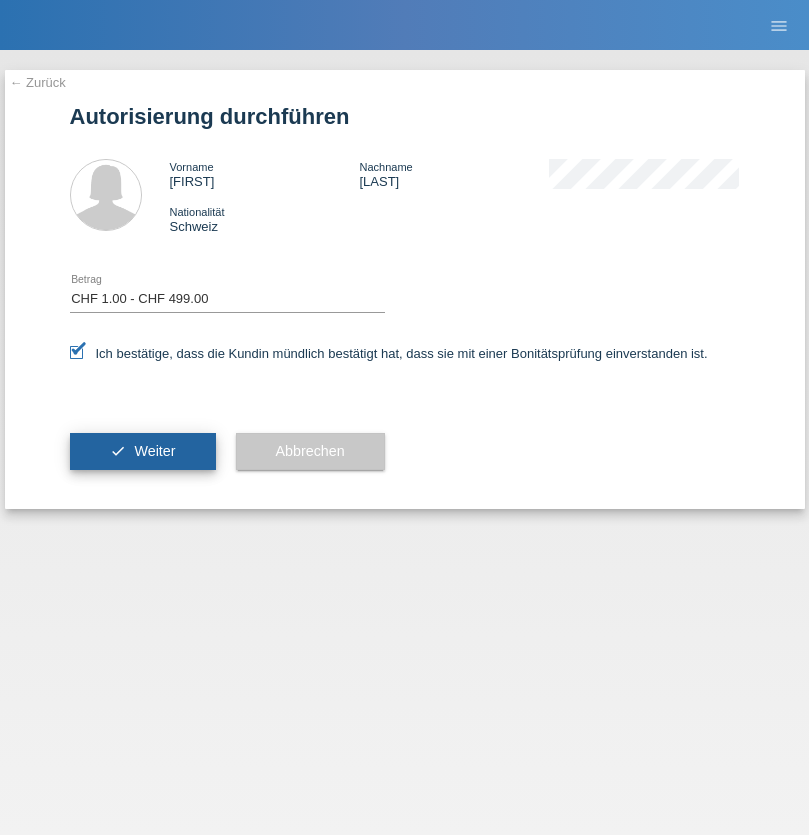 click on "Weiter" at bounding box center [154, 451] 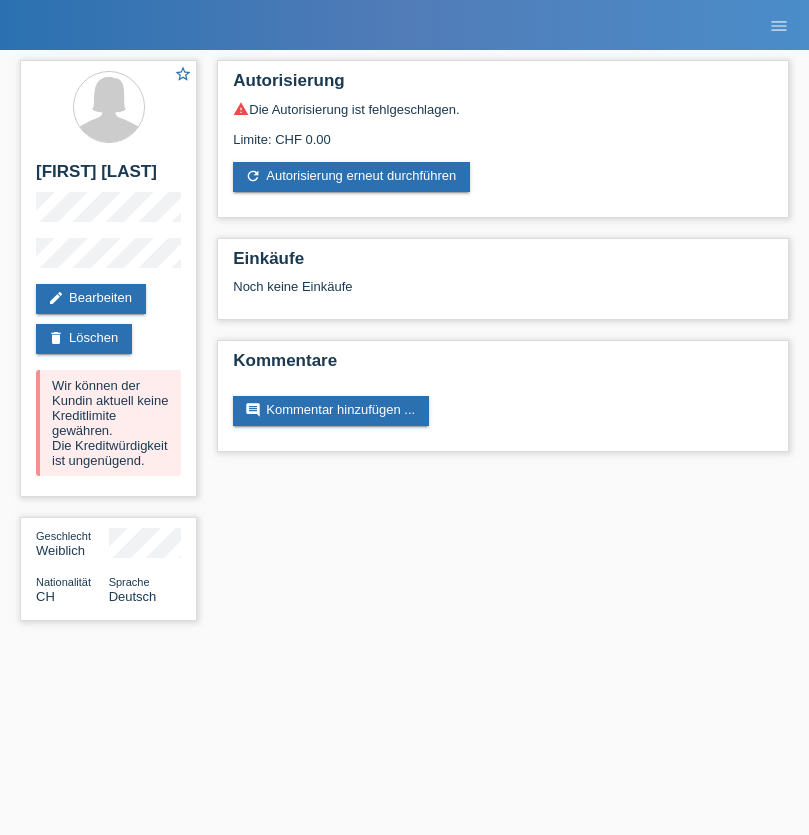 scroll, scrollTop: 0, scrollLeft: 0, axis: both 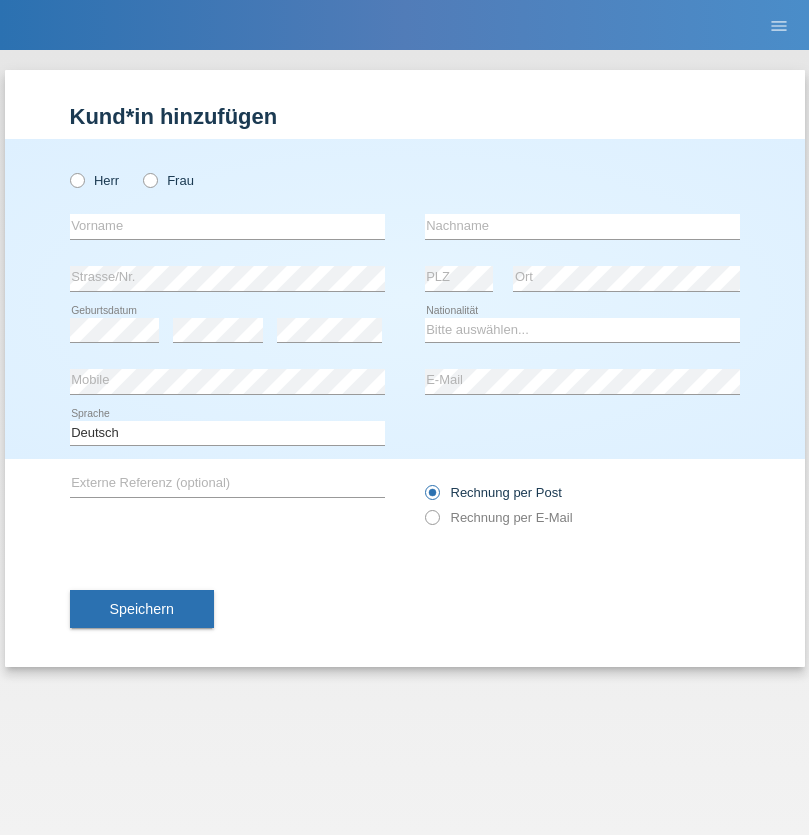 radio on "true" 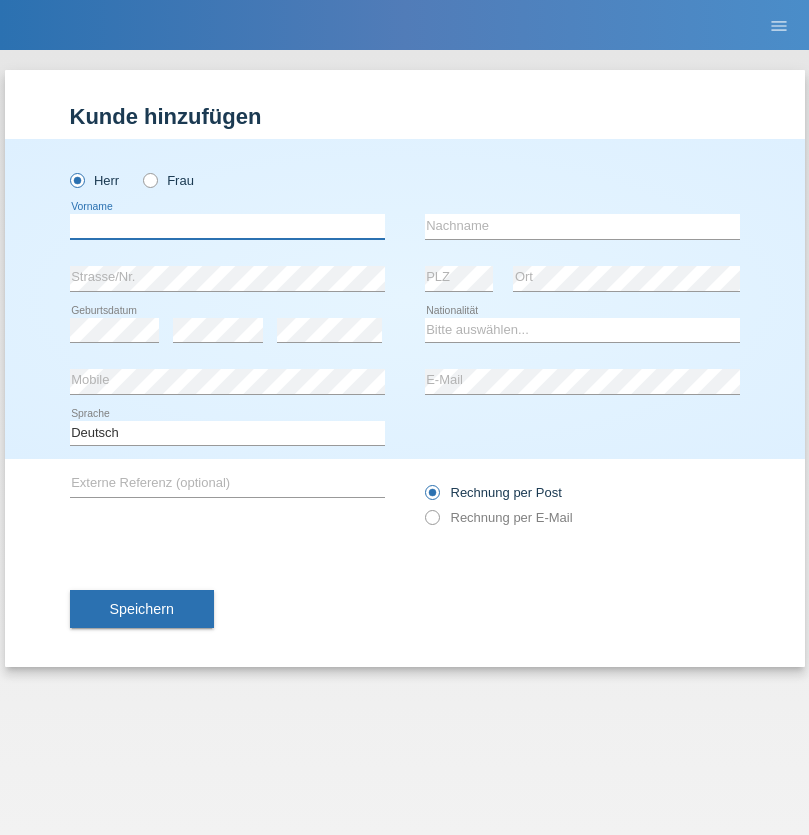click at bounding box center [227, 226] 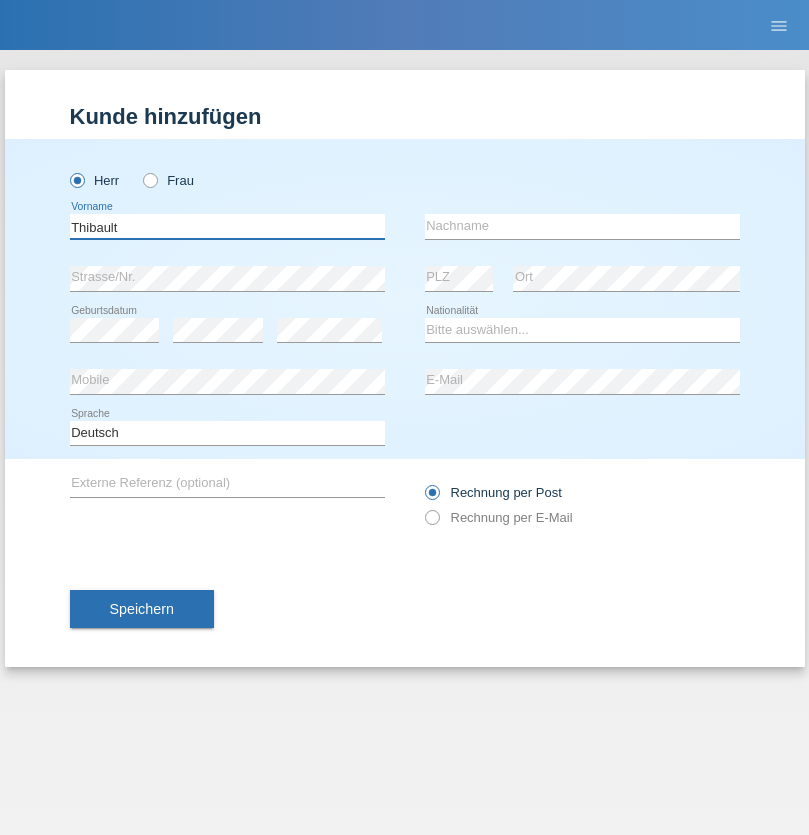 type on "Thibault" 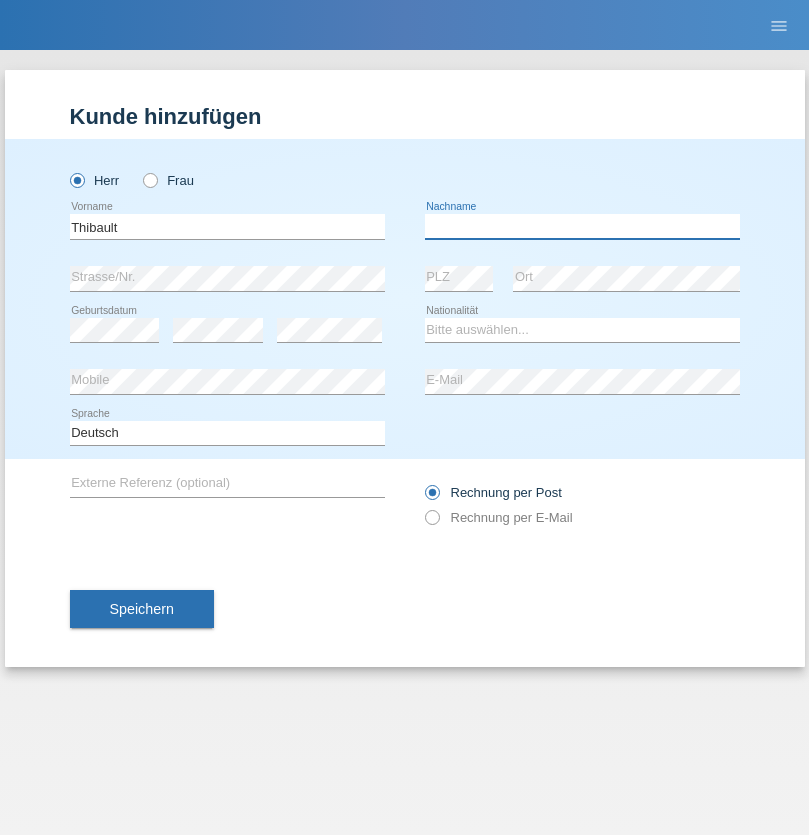 click at bounding box center (582, 226) 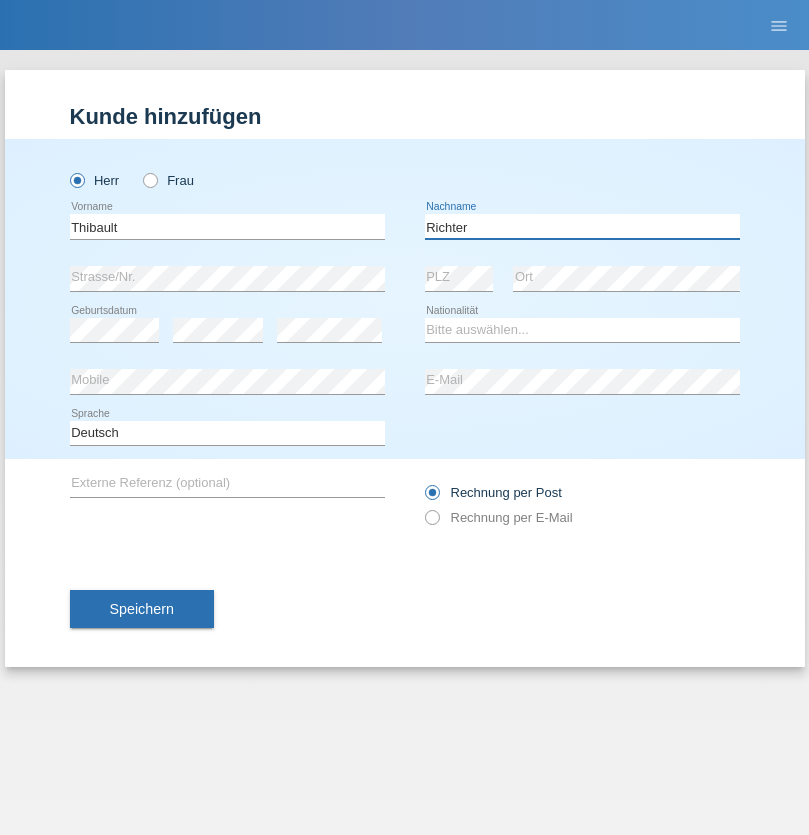 type on "Richter" 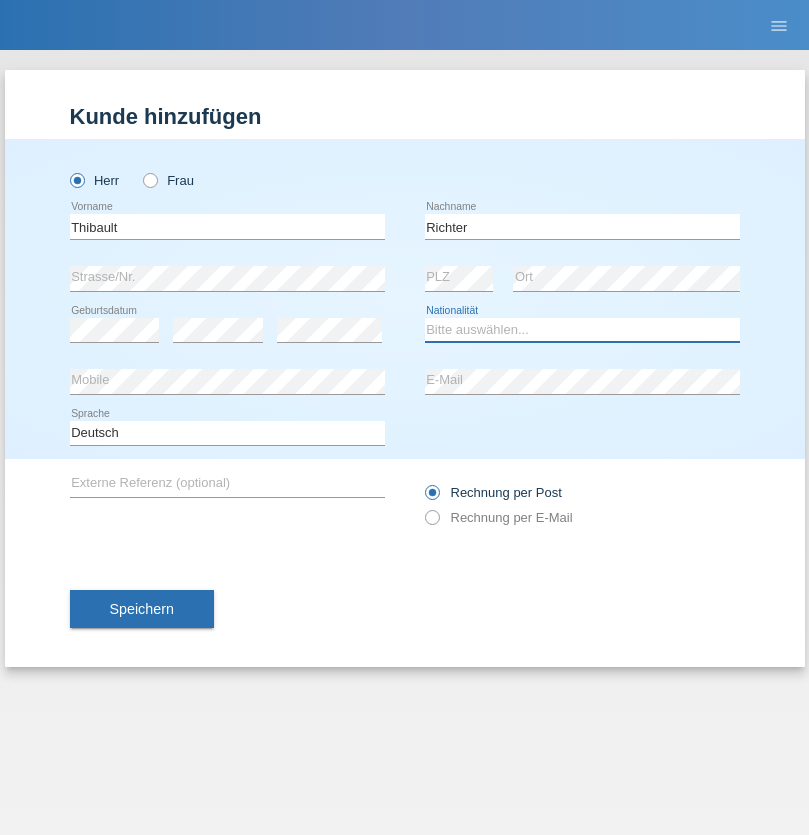 select on "CH" 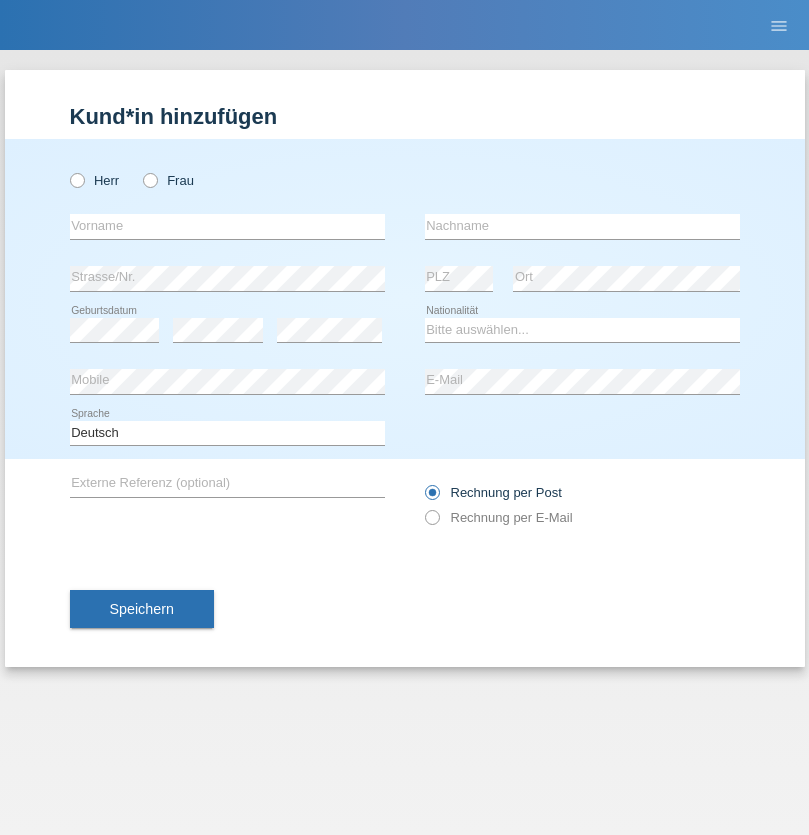 scroll, scrollTop: 0, scrollLeft: 0, axis: both 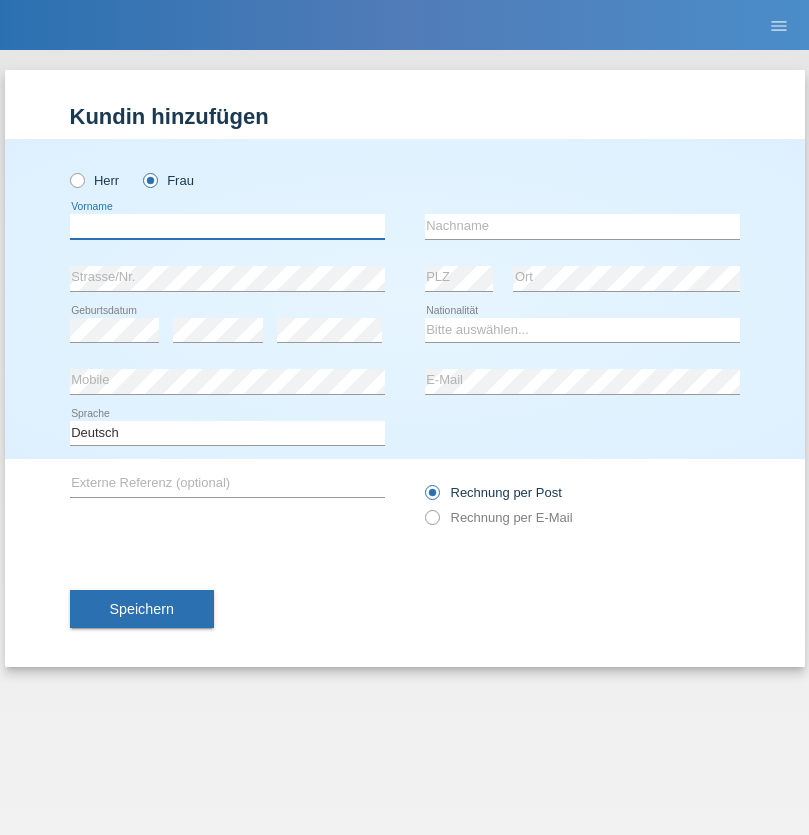click at bounding box center [227, 226] 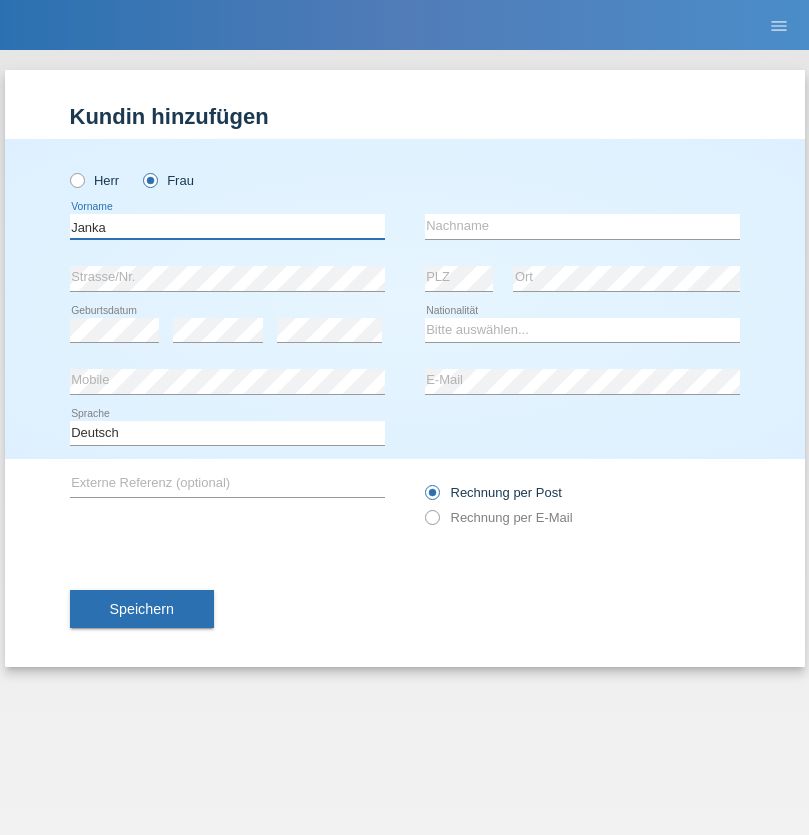 type on "Janka" 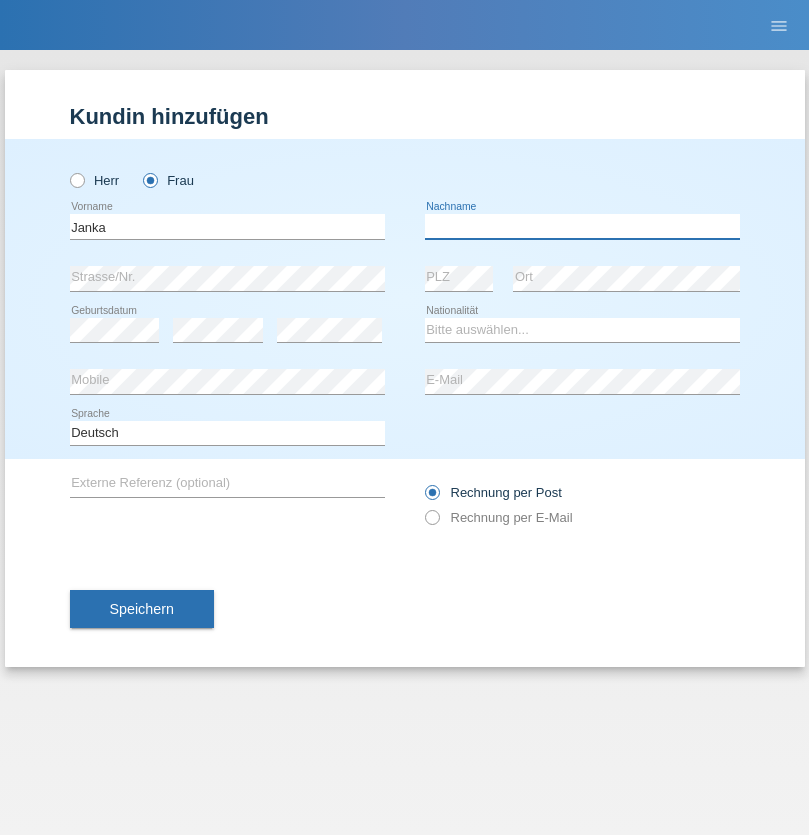 click at bounding box center (582, 226) 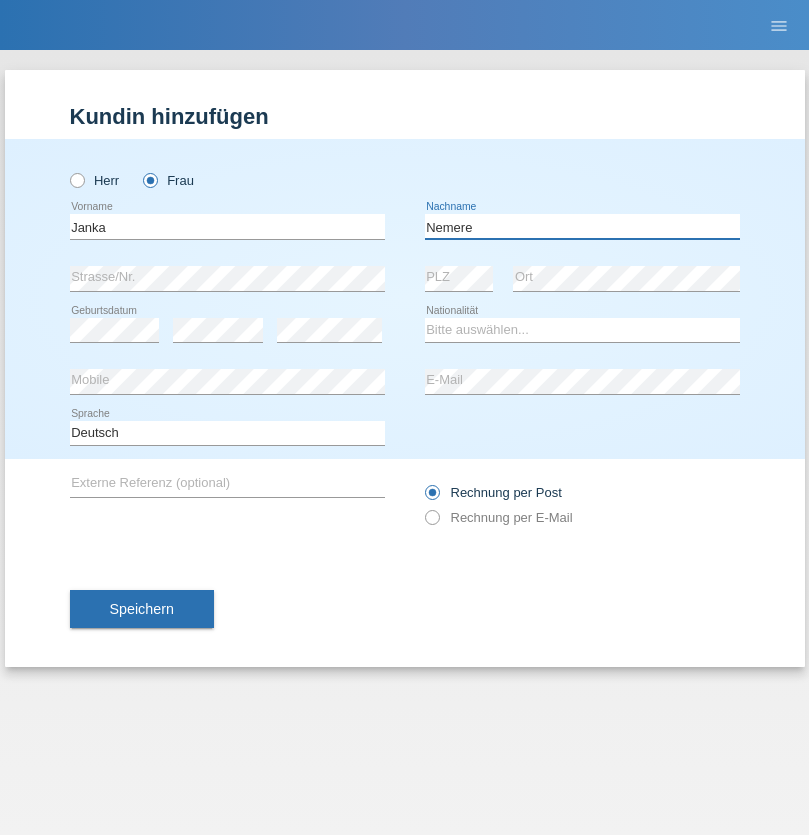type on "Nemere" 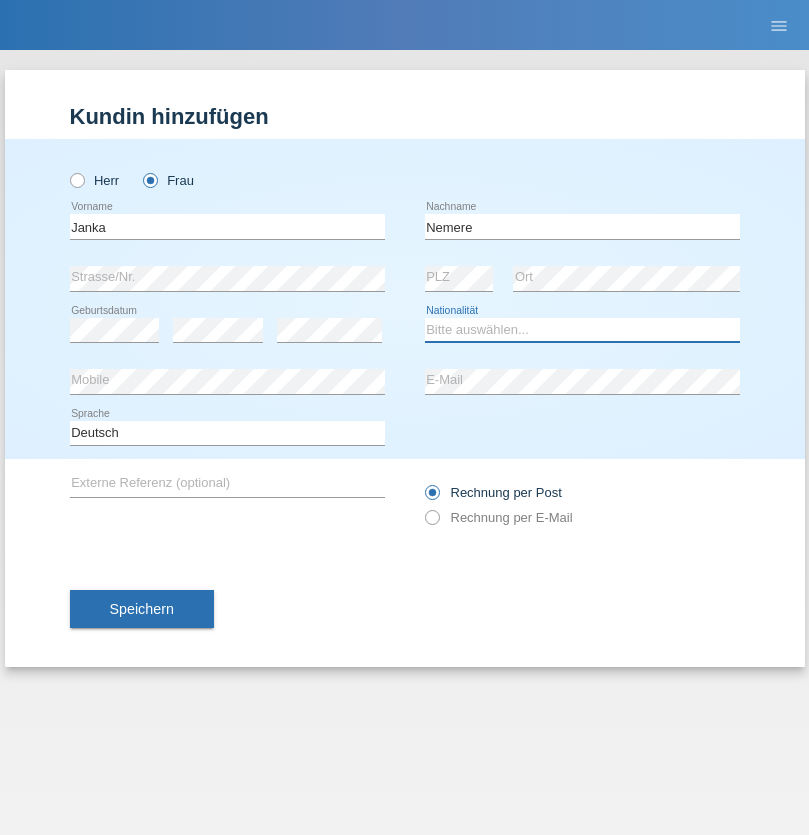 select on "HU" 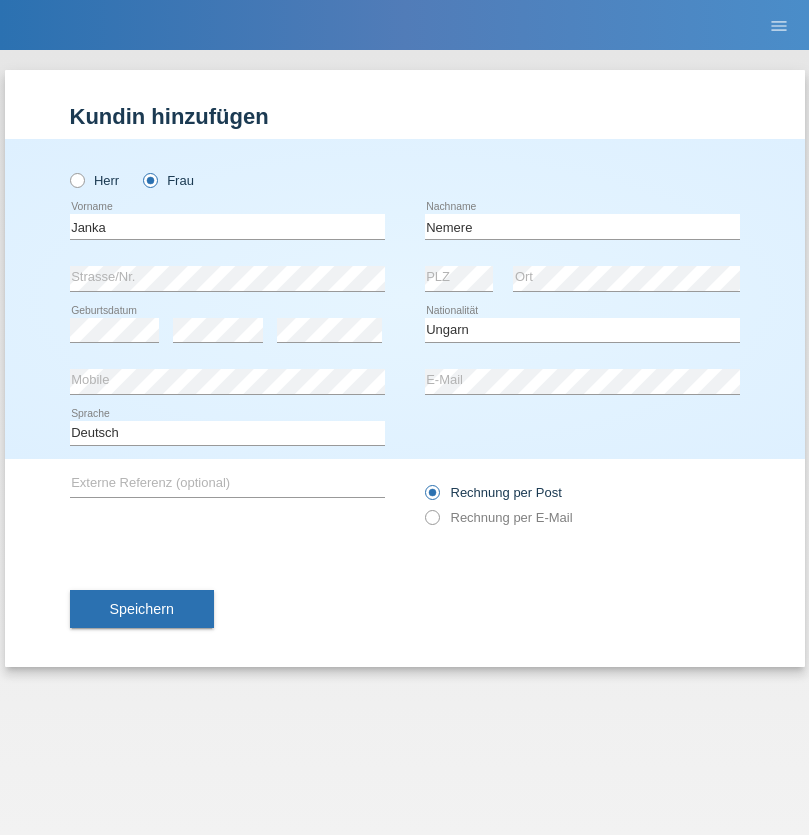 select on "C" 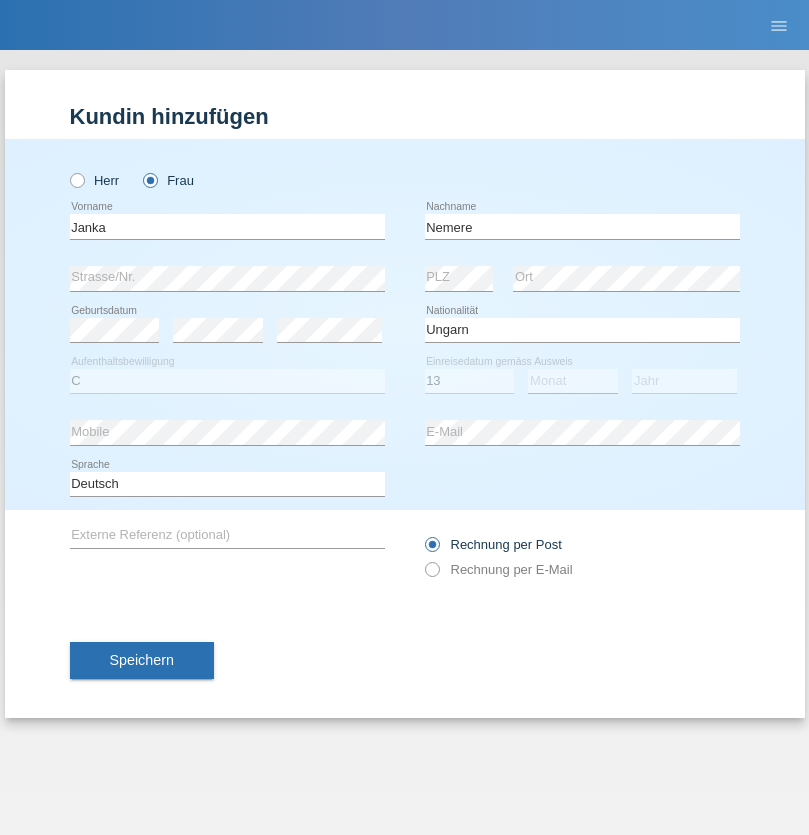 select on "12" 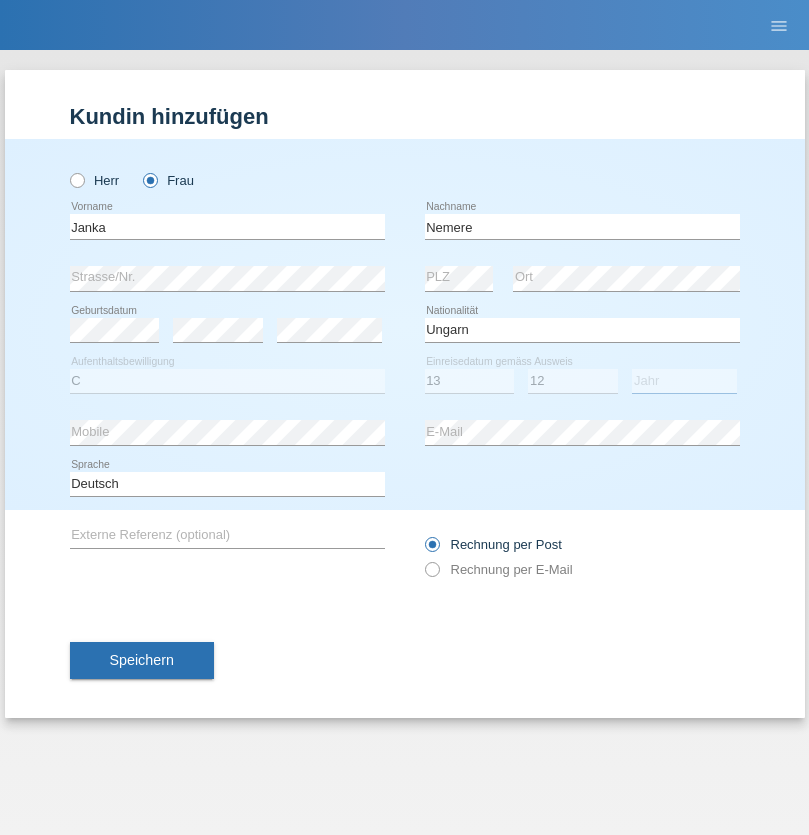 select on "2021" 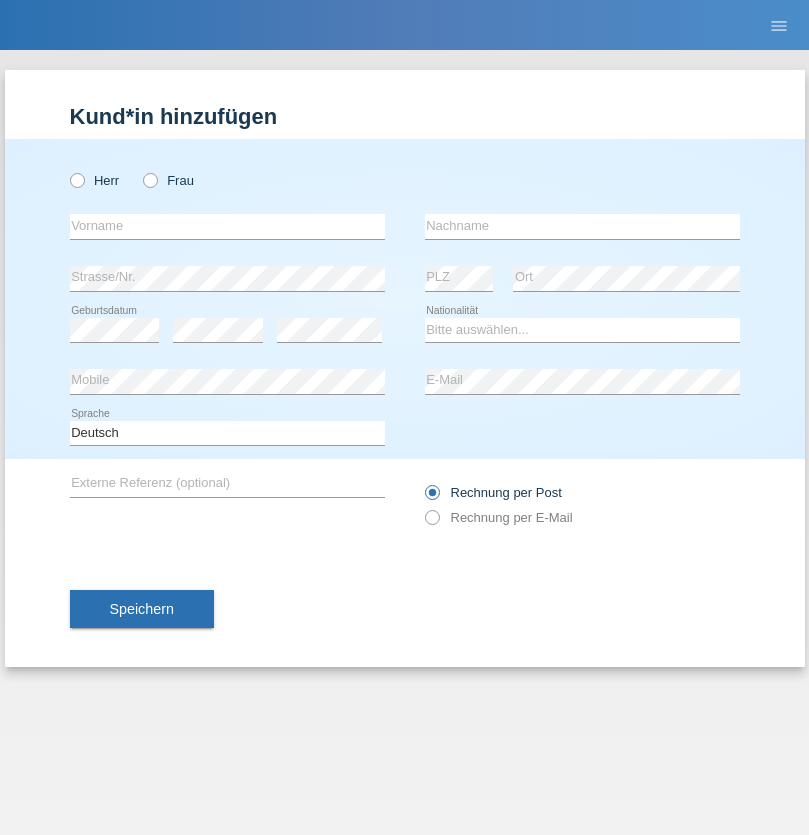 scroll, scrollTop: 0, scrollLeft: 0, axis: both 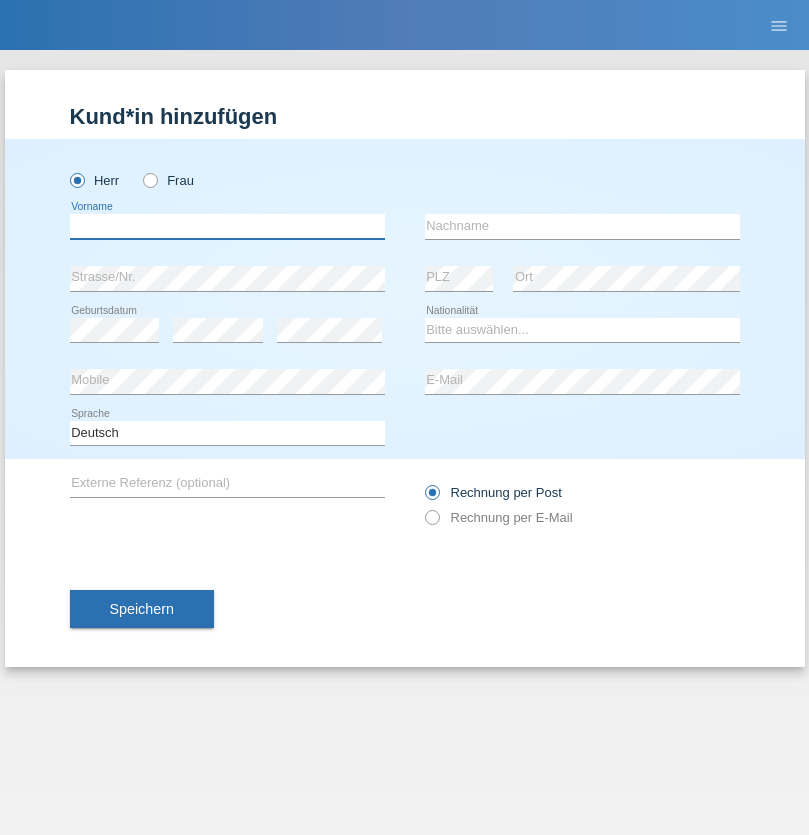 click at bounding box center (227, 226) 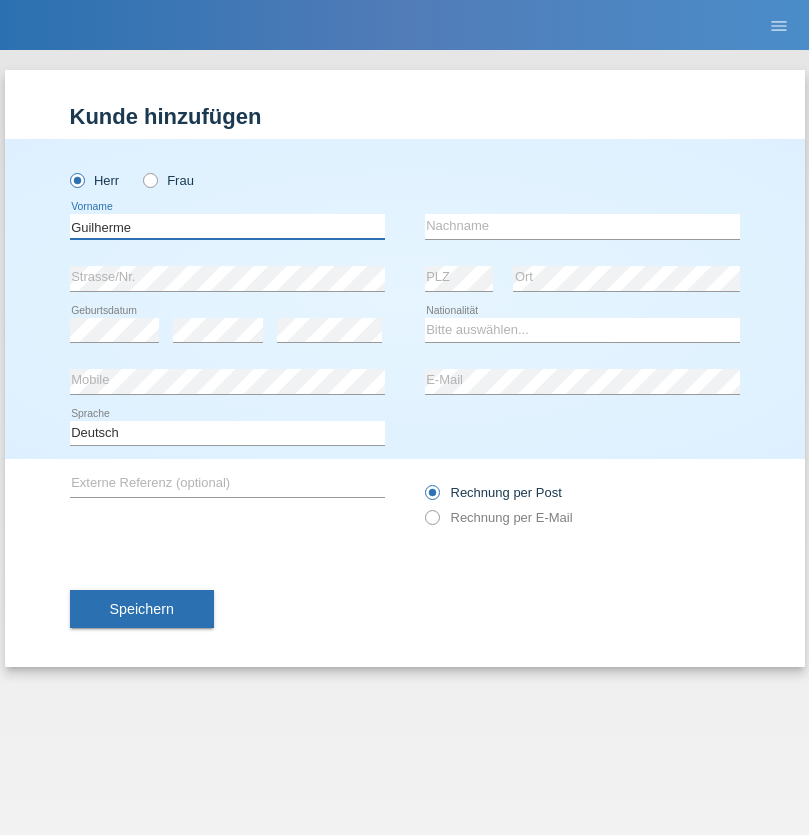 type on "Guilherme" 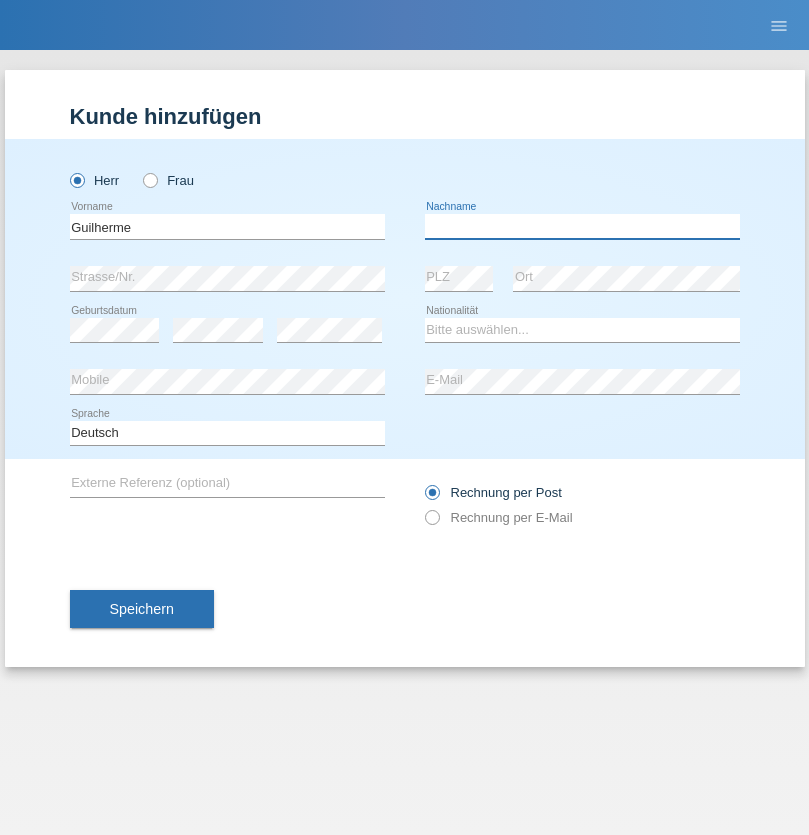 click at bounding box center (582, 226) 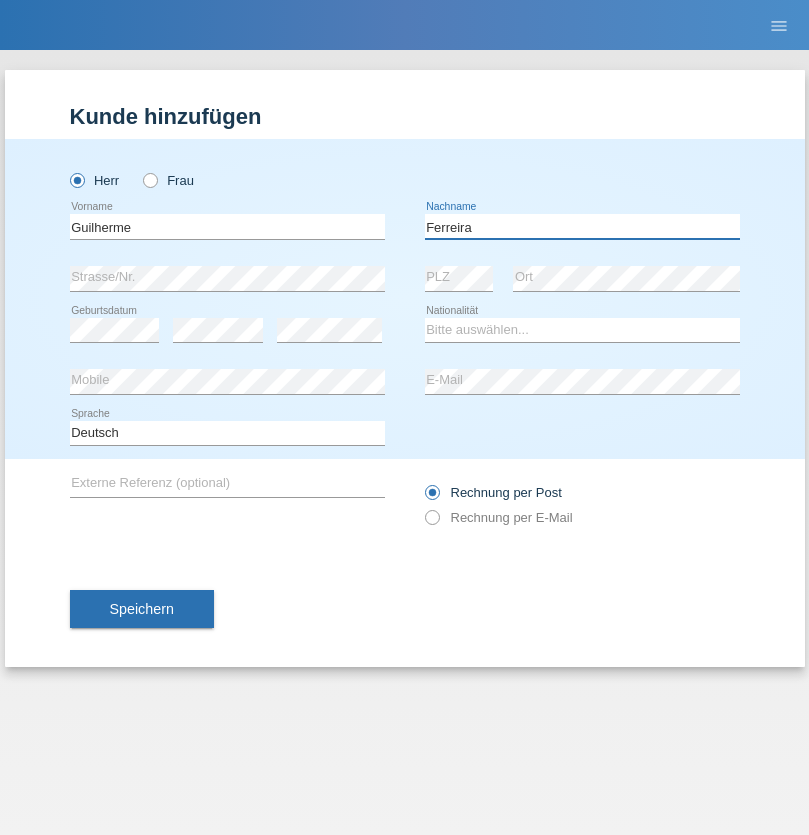 type on "Ferreira" 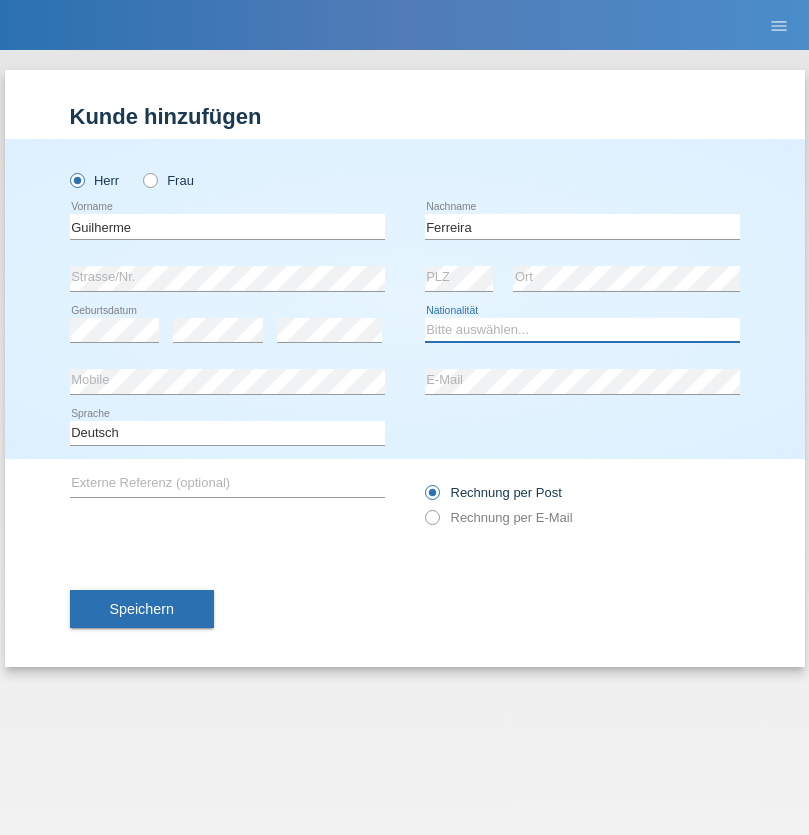 select on "PT" 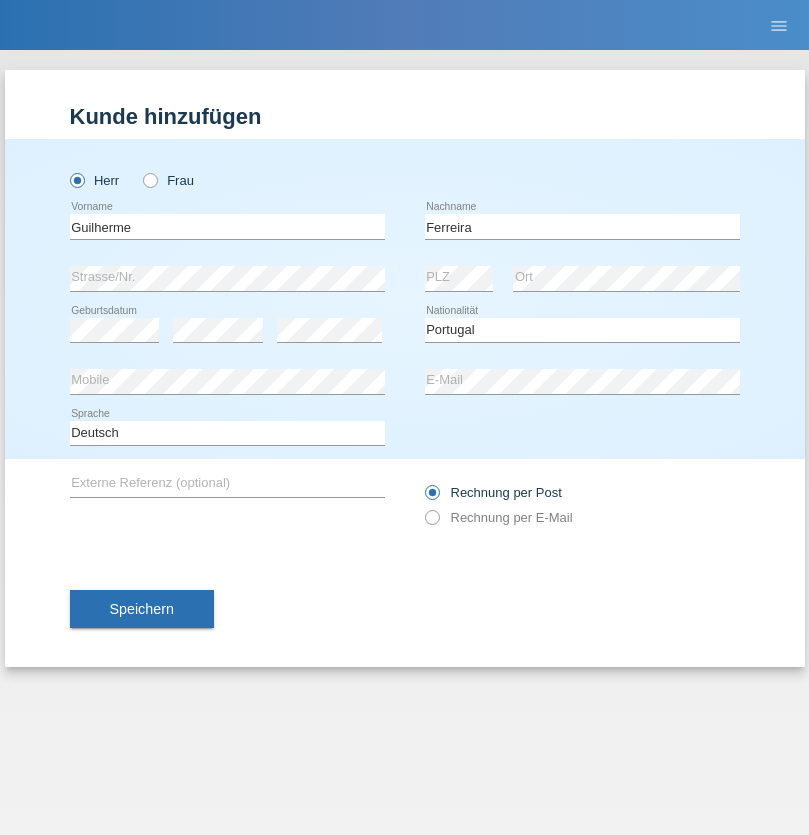 select on "C" 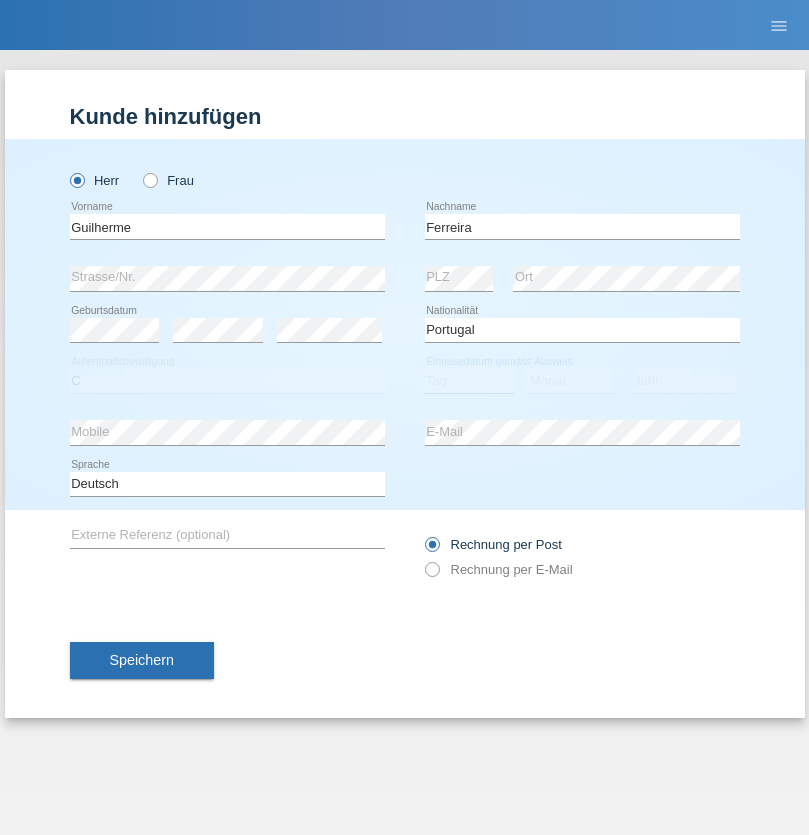 select on "04" 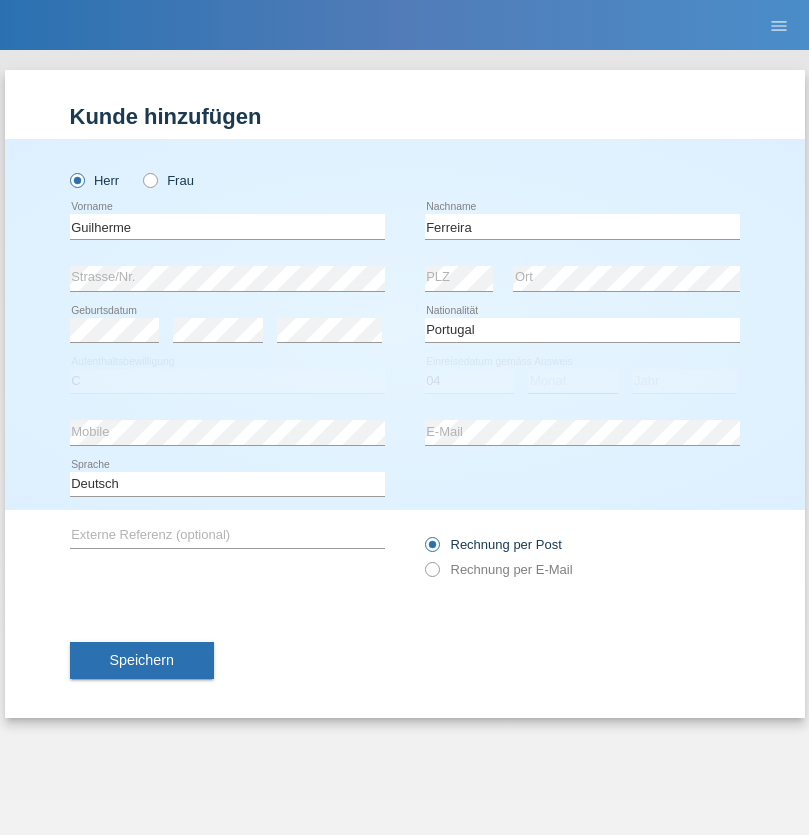select on "09" 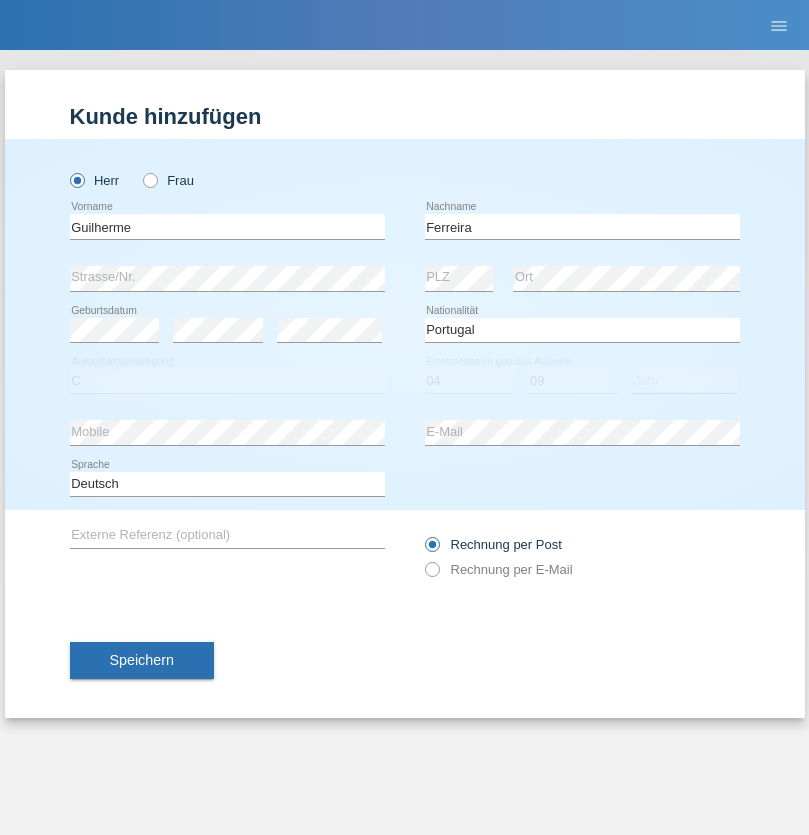 select on "2021" 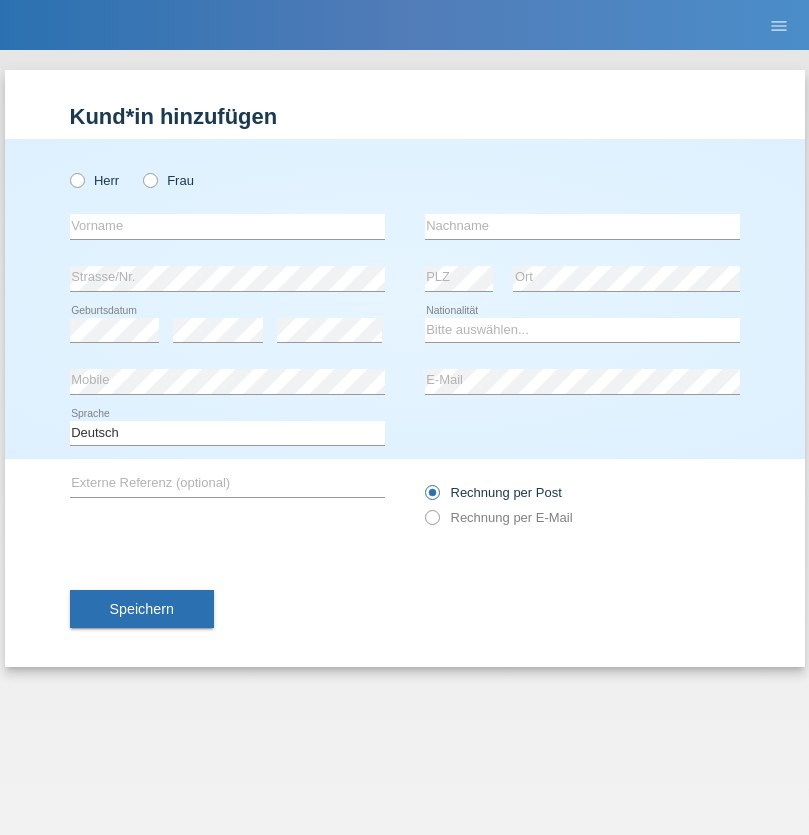 scroll, scrollTop: 0, scrollLeft: 0, axis: both 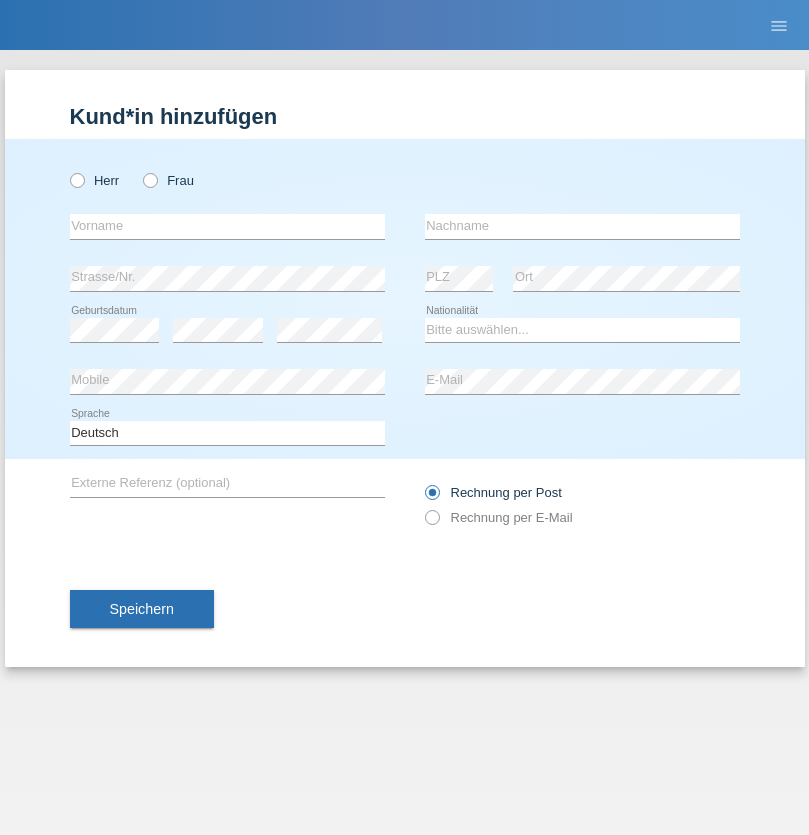 radio on "true" 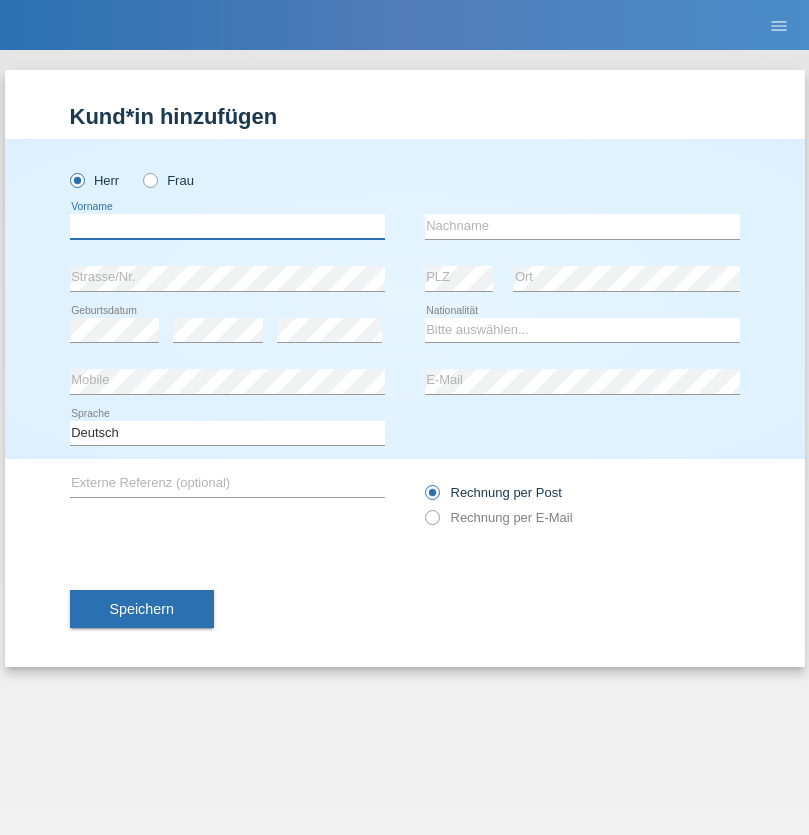 click at bounding box center (227, 226) 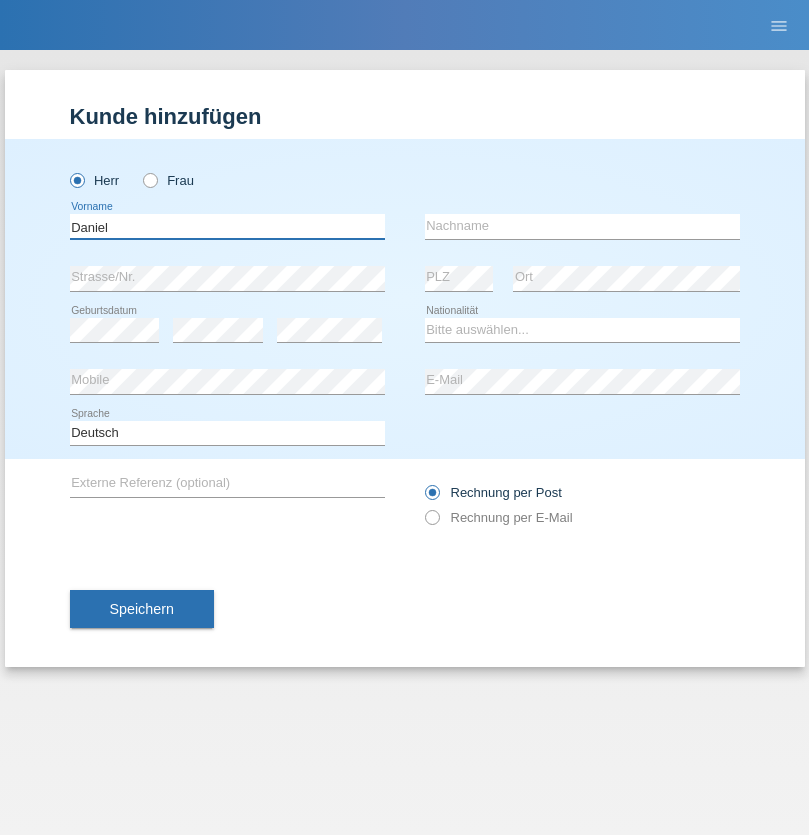 type on "Daniel" 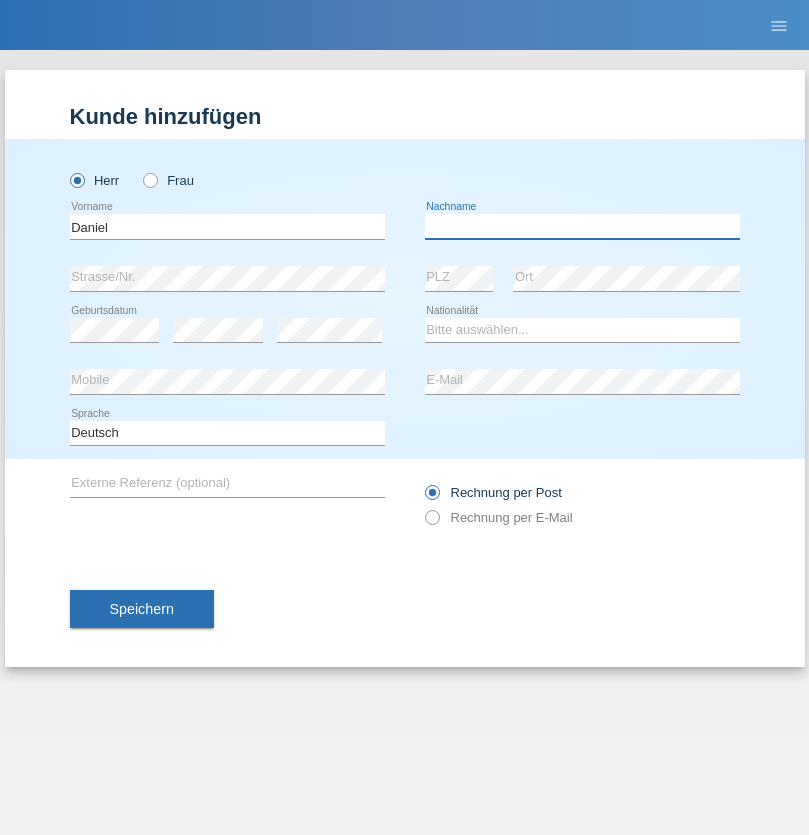click at bounding box center (582, 226) 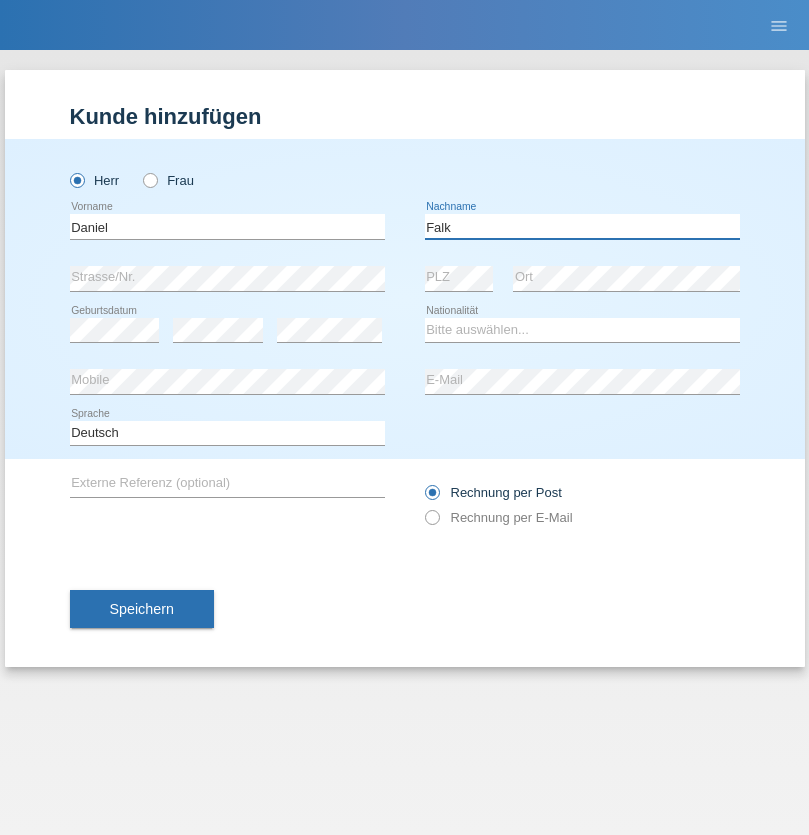 type on "Falk" 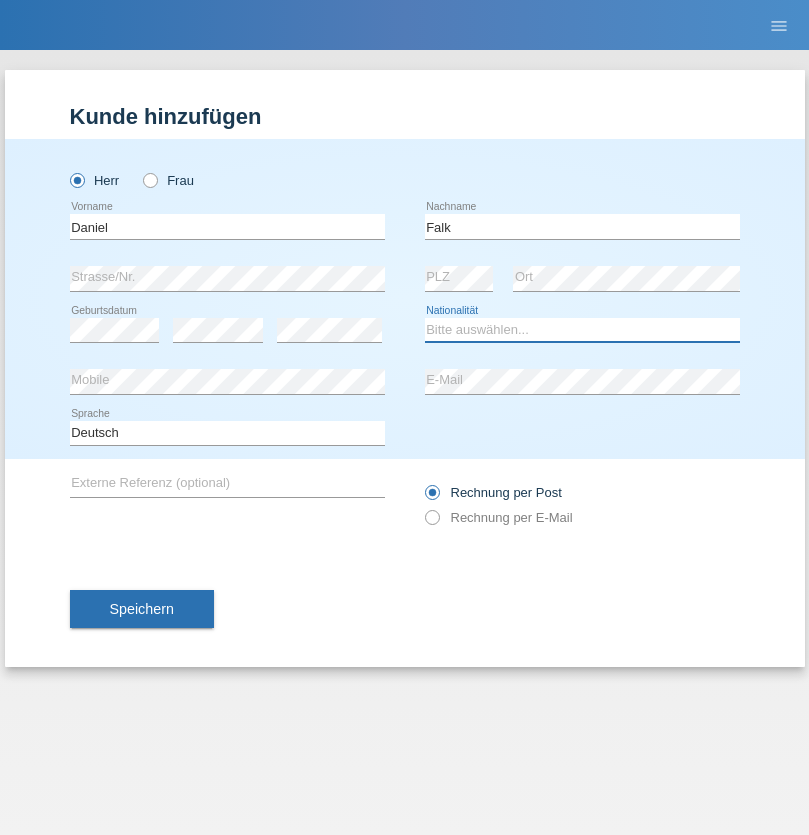 select on "CH" 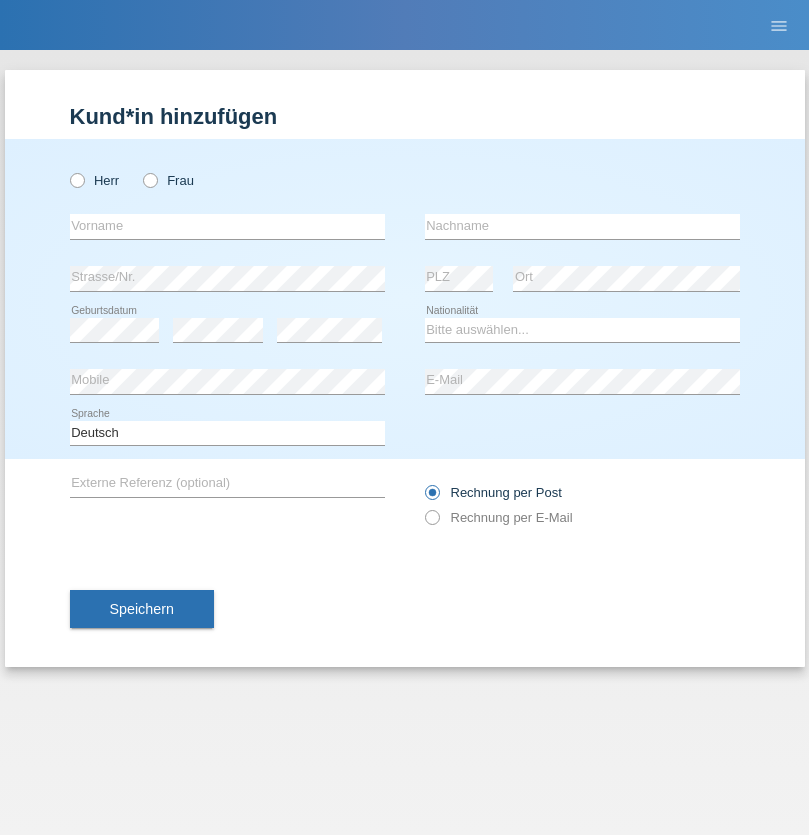 scroll, scrollTop: 0, scrollLeft: 0, axis: both 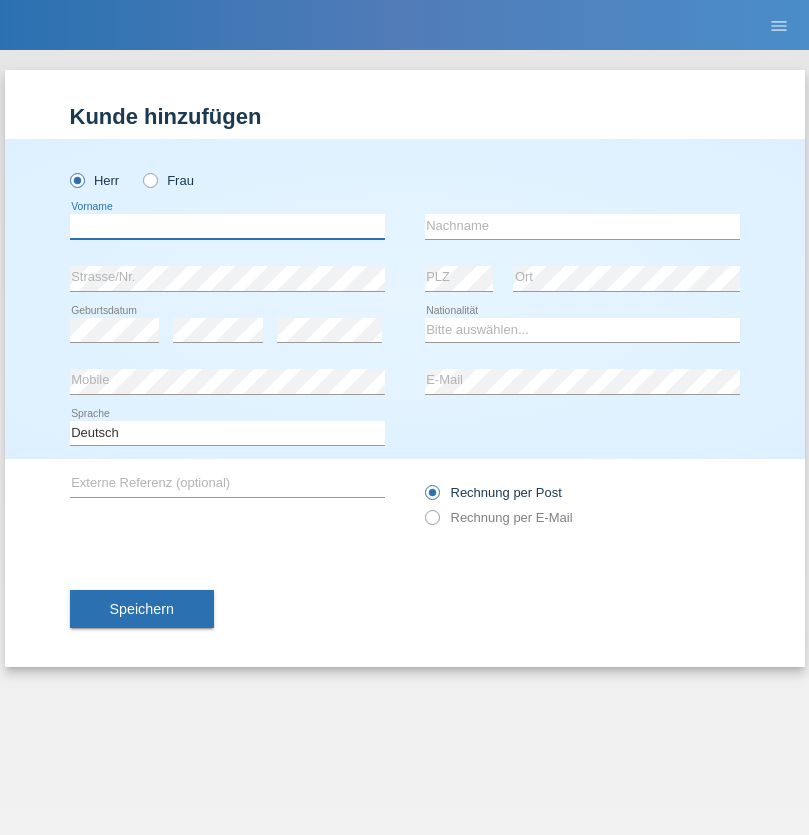 click at bounding box center (227, 226) 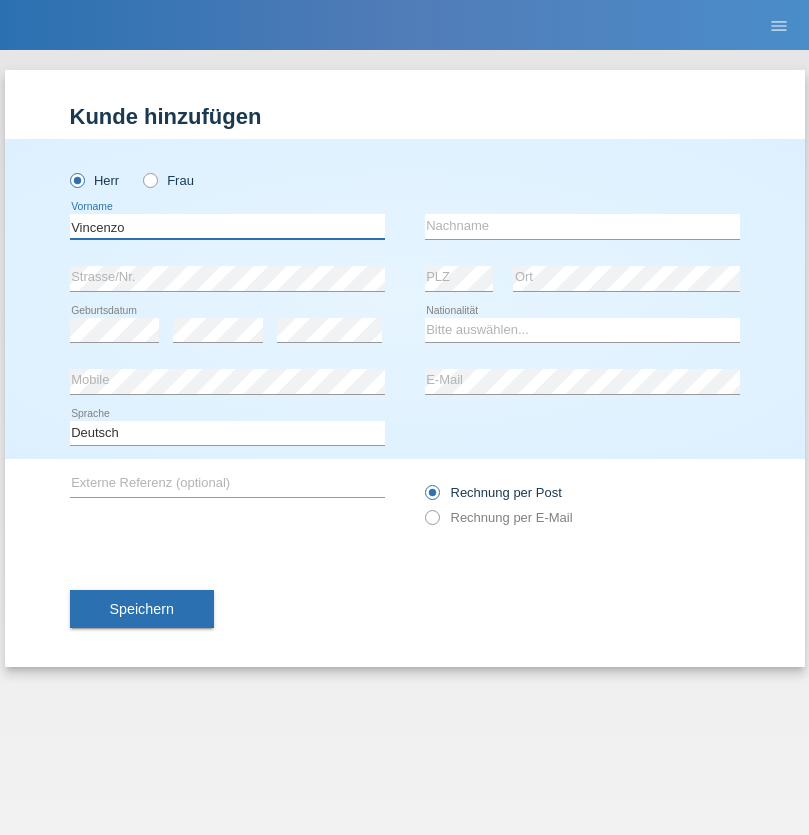 type on "Vincenzo" 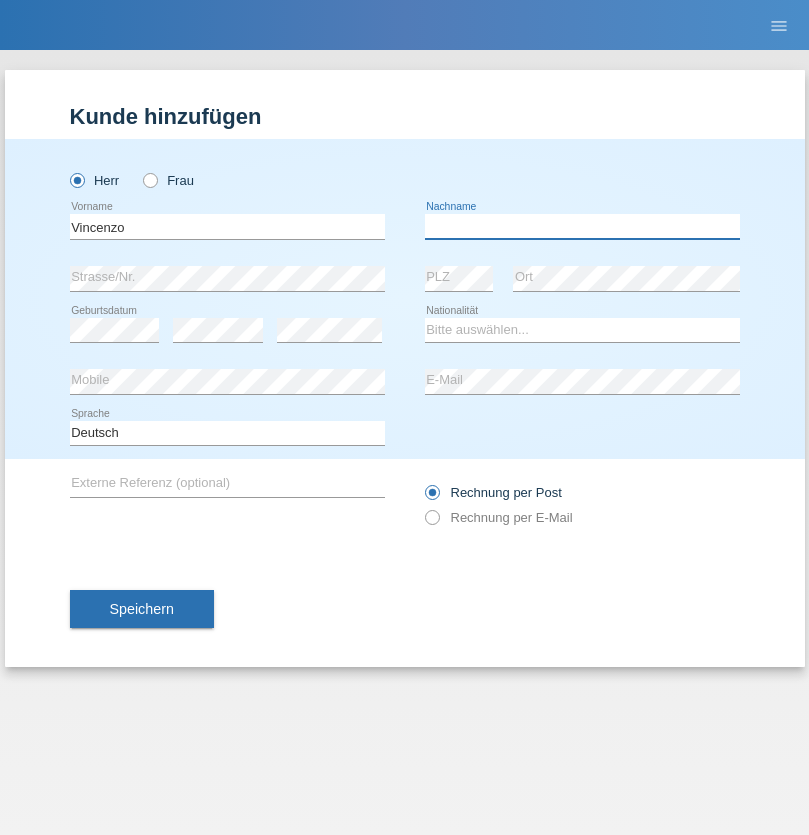click at bounding box center [582, 226] 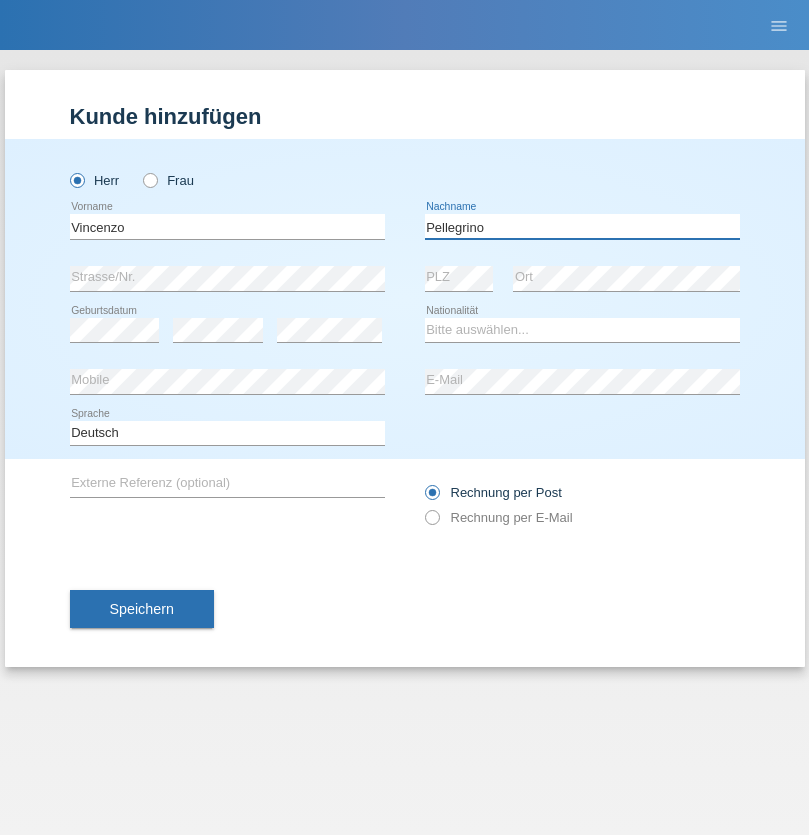 type on "Pellegrino" 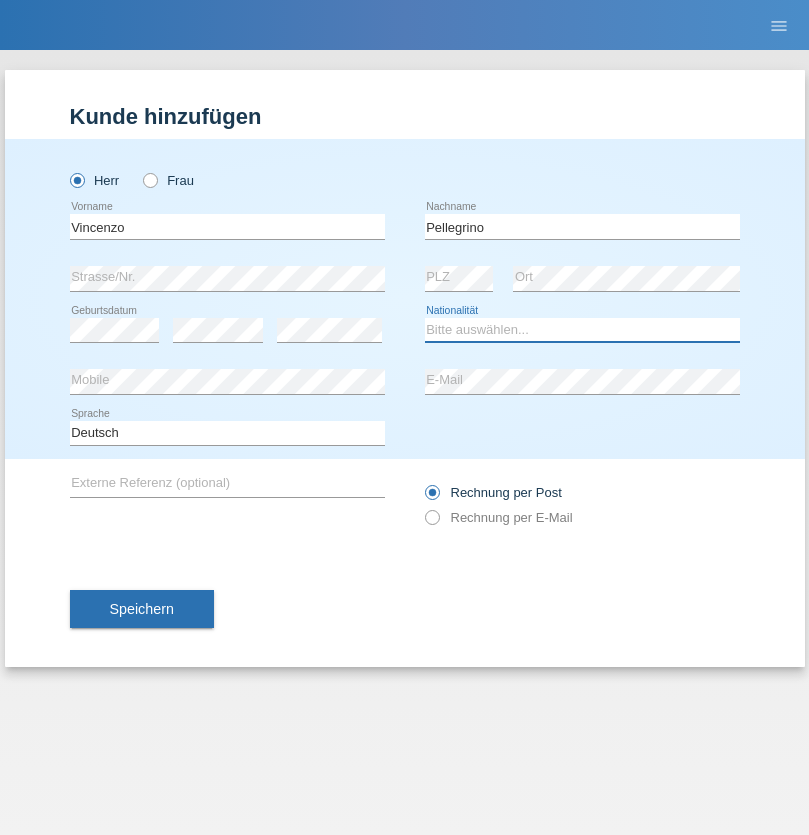 select on "IT" 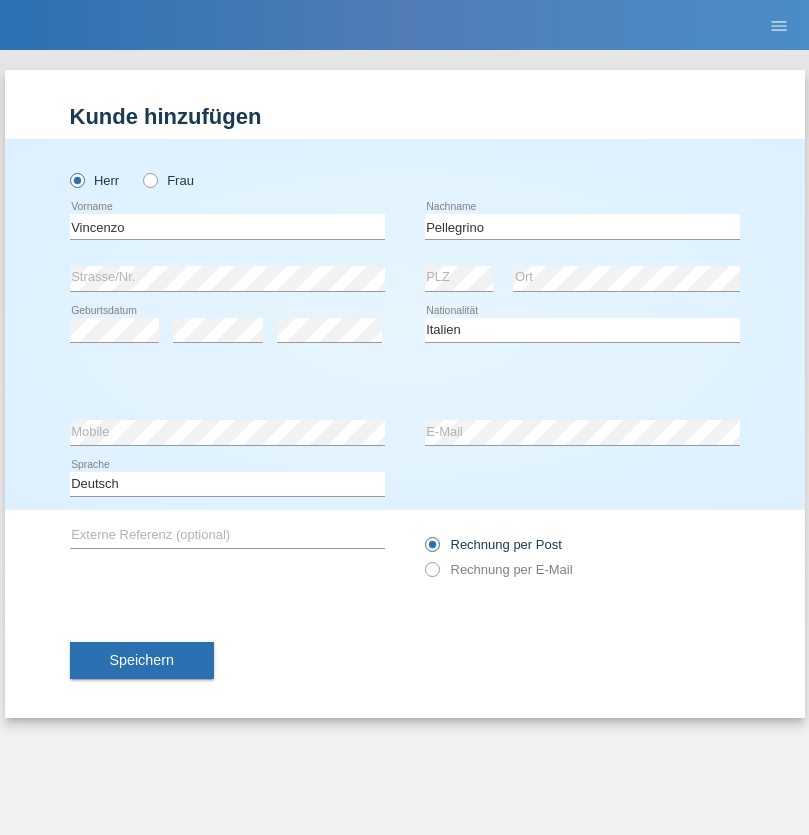 select on "C" 